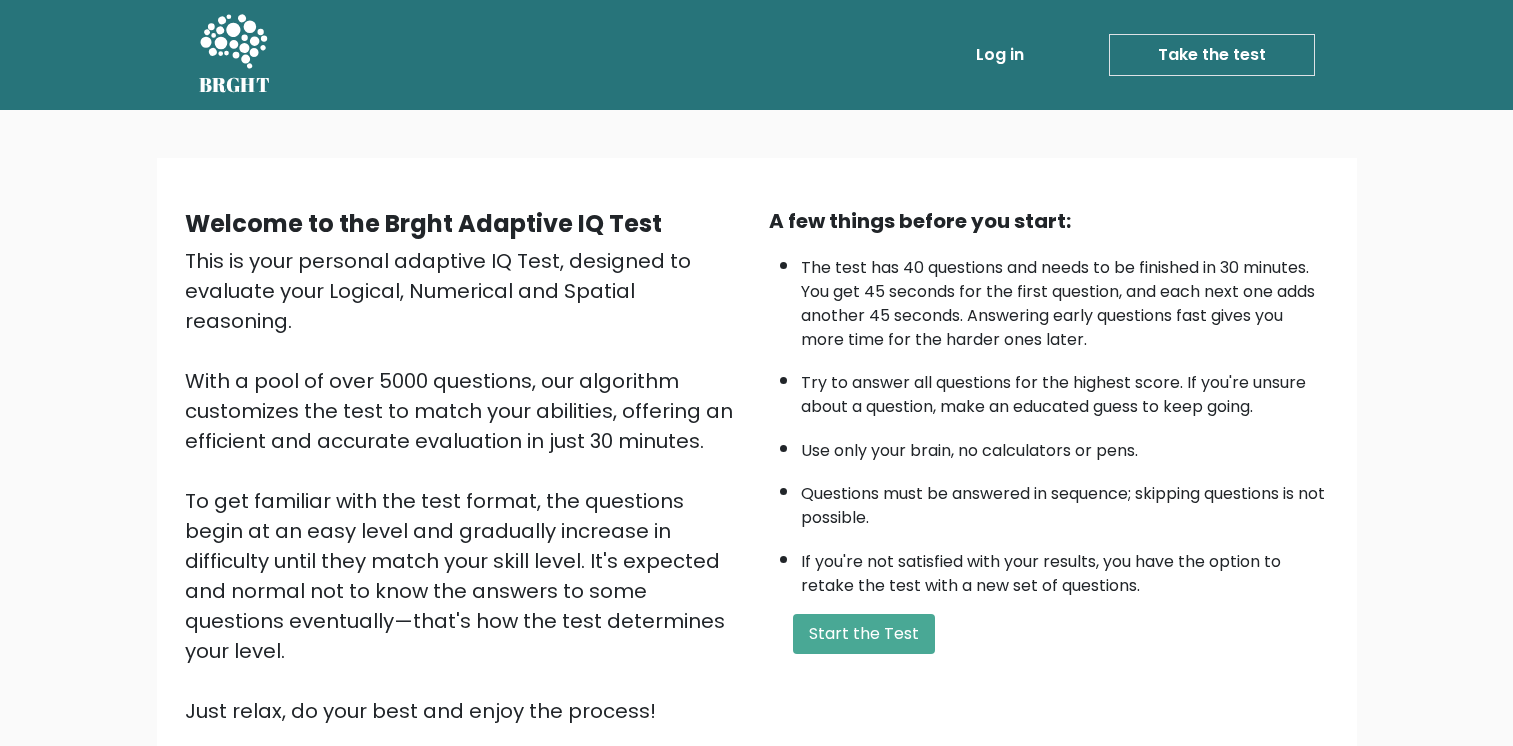 scroll, scrollTop: 0, scrollLeft: 0, axis: both 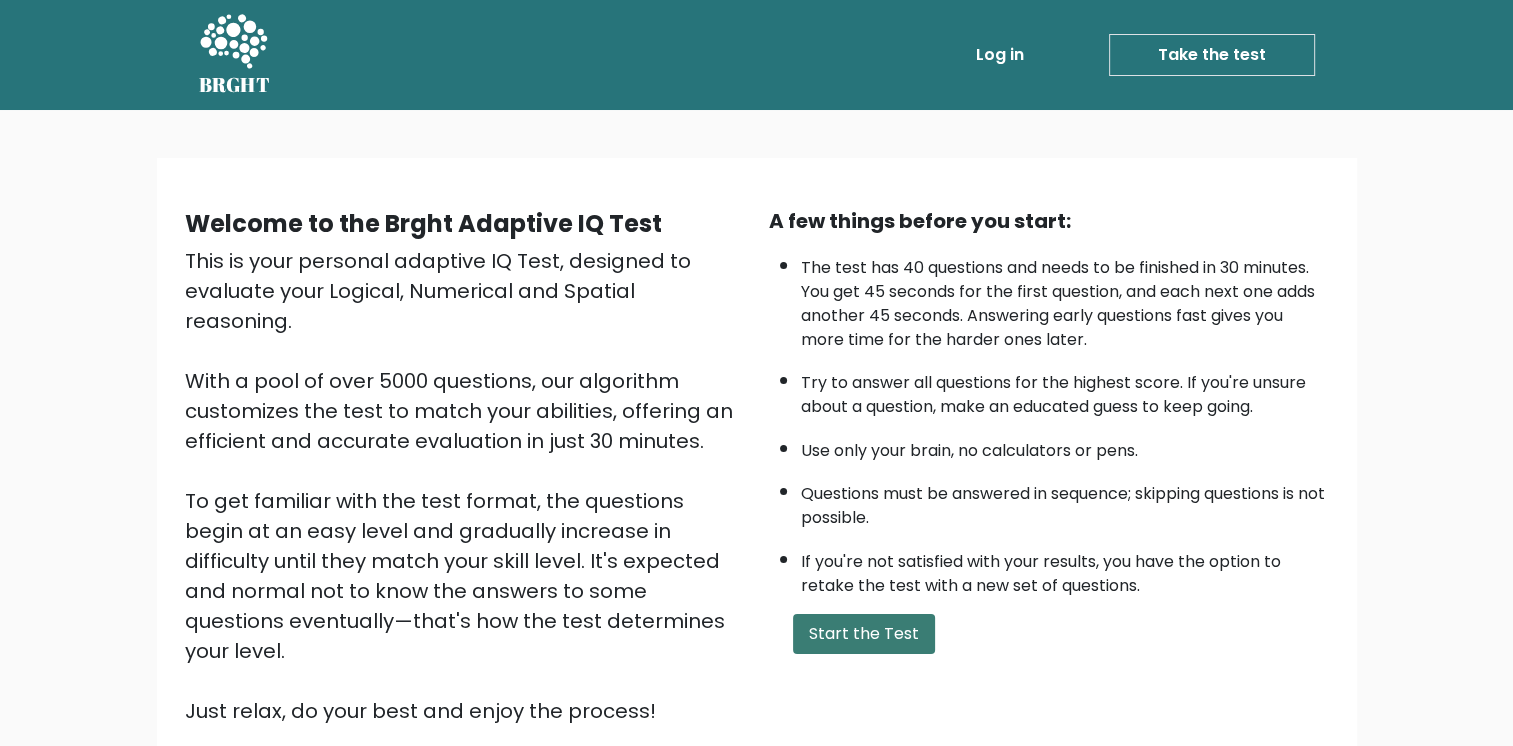 click on "Start the Test" at bounding box center [864, 634] 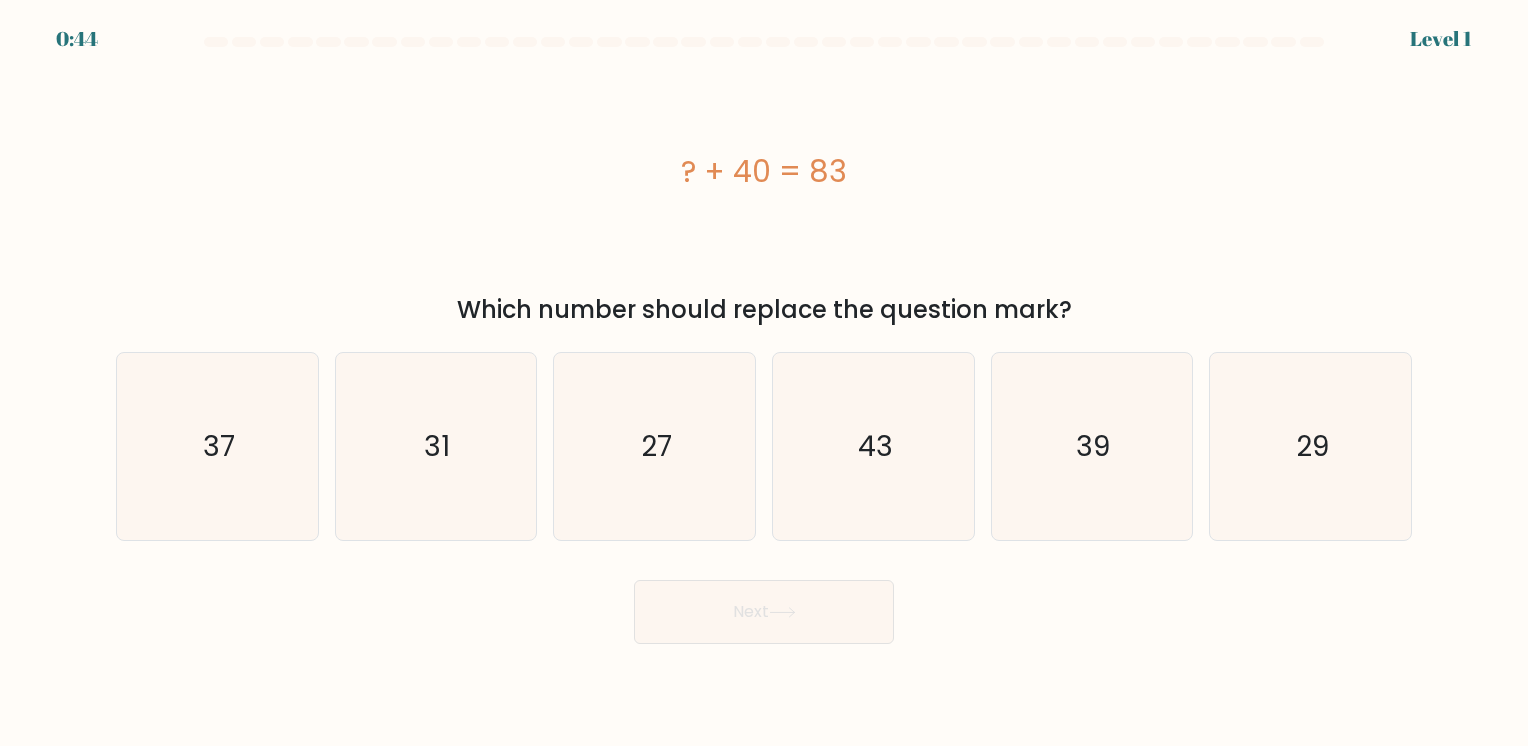 scroll, scrollTop: 0, scrollLeft: 0, axis: both 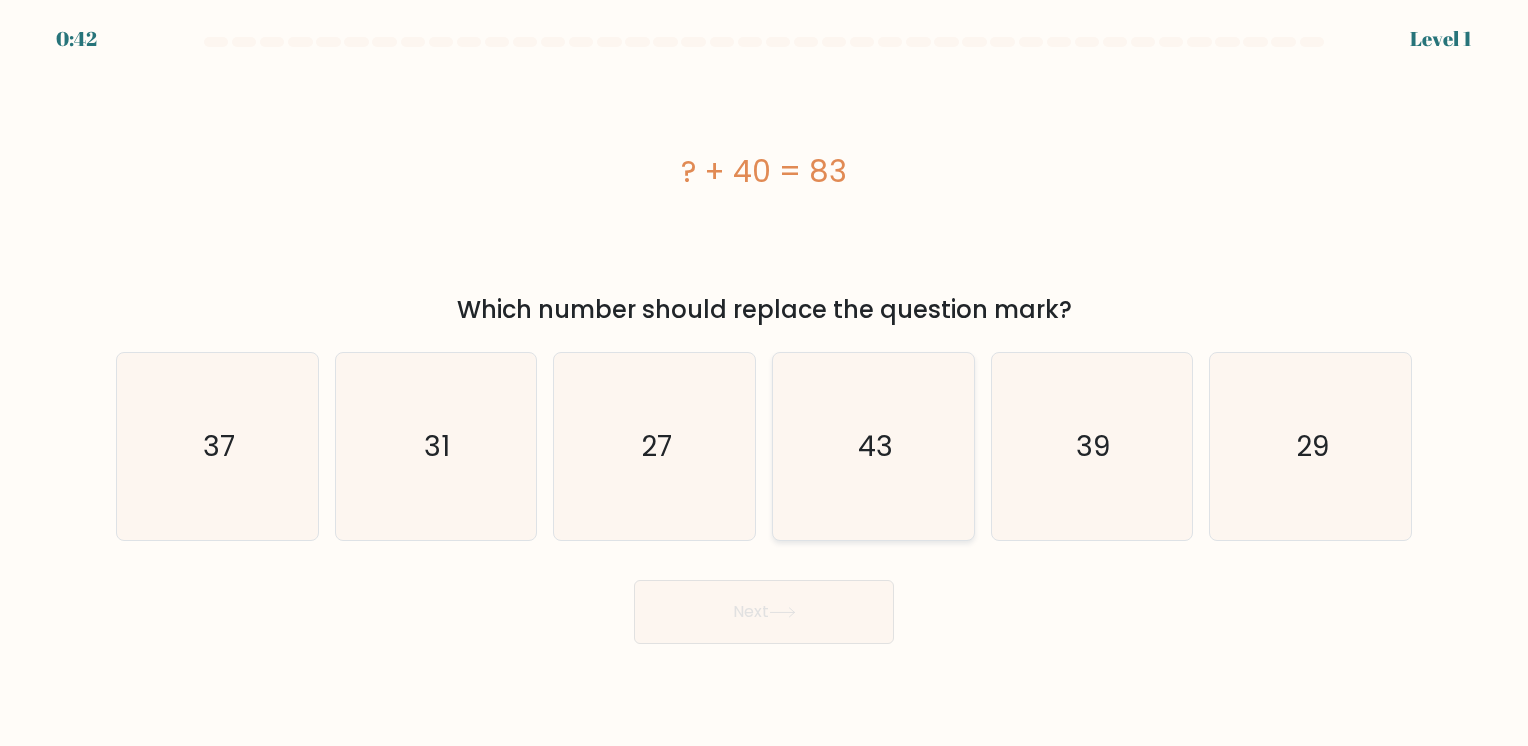 click on "43" 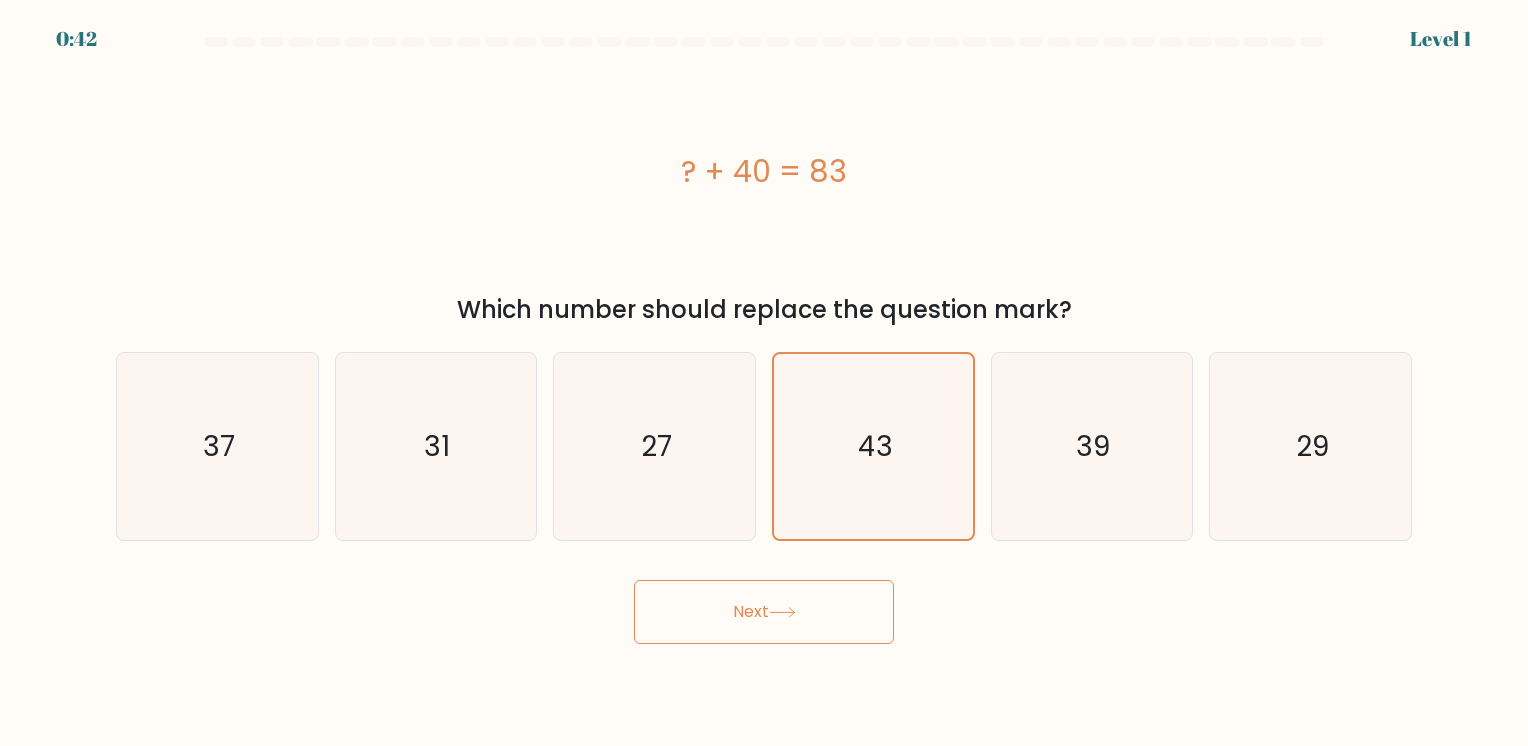 click on "Next" at bounding box center (764, 612) 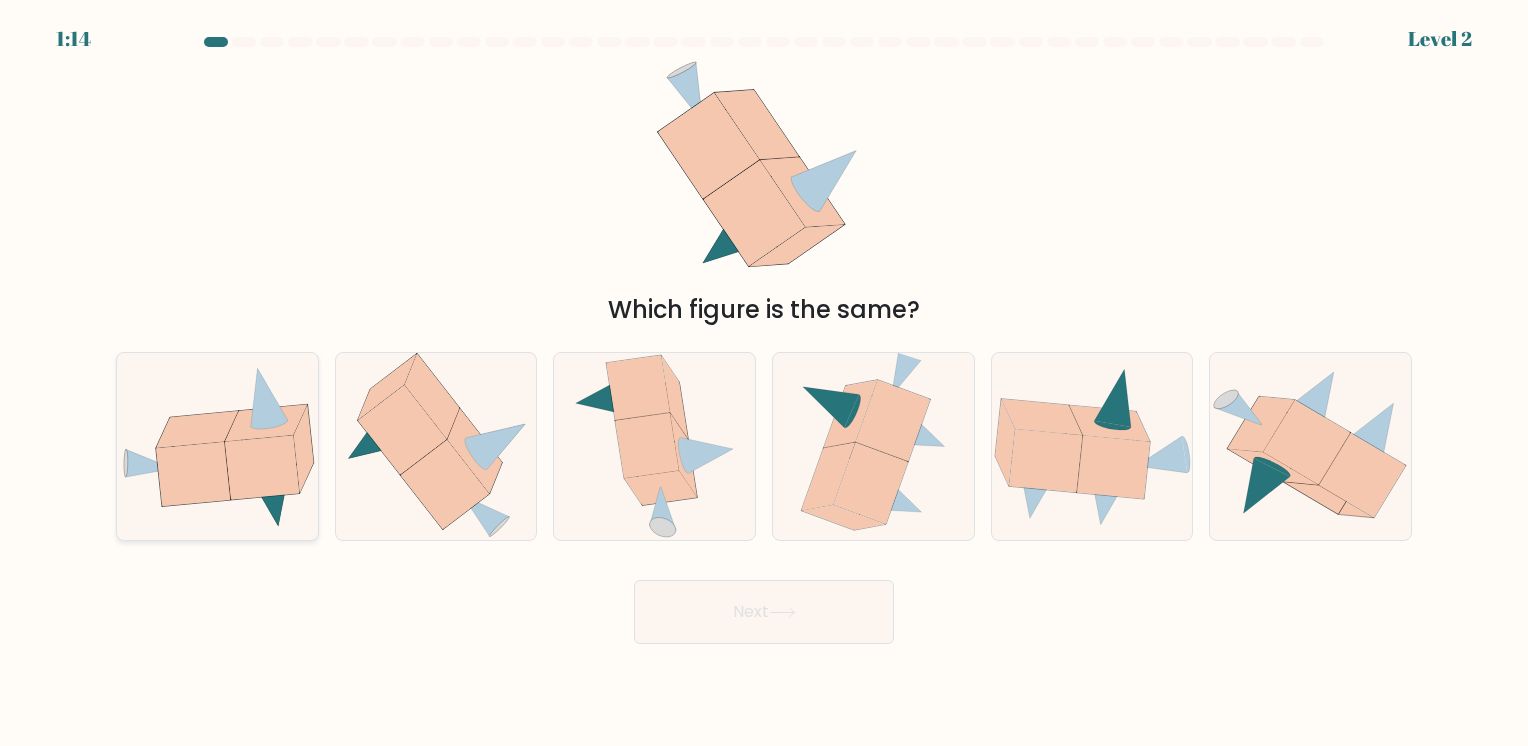 click 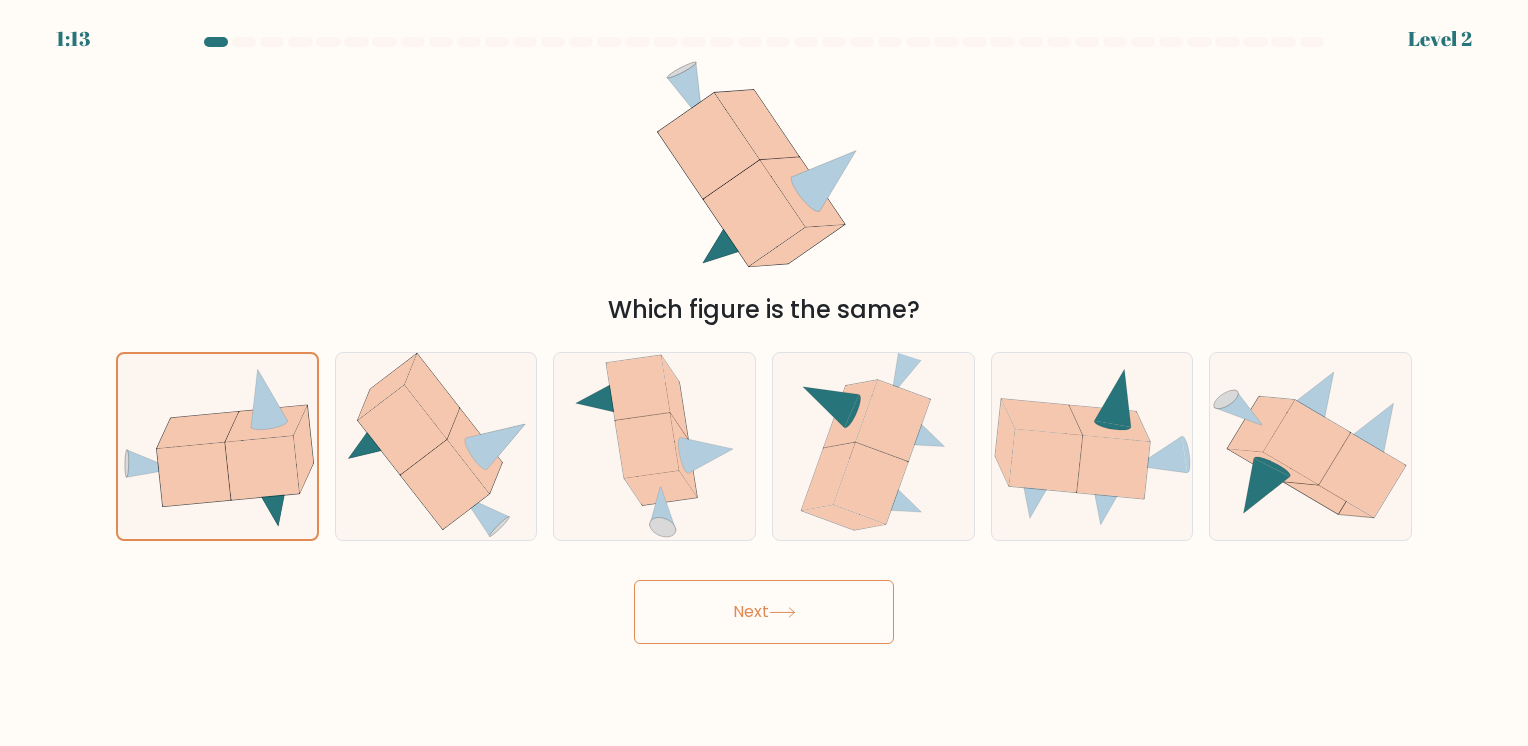 click on "Next" at bounding box center (764, 612) 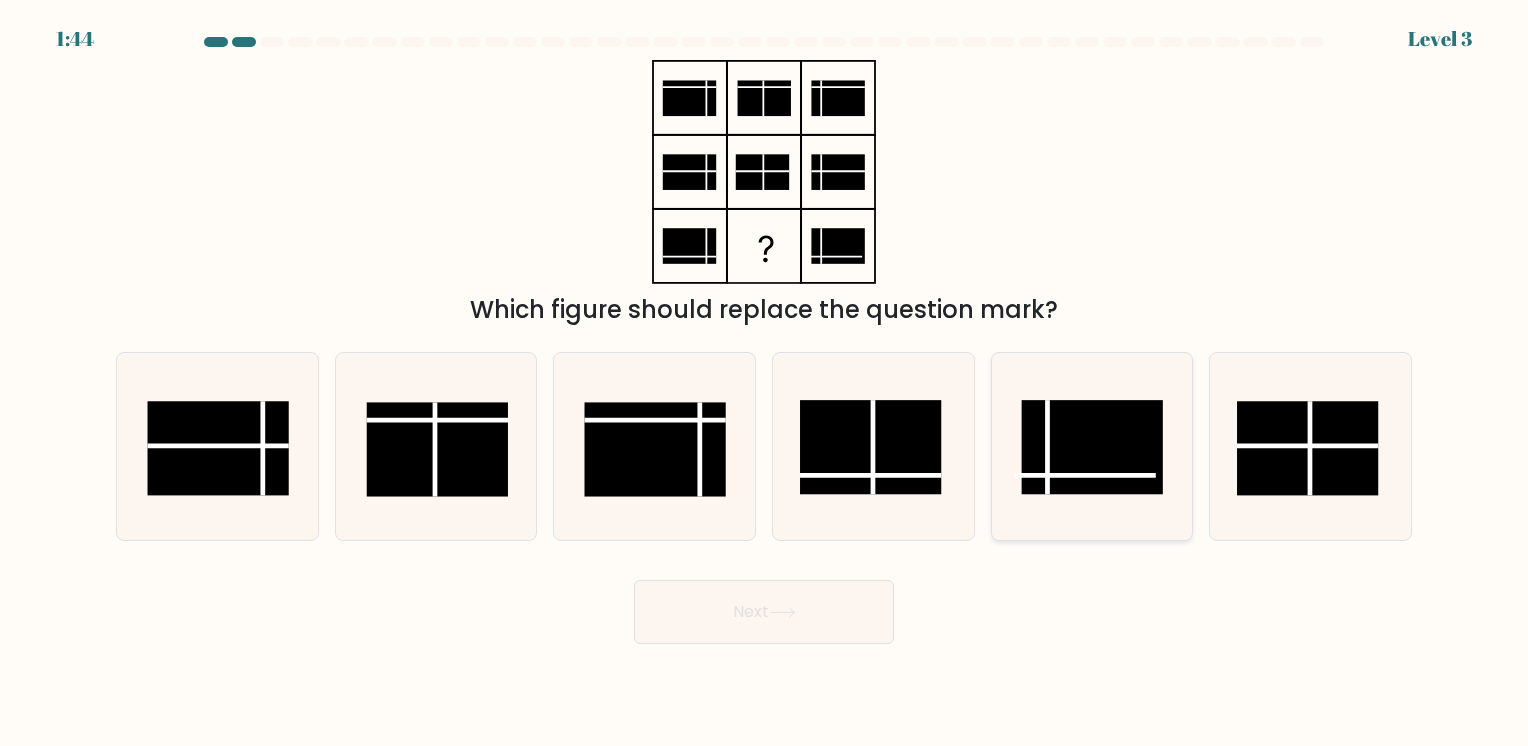 click 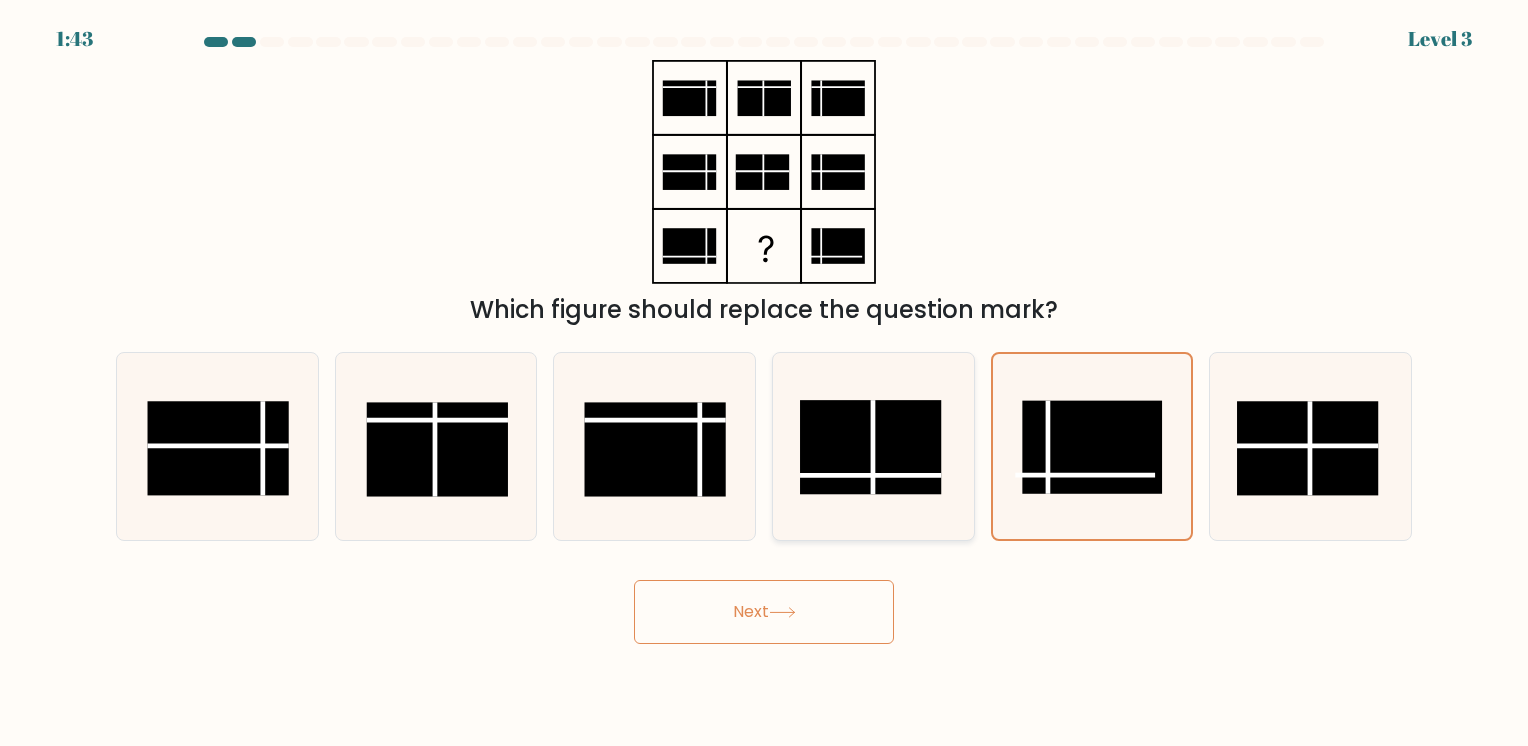 click 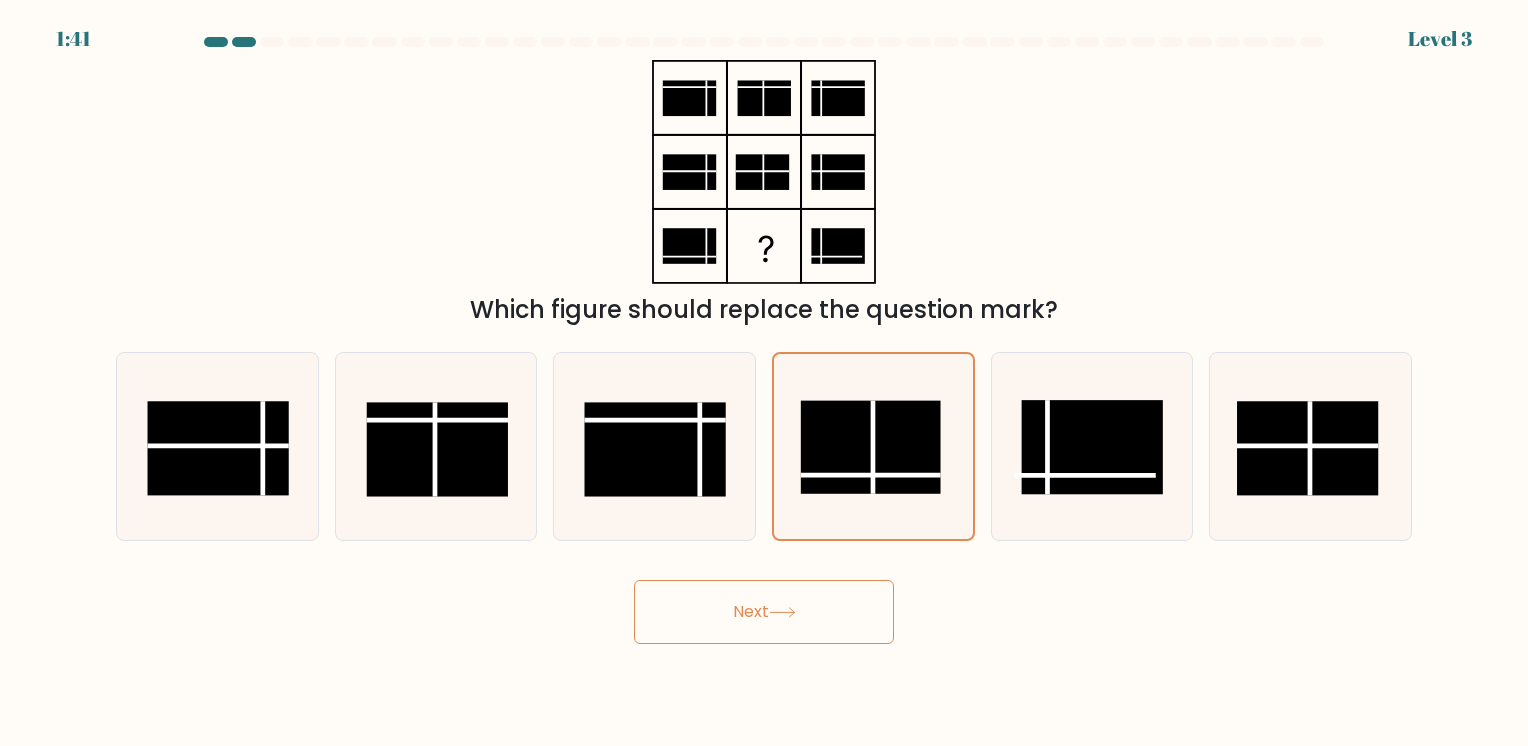 click on "Next" at bounding box center (764, 612) 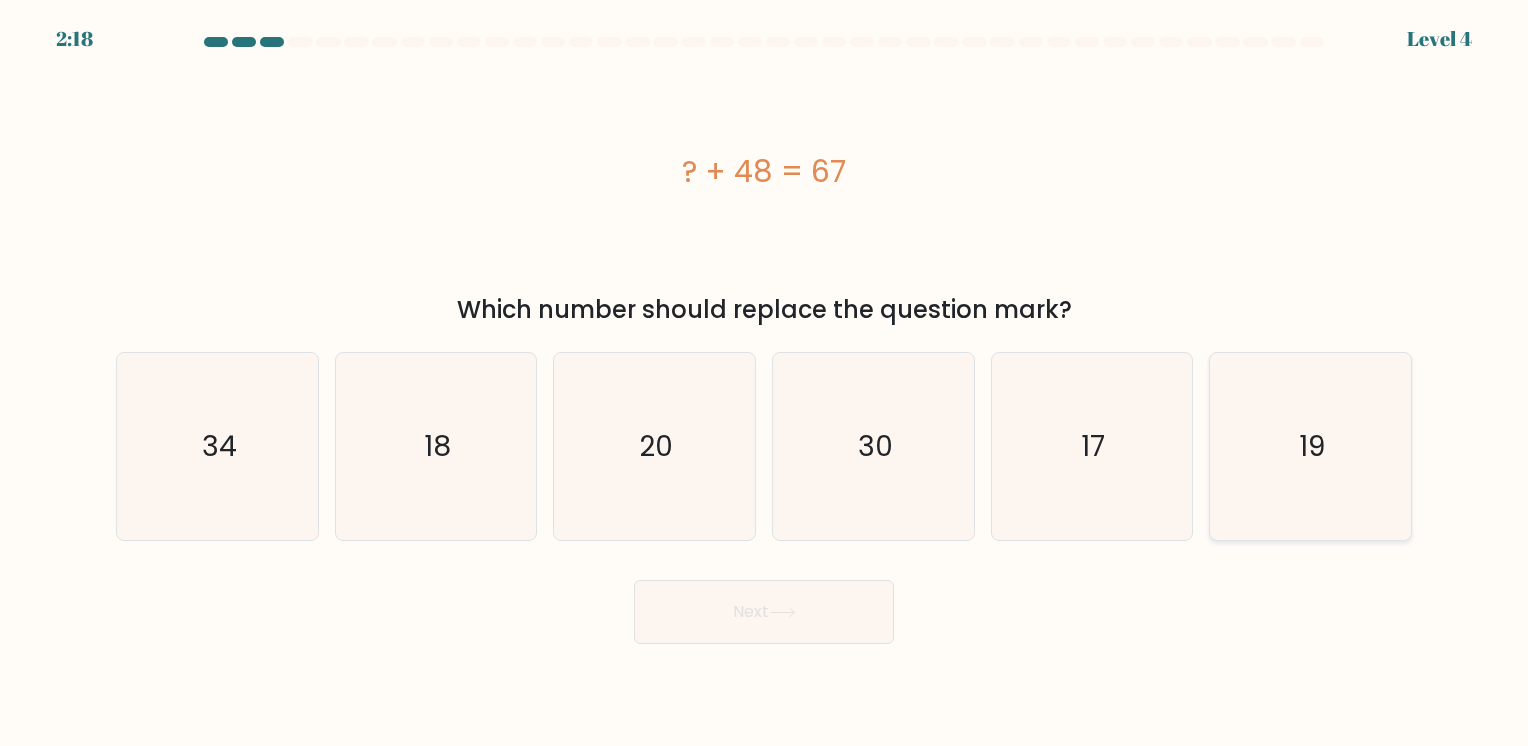 click on "19" 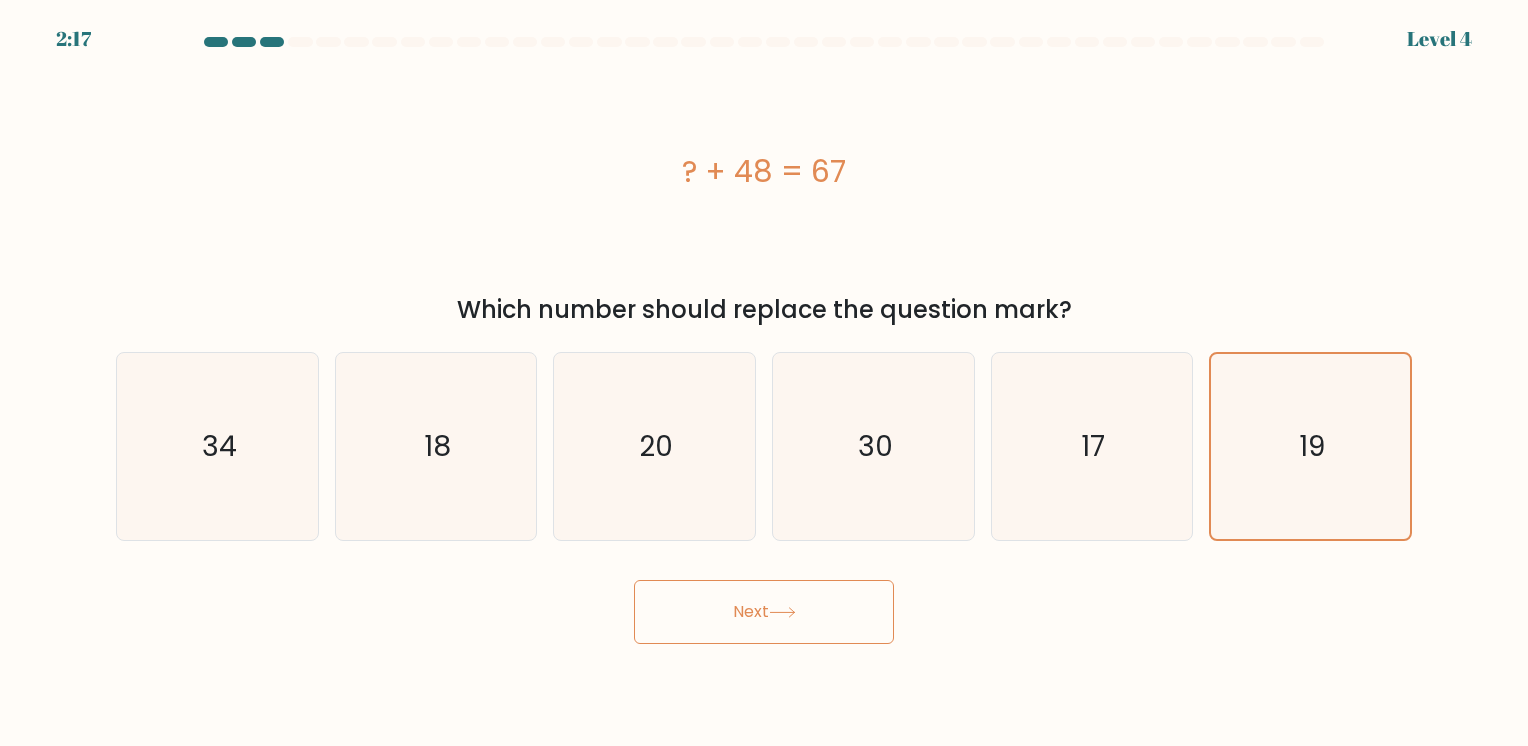 click on "Next" at bounding box center (764, 612) 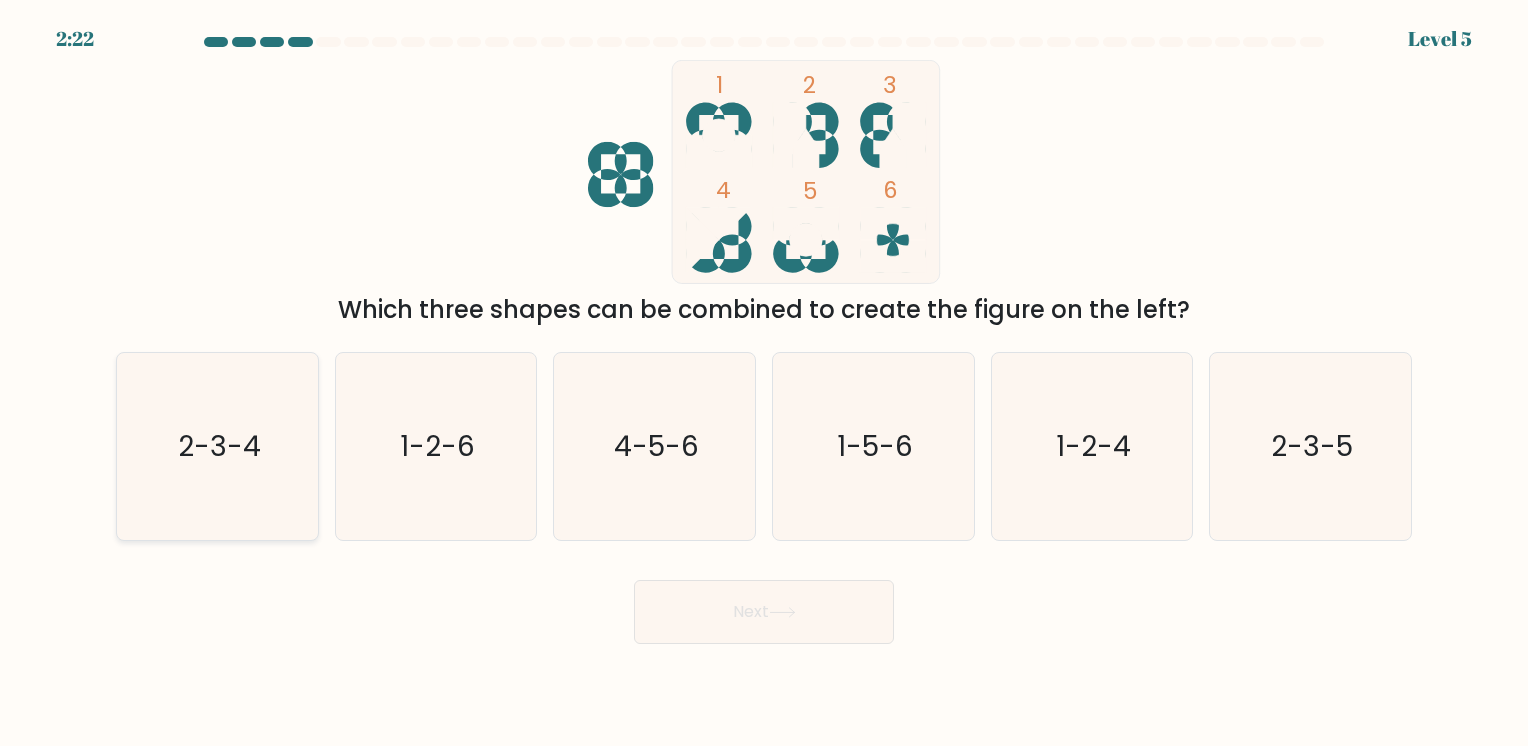 click on "2-3-4" 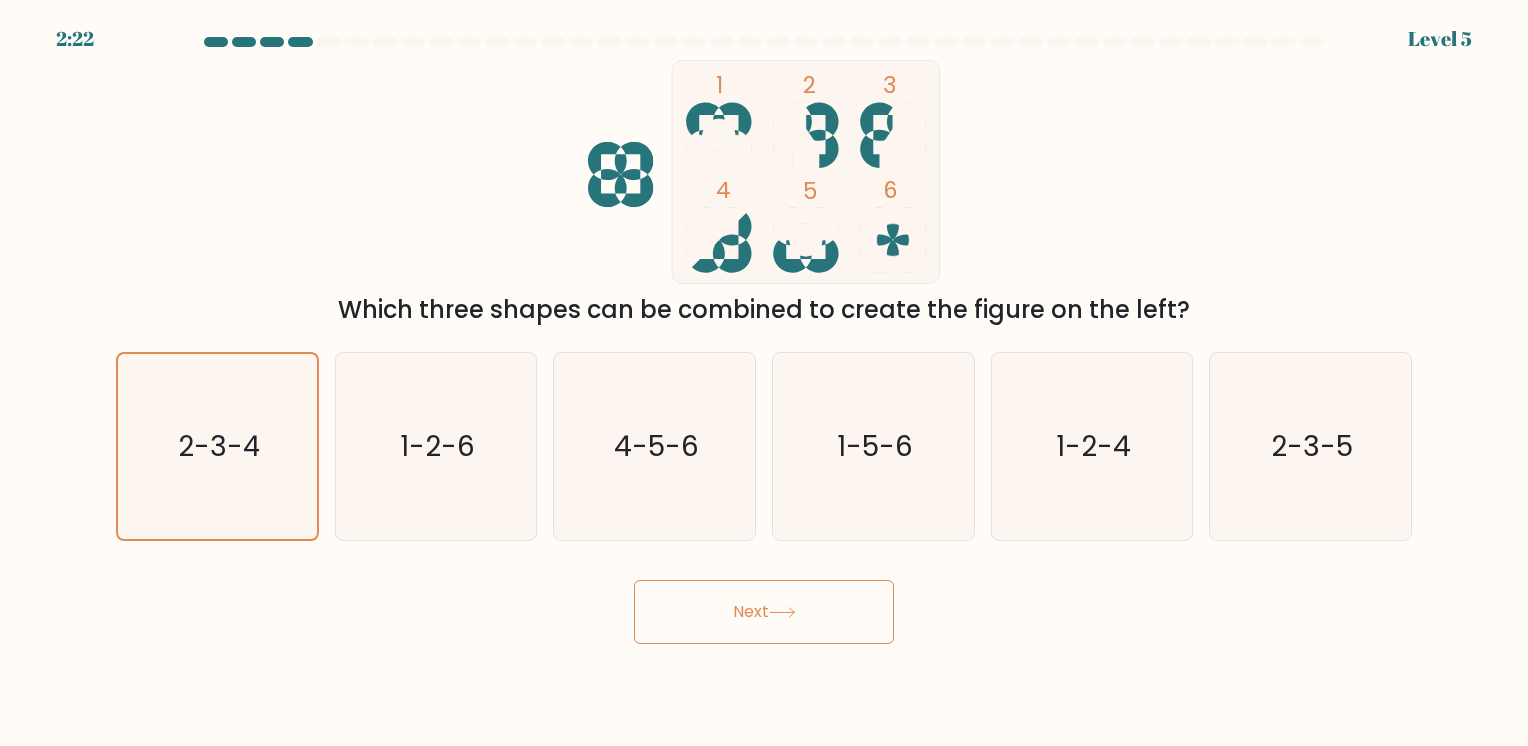 click on "2:22
Level 5" at bounding box center (764, 373) 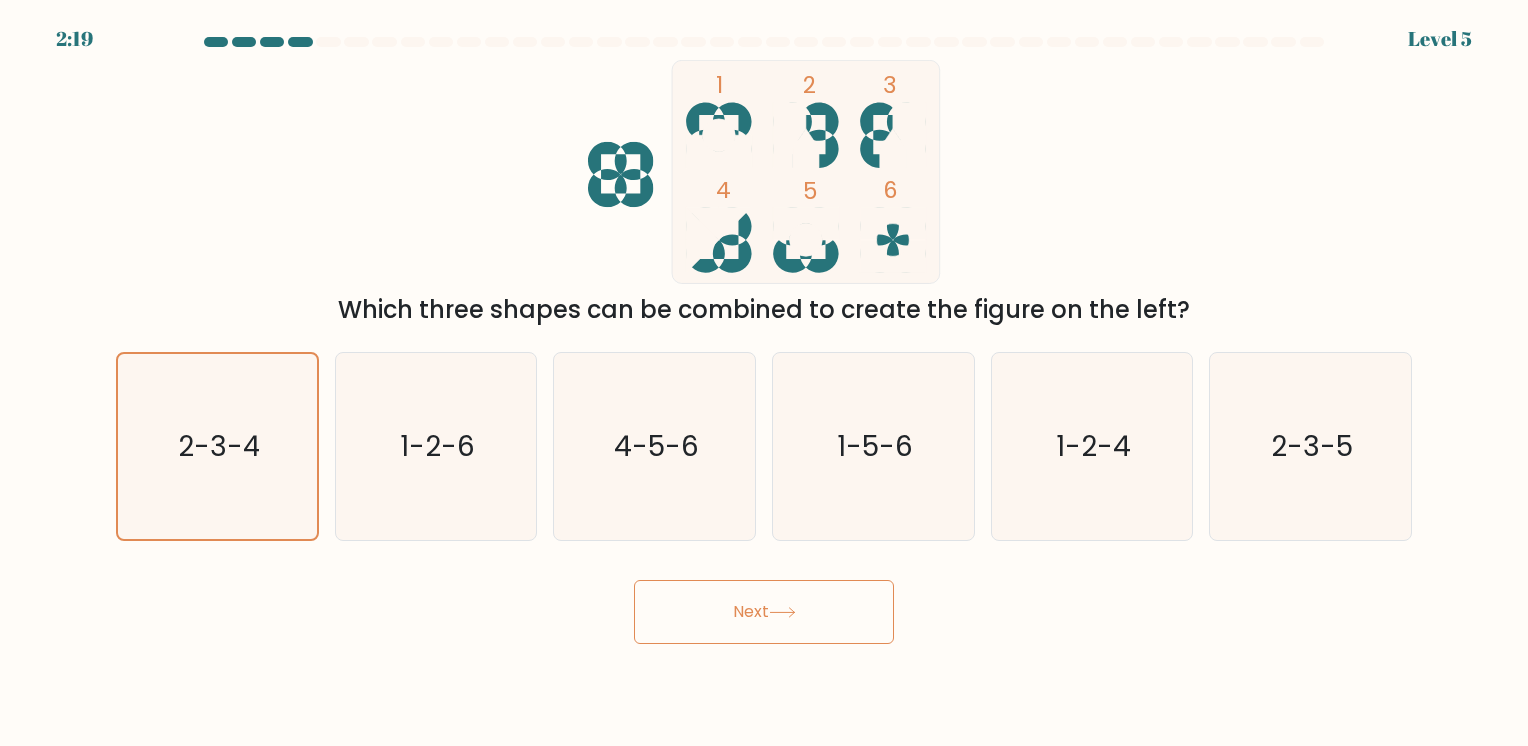 click on "Next" at bounding box center (764, 612) 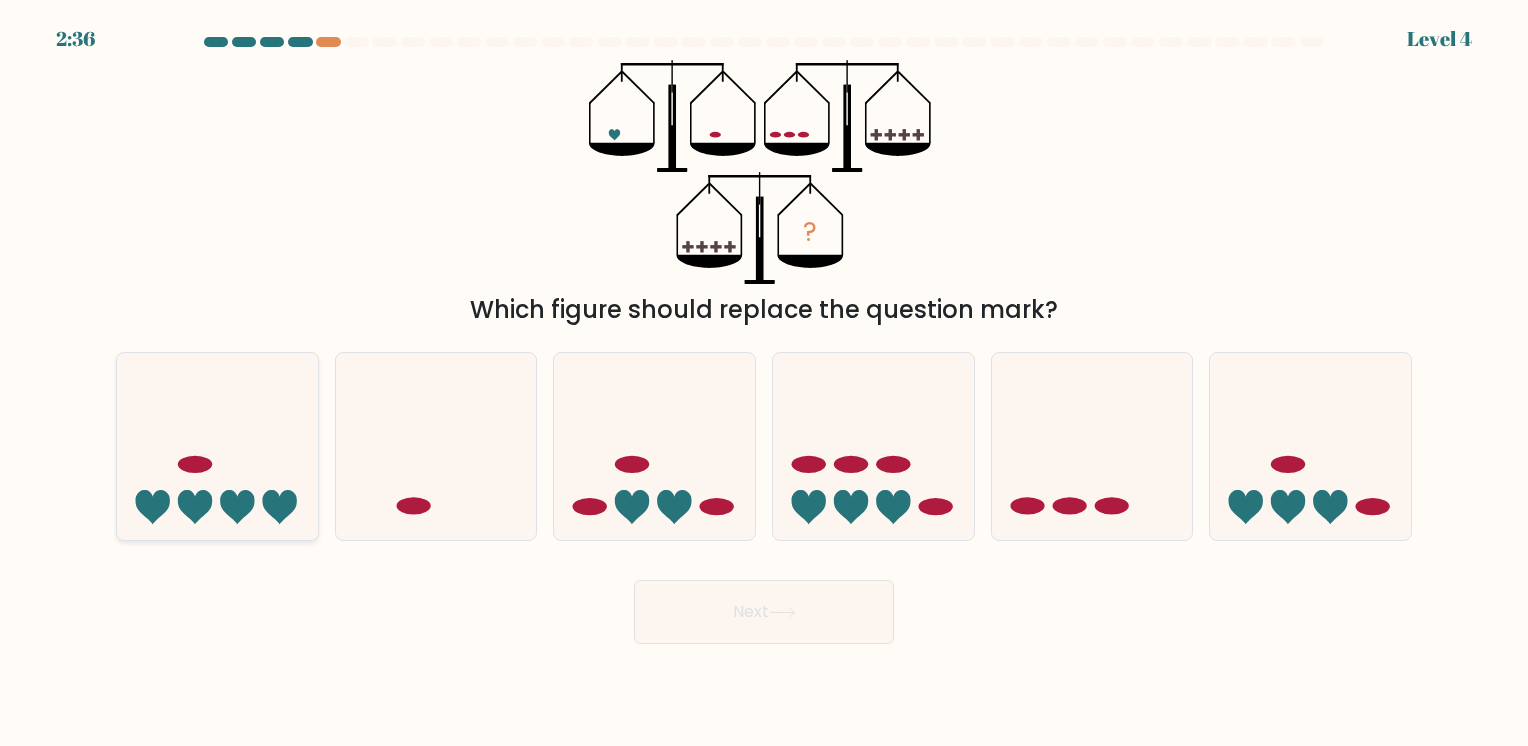 click 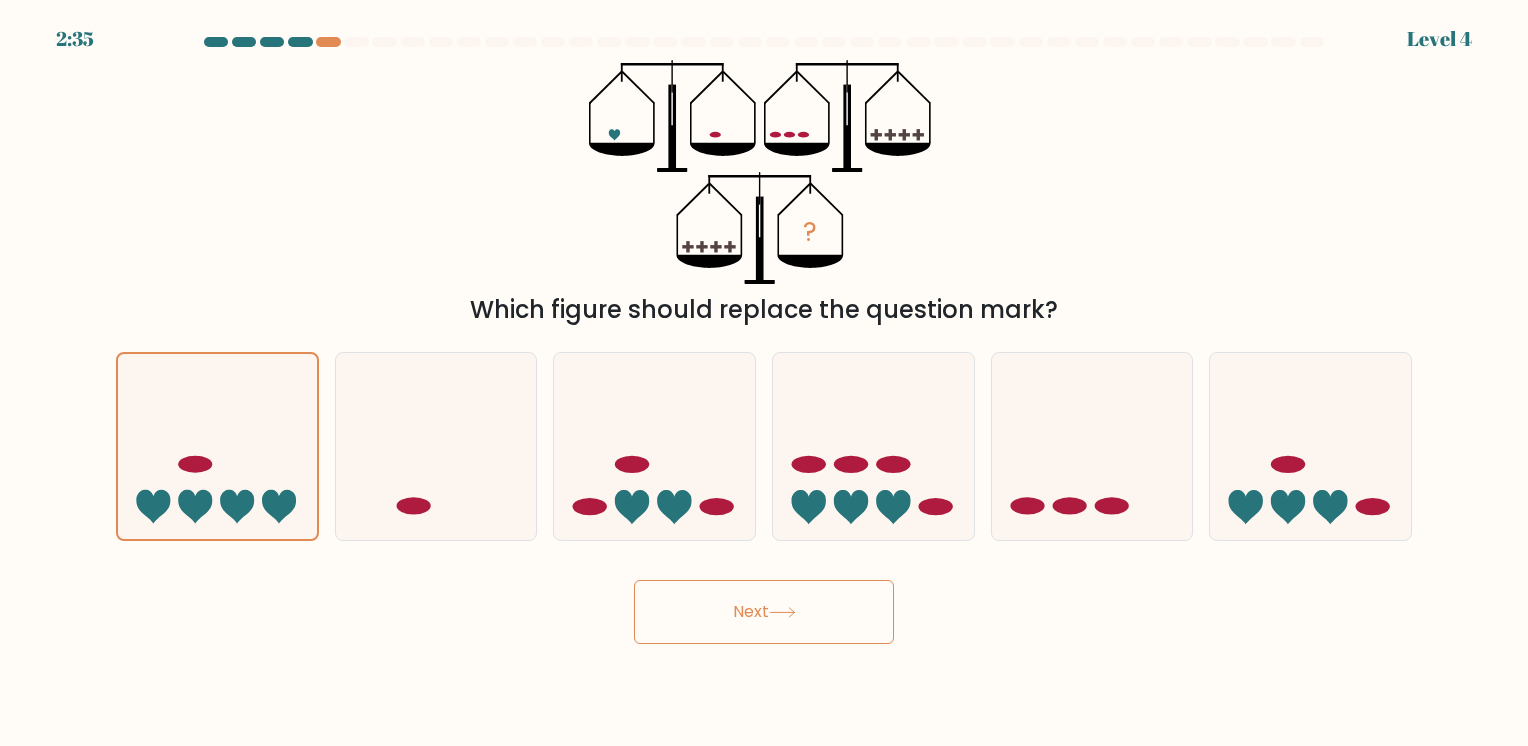 click on "Next" at bounding box center (764, 612) 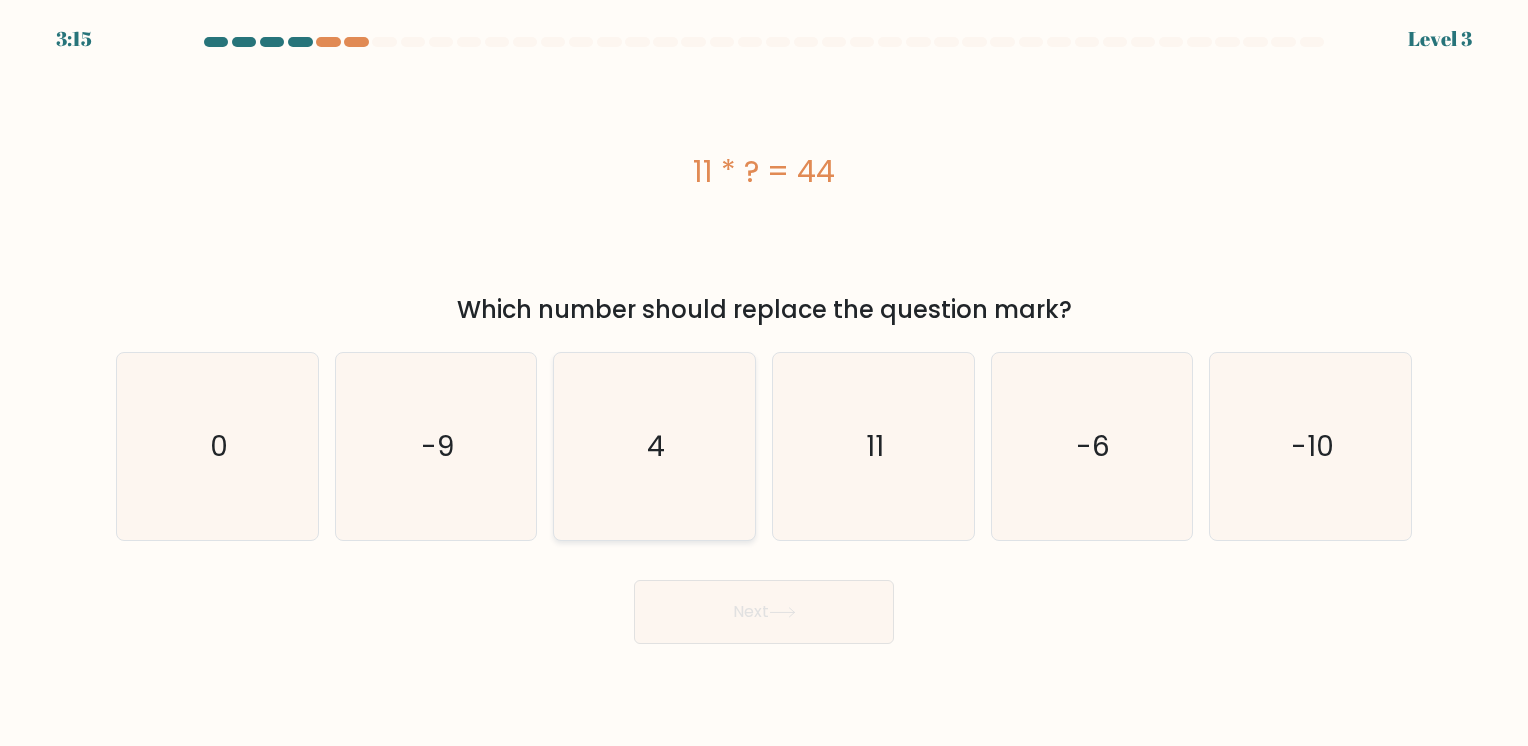 click on "4" 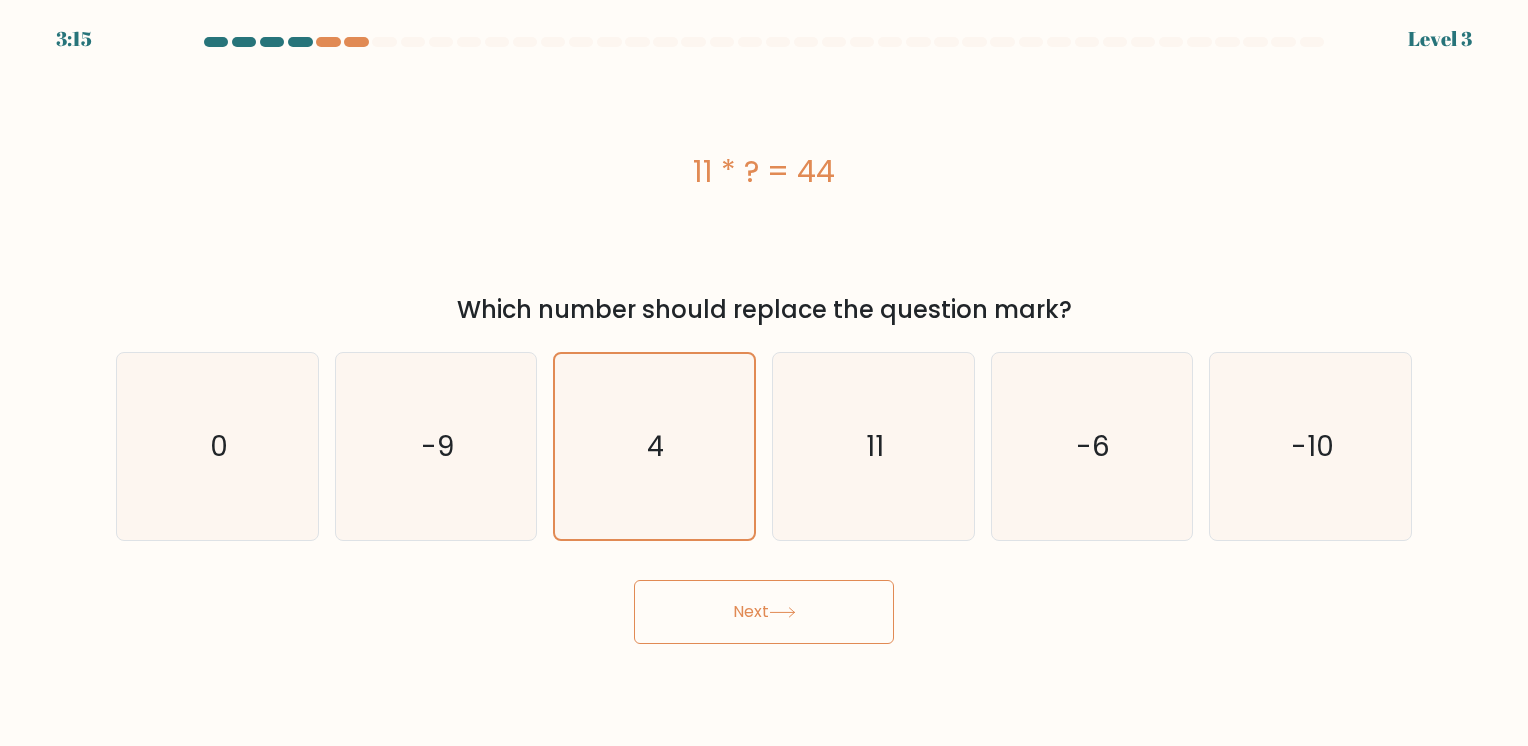 click on "Next" at bounding box center (764, 612) 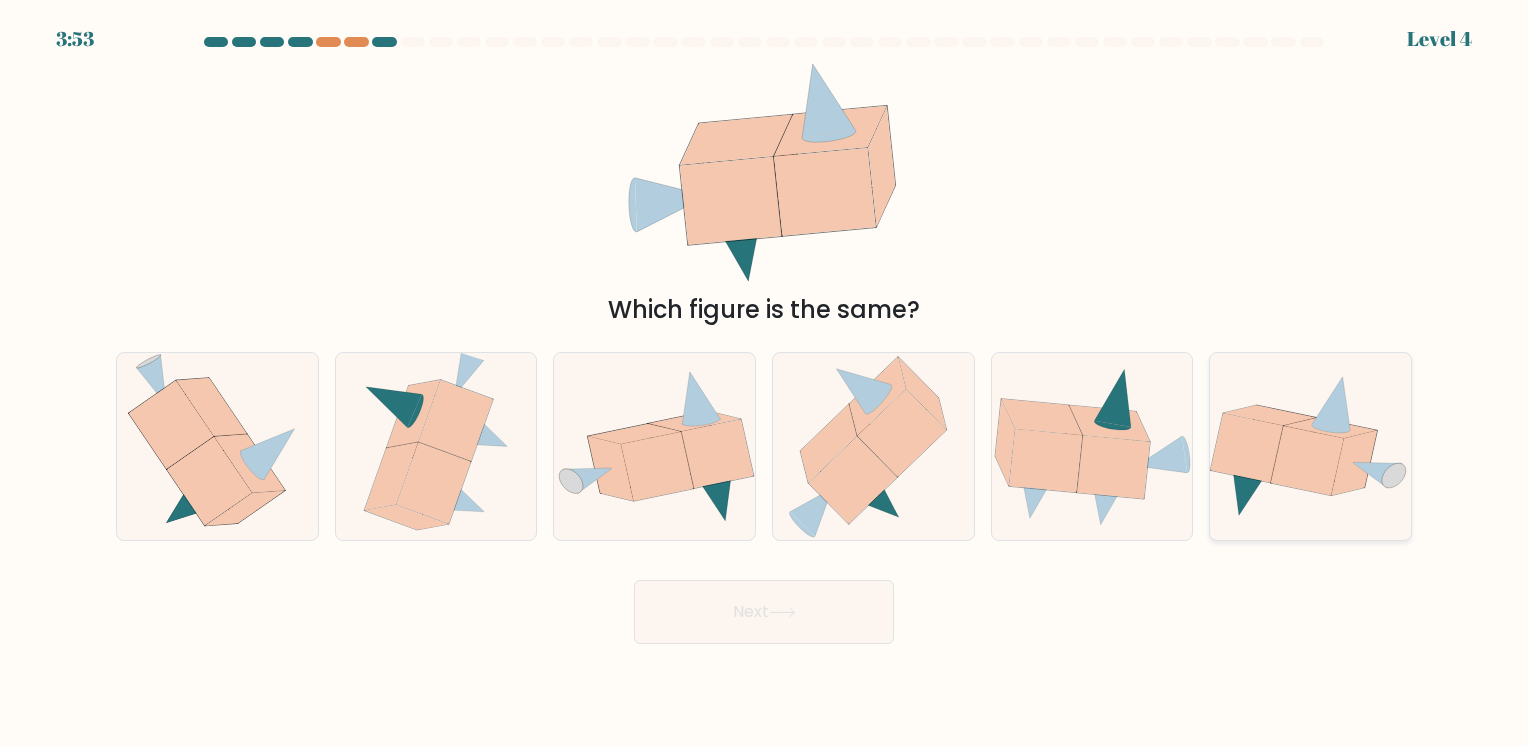 click 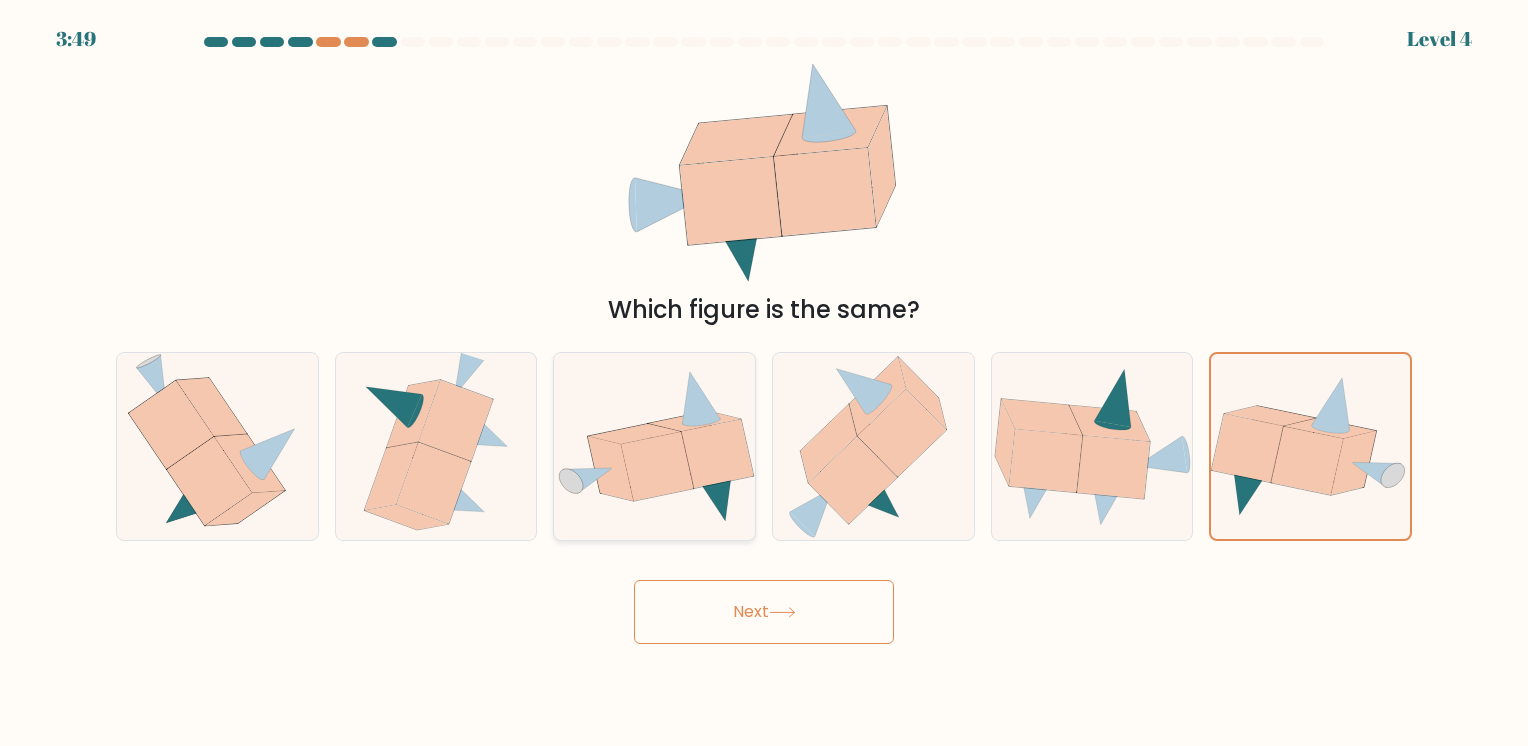 click 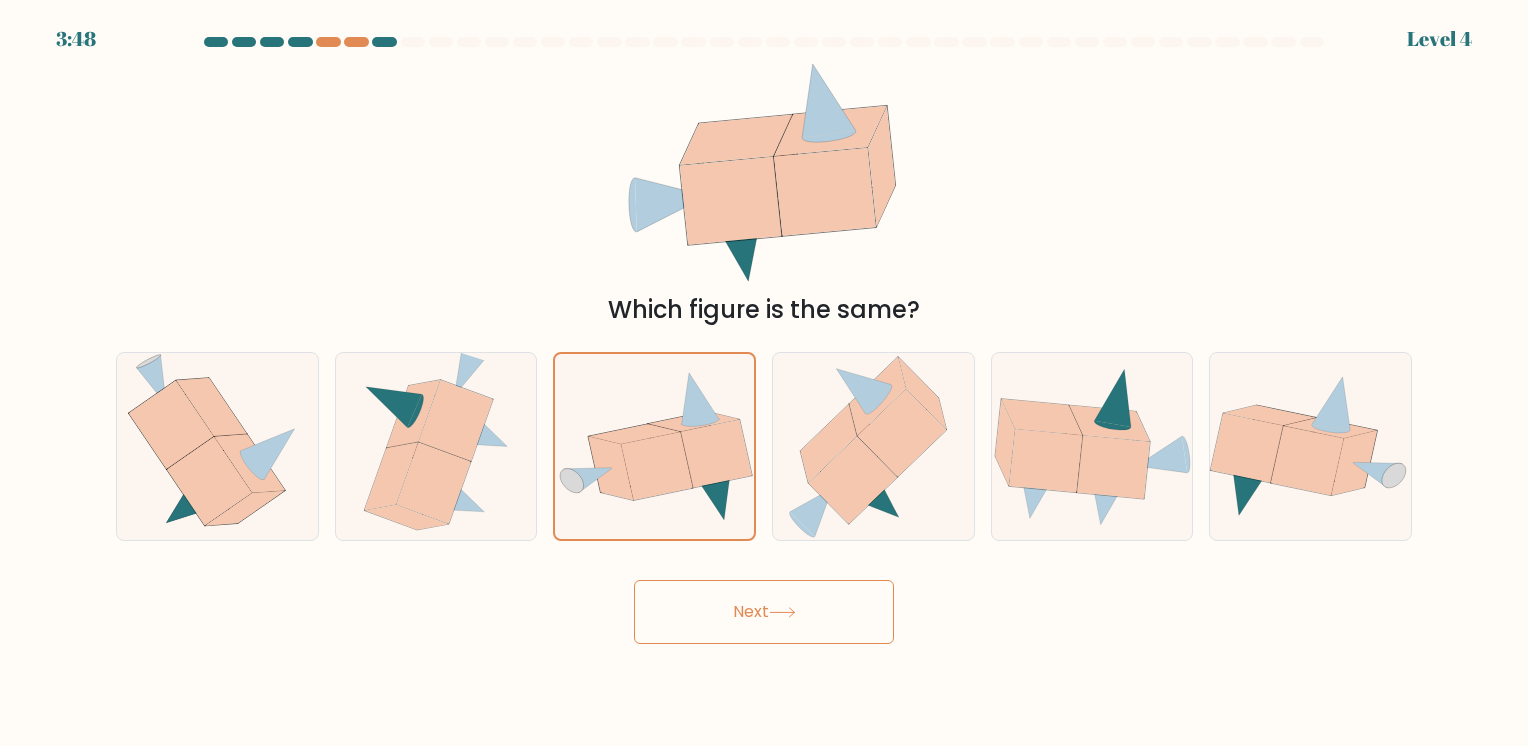 click on "Next" at bounding box center [764, 612] 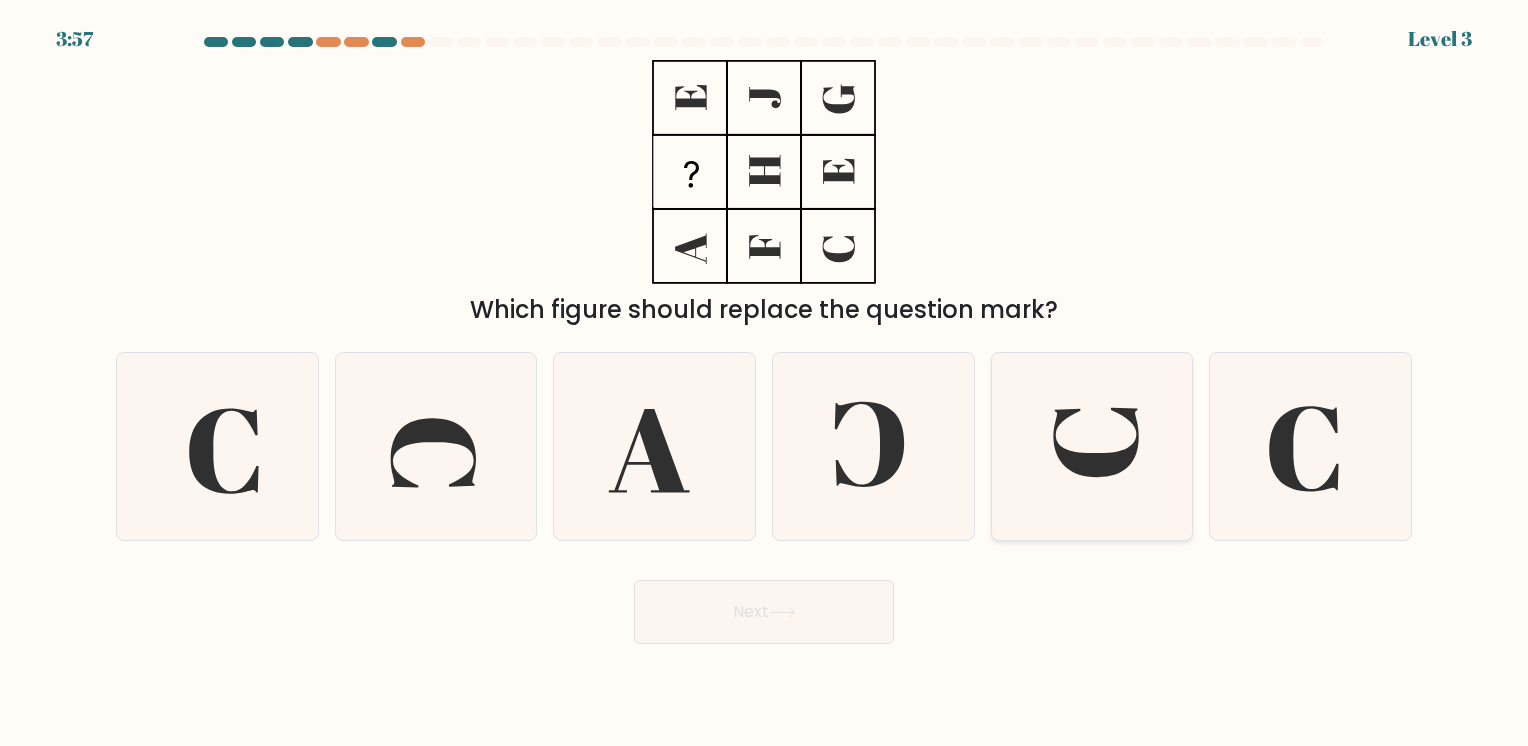 click 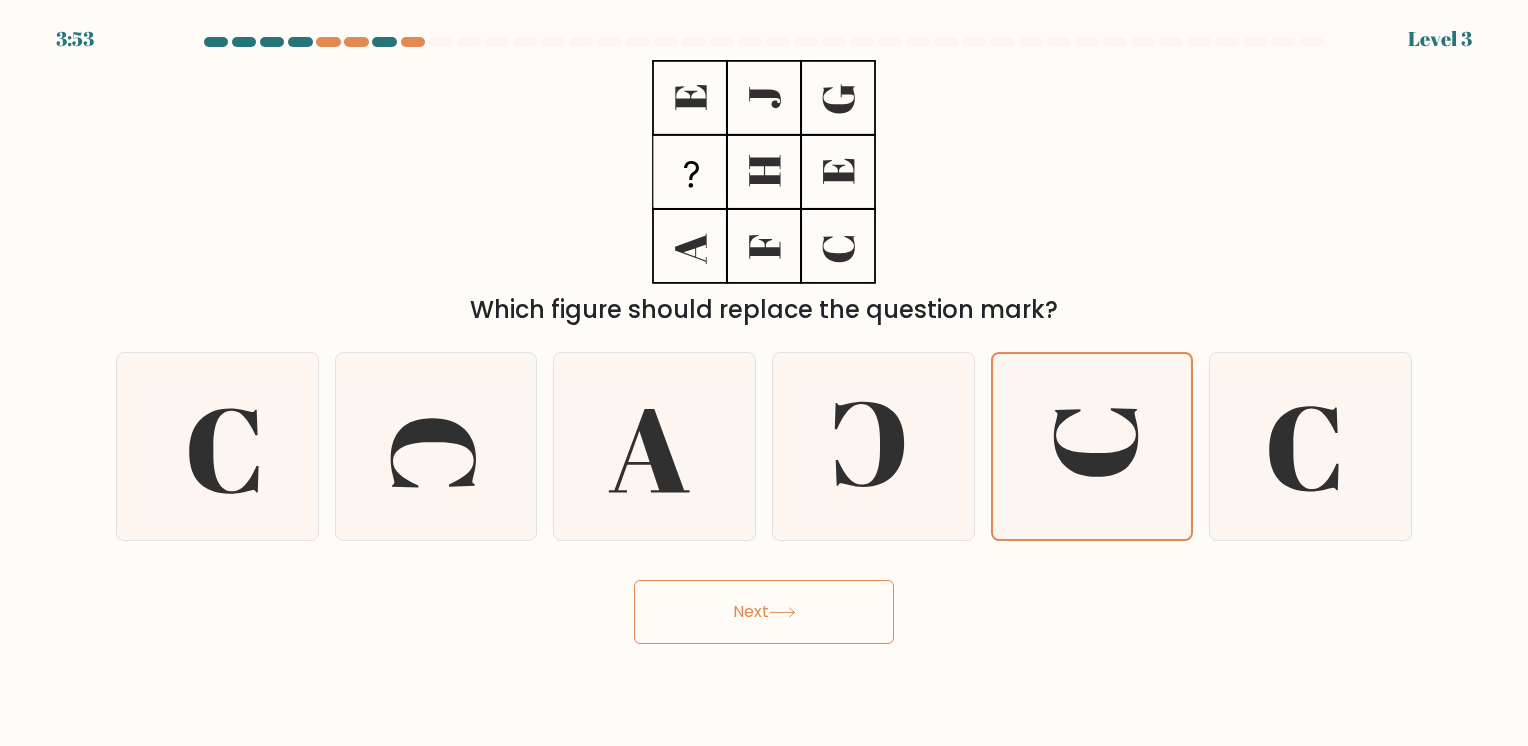 click on "Next" at bounding box center (764, 612) 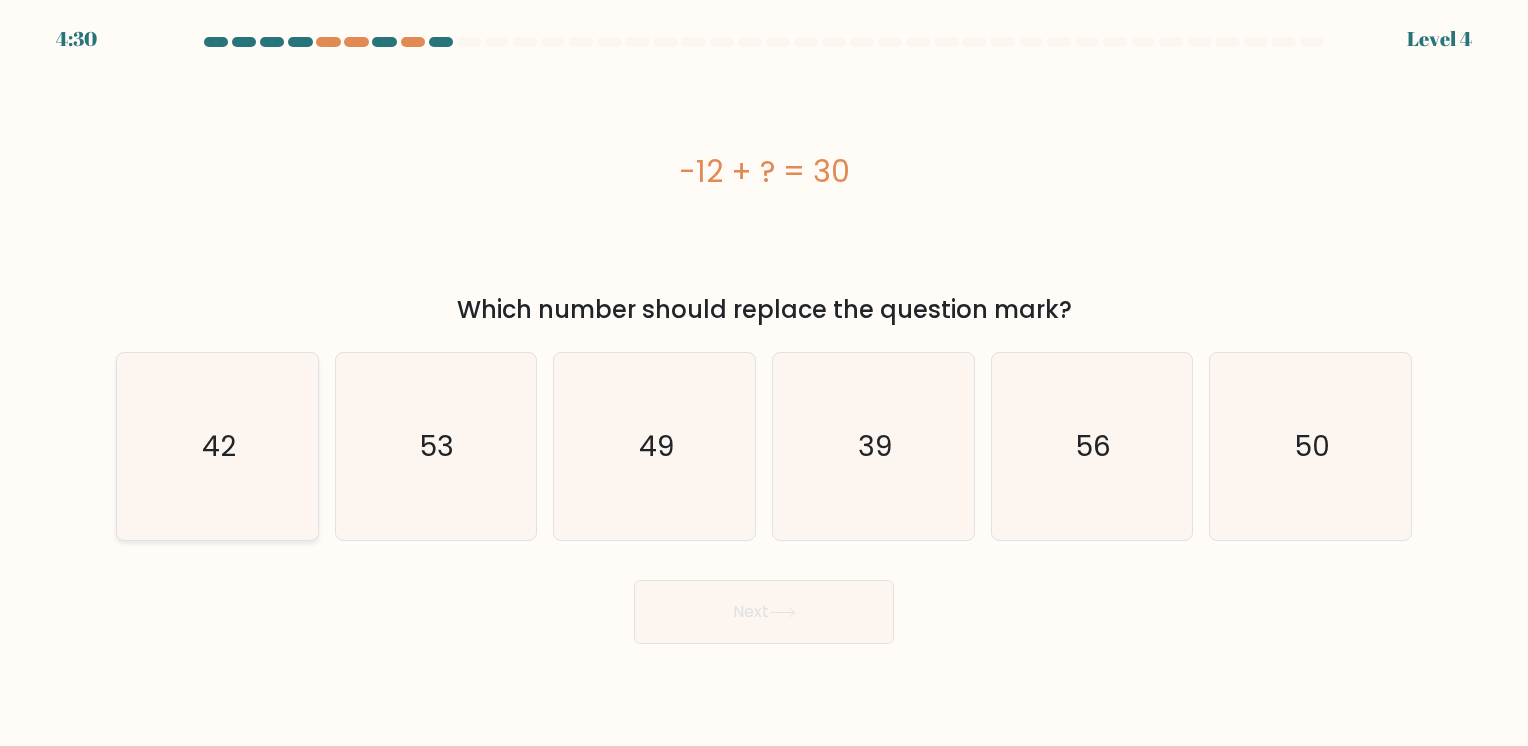 click on "42" 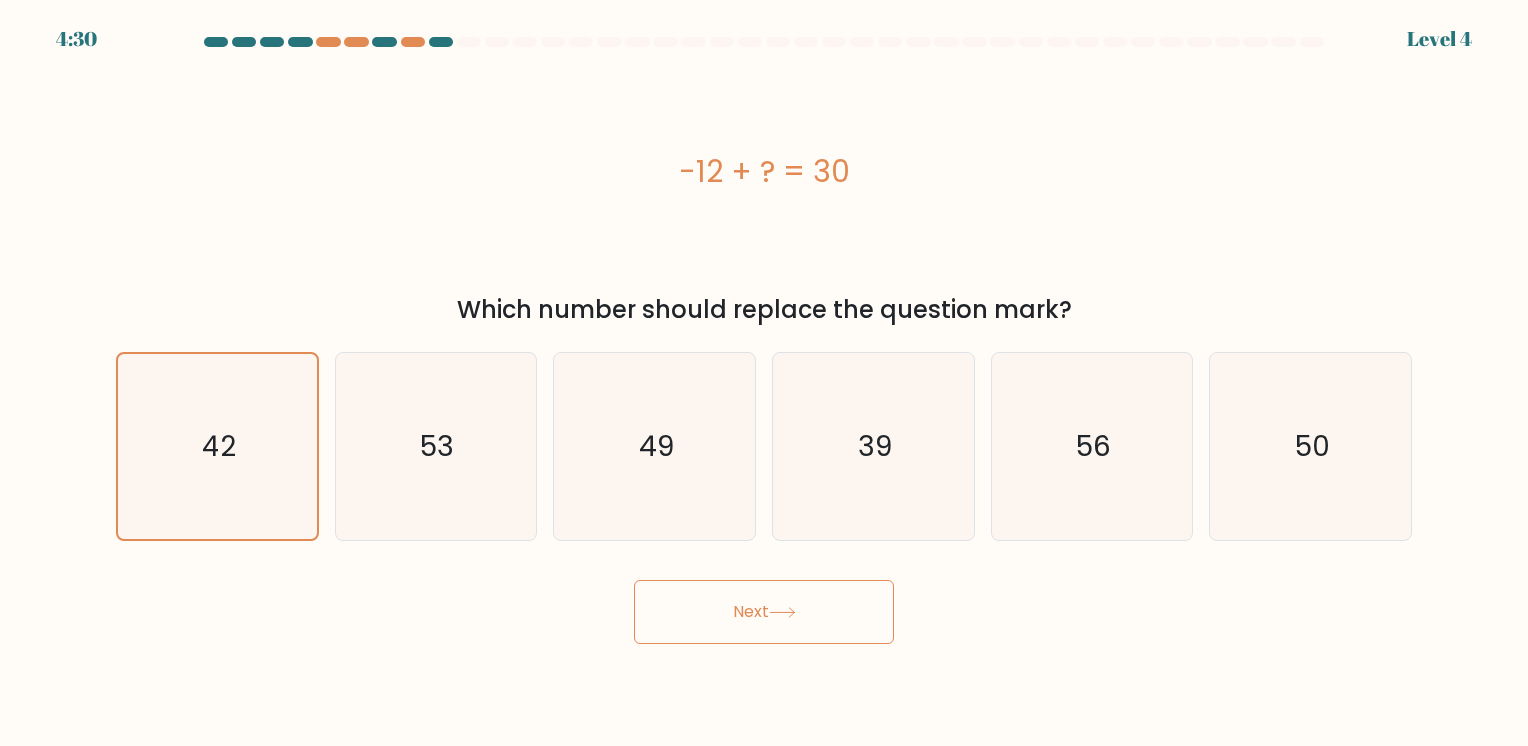 click on "Next" at bounding box center (764, 612) 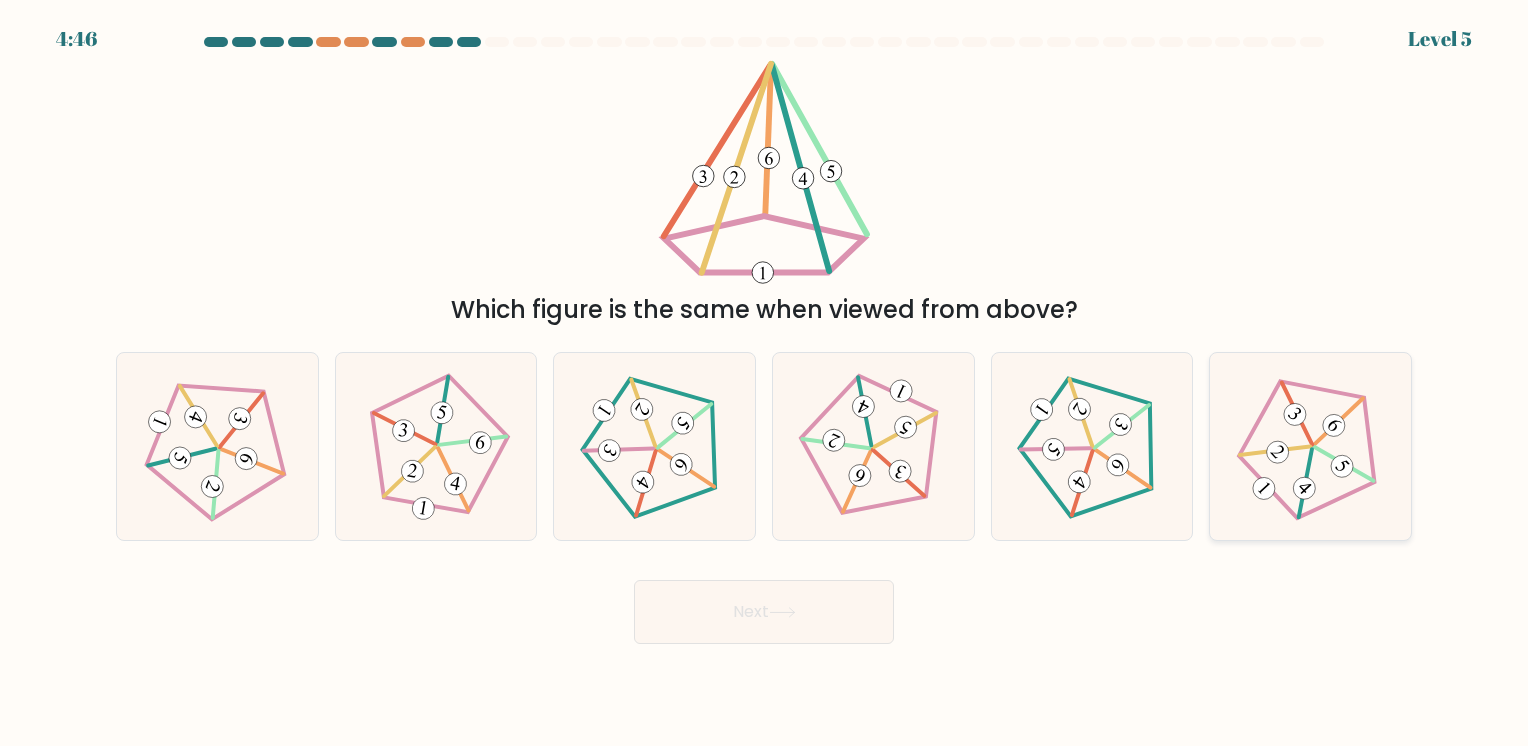 click 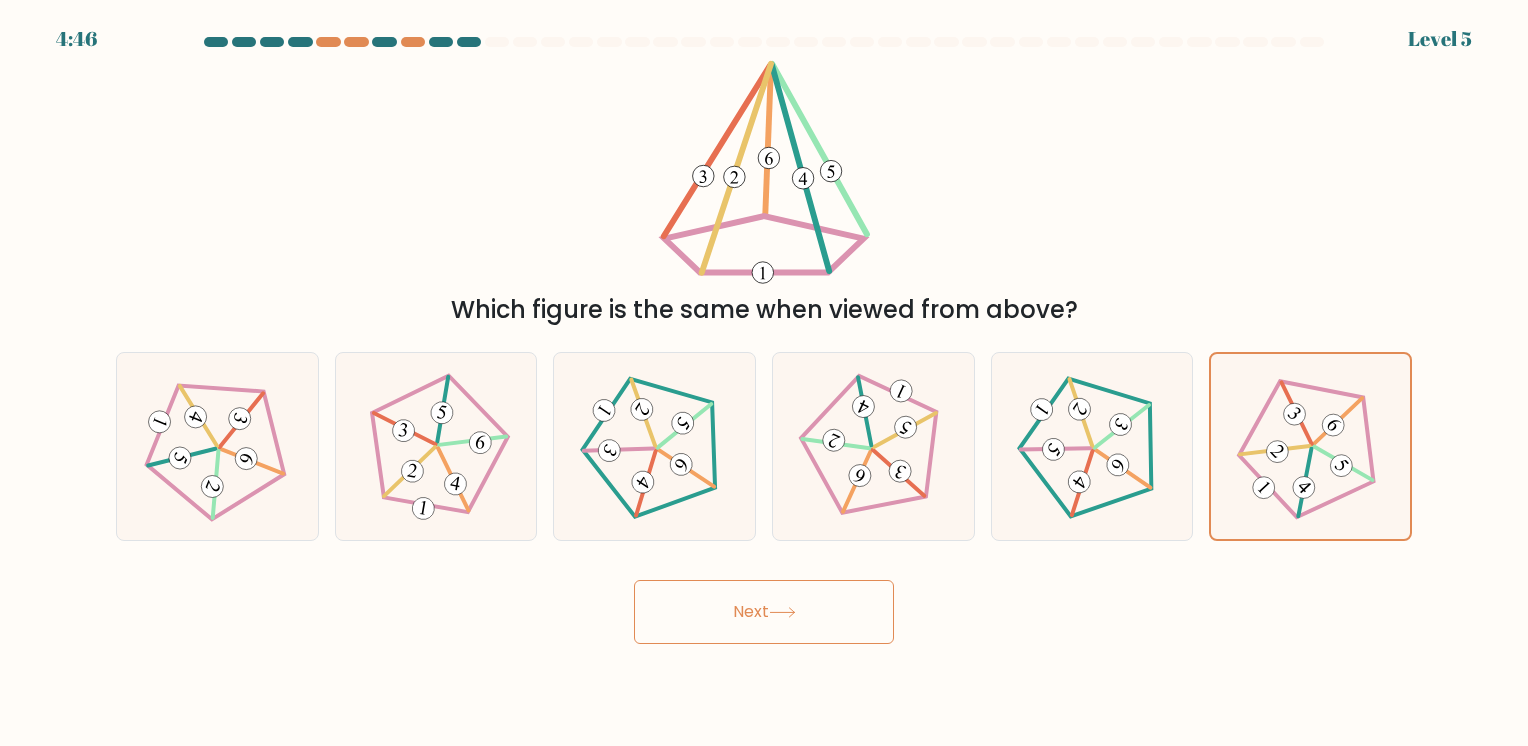 click on "Next" at bounding box center [764, 612] 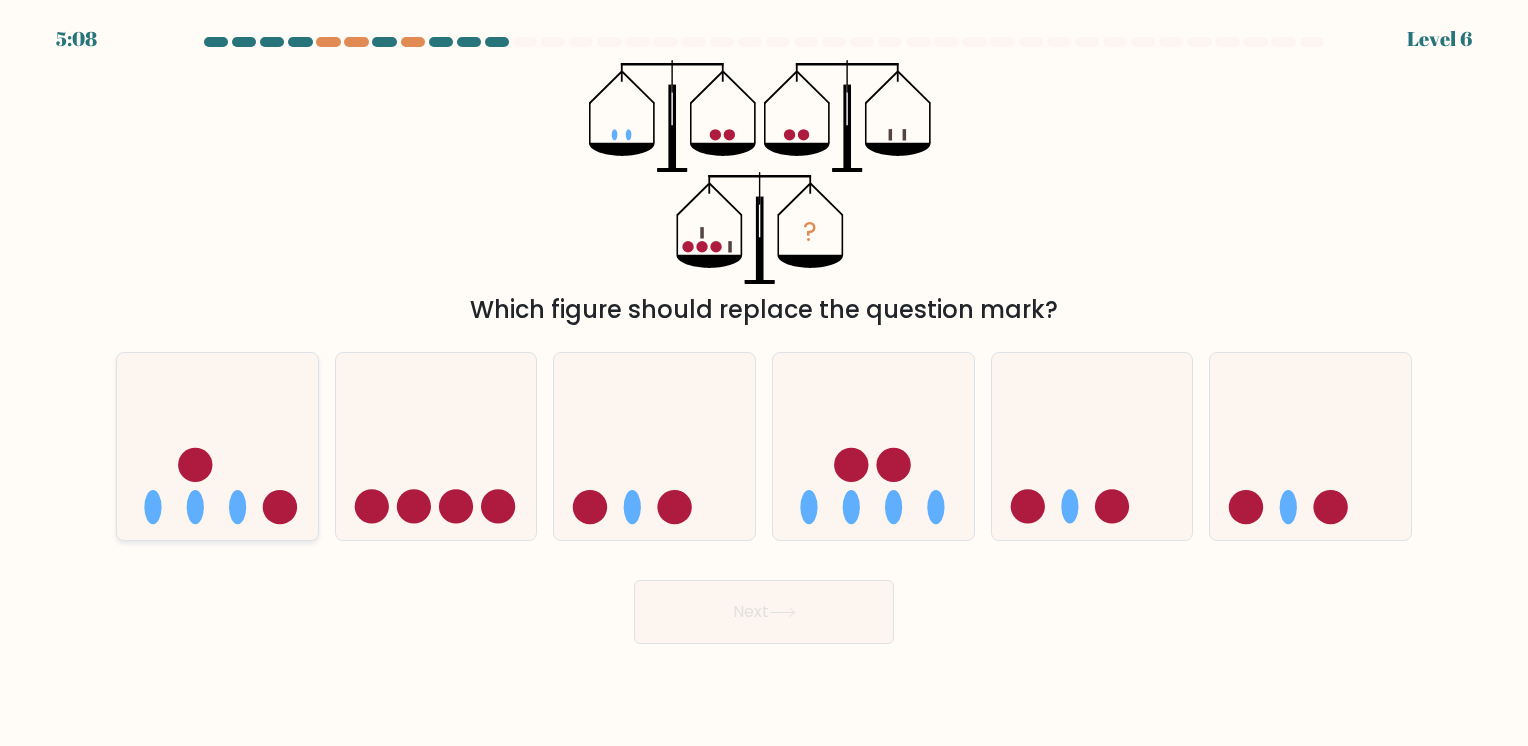 click at bounding box center [217, 446] 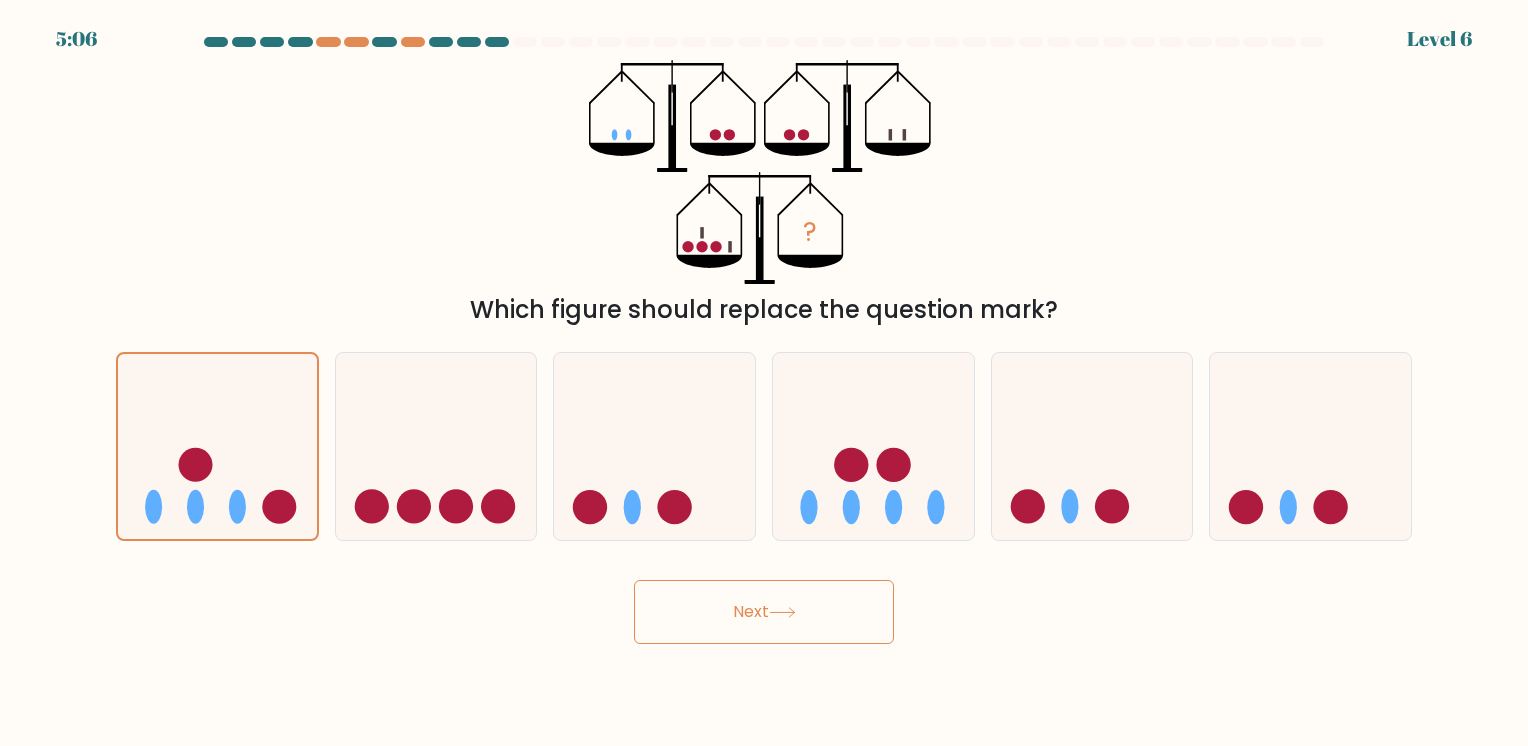 click on "Next" at bounding box center (764, 612) 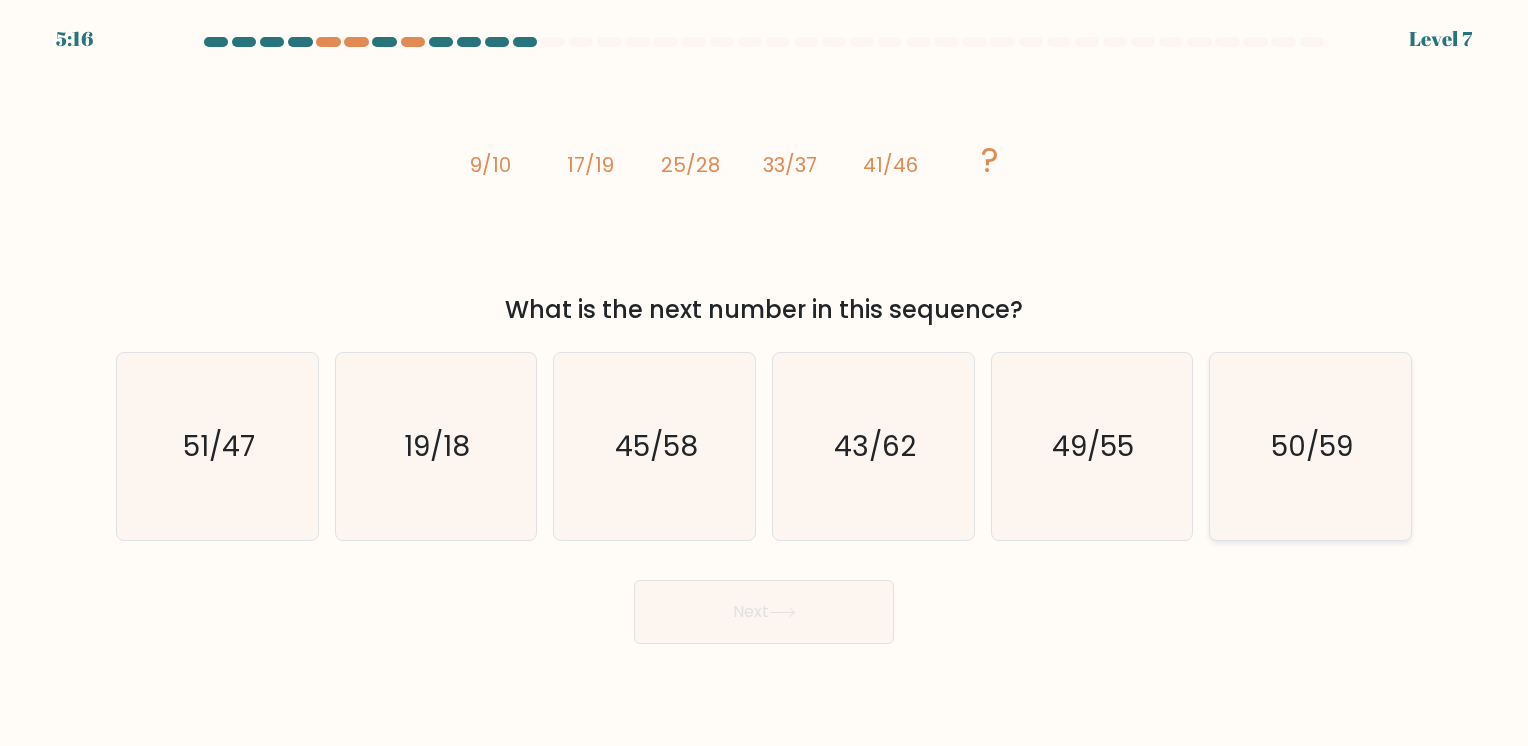click on "50/59" 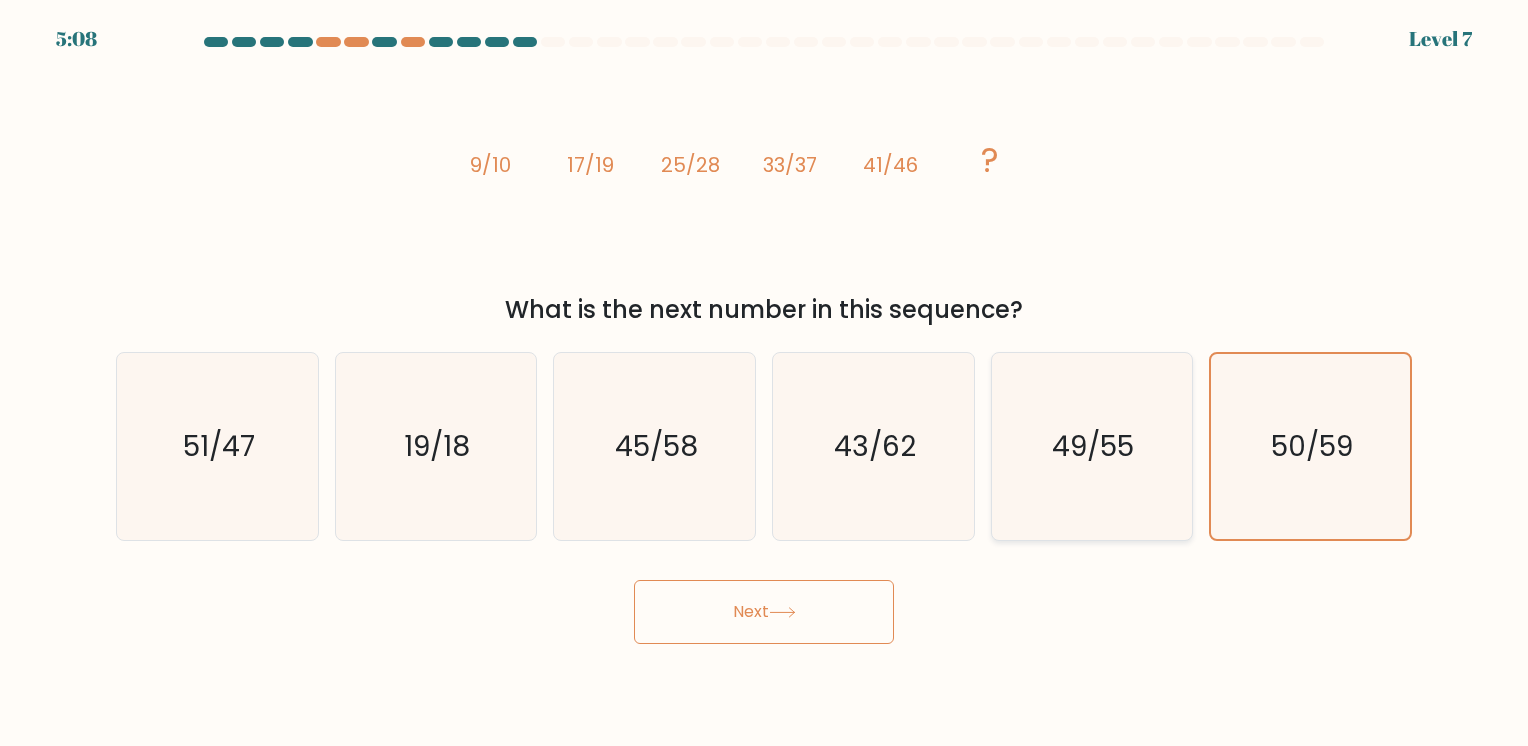 click on "49/55" 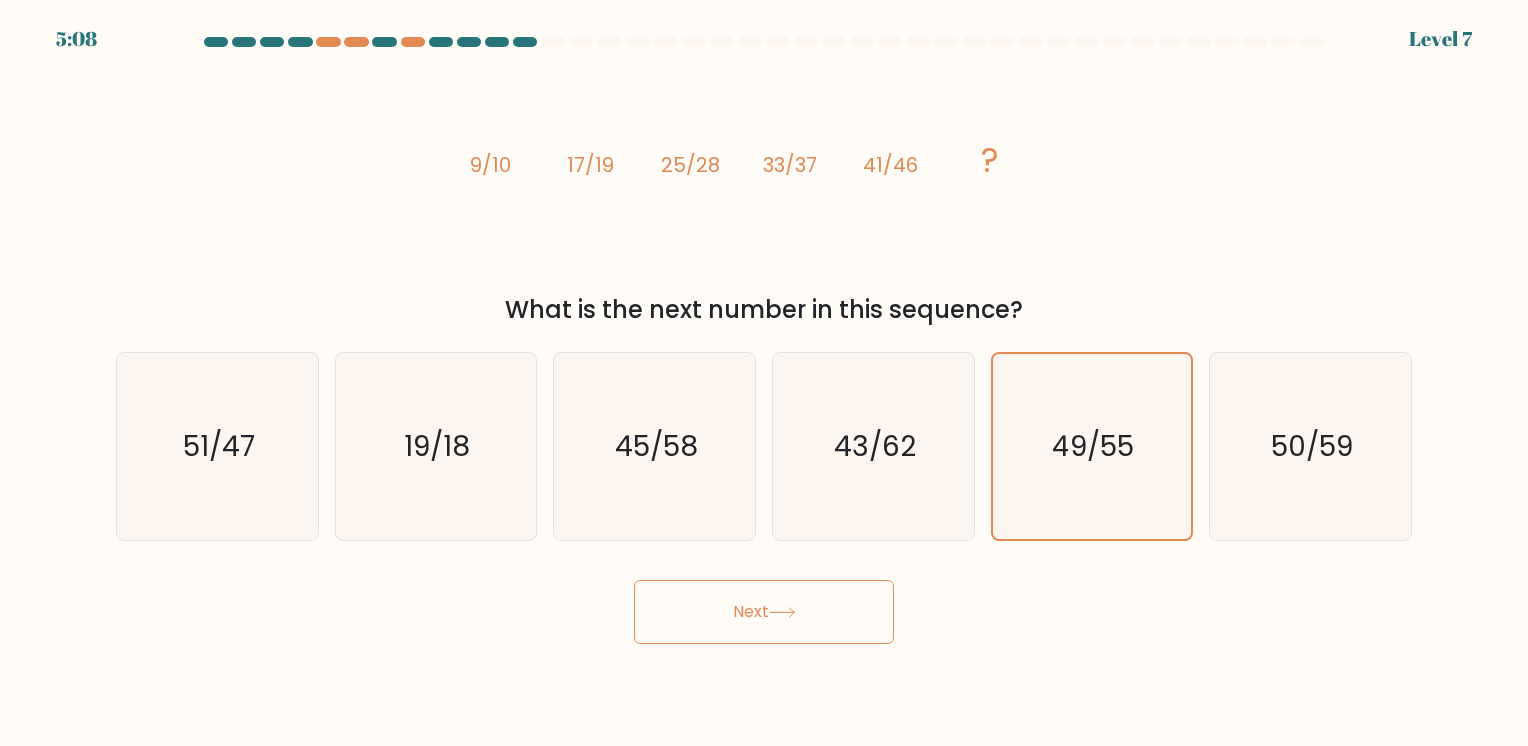 click on "Next" at bounding box center [764, 612] 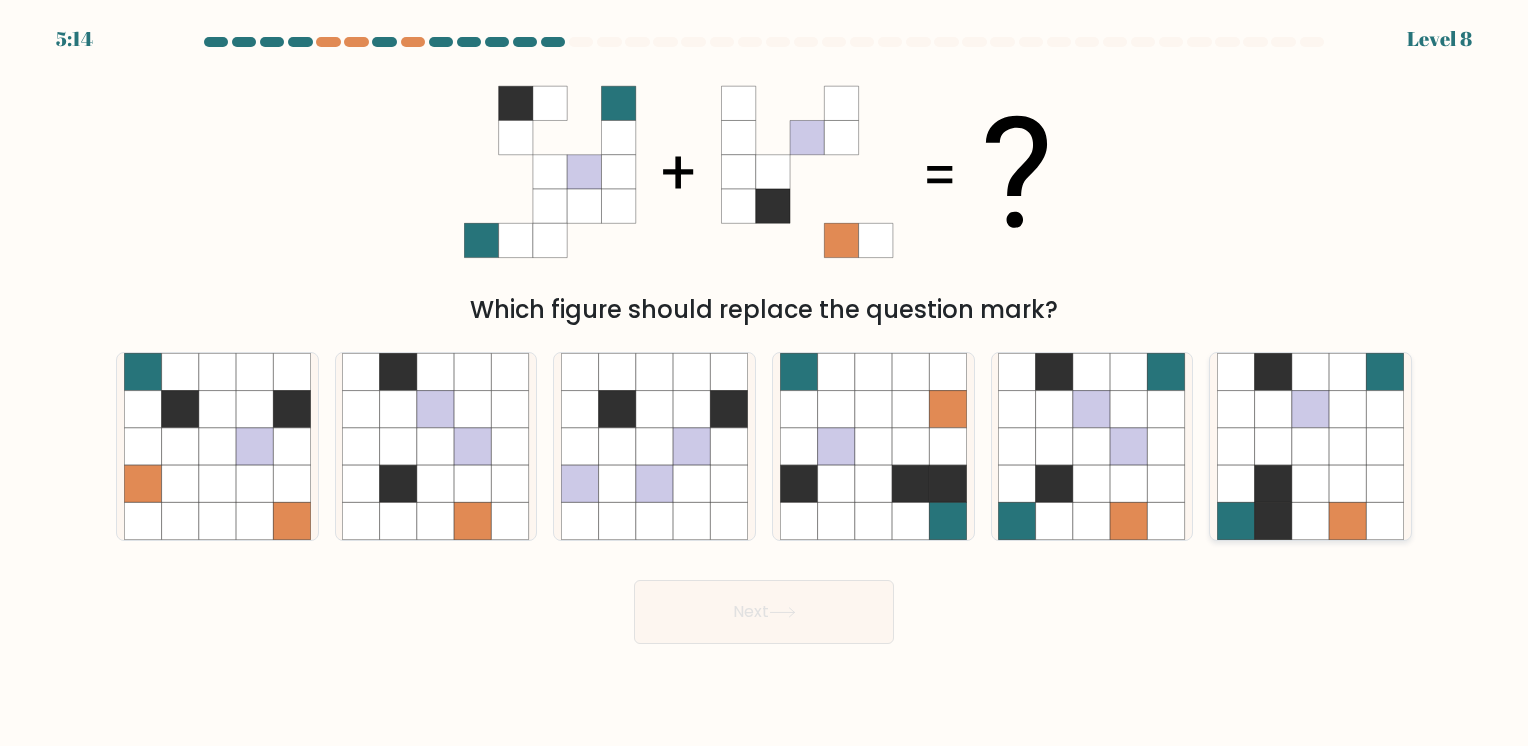 click 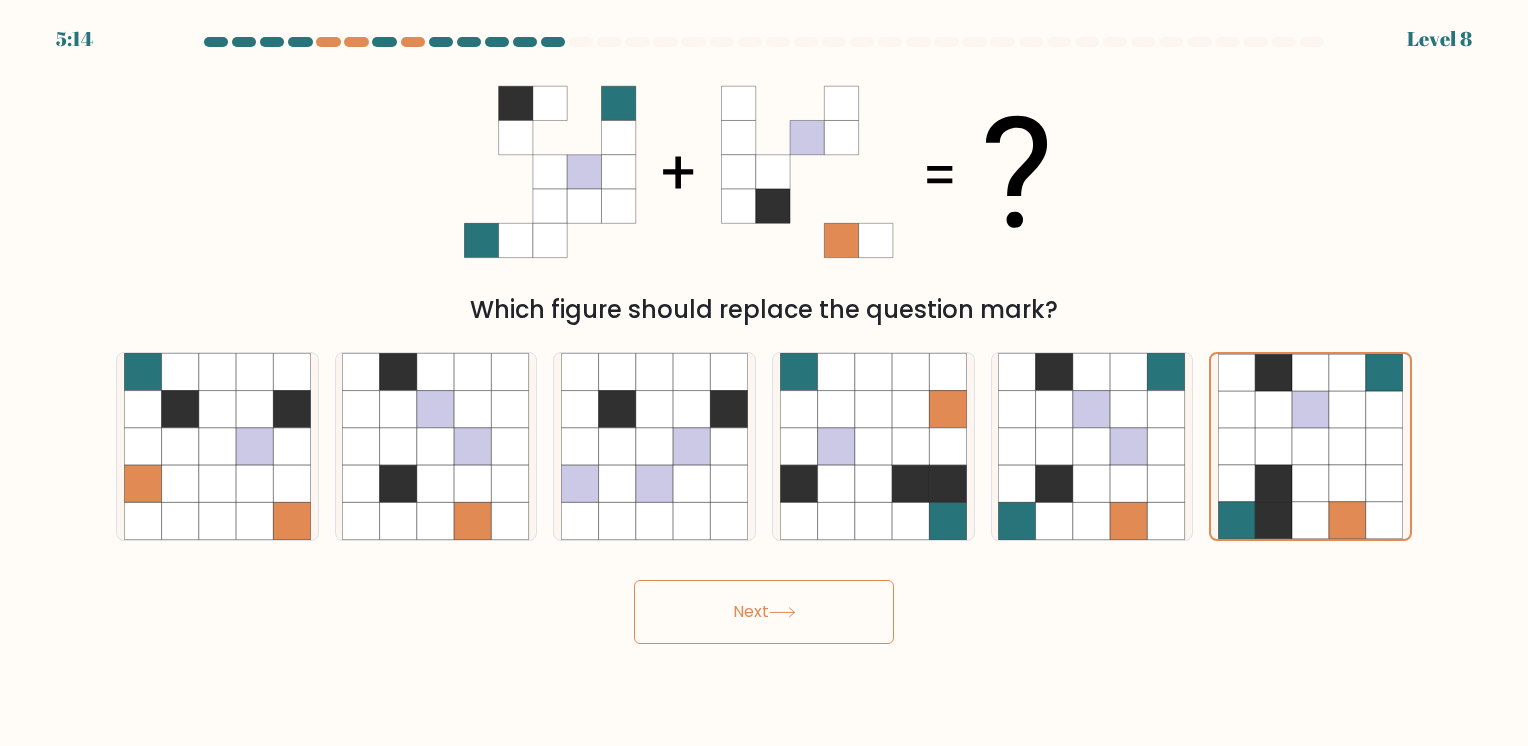 click on "Next" at bounding box center [764, 612] 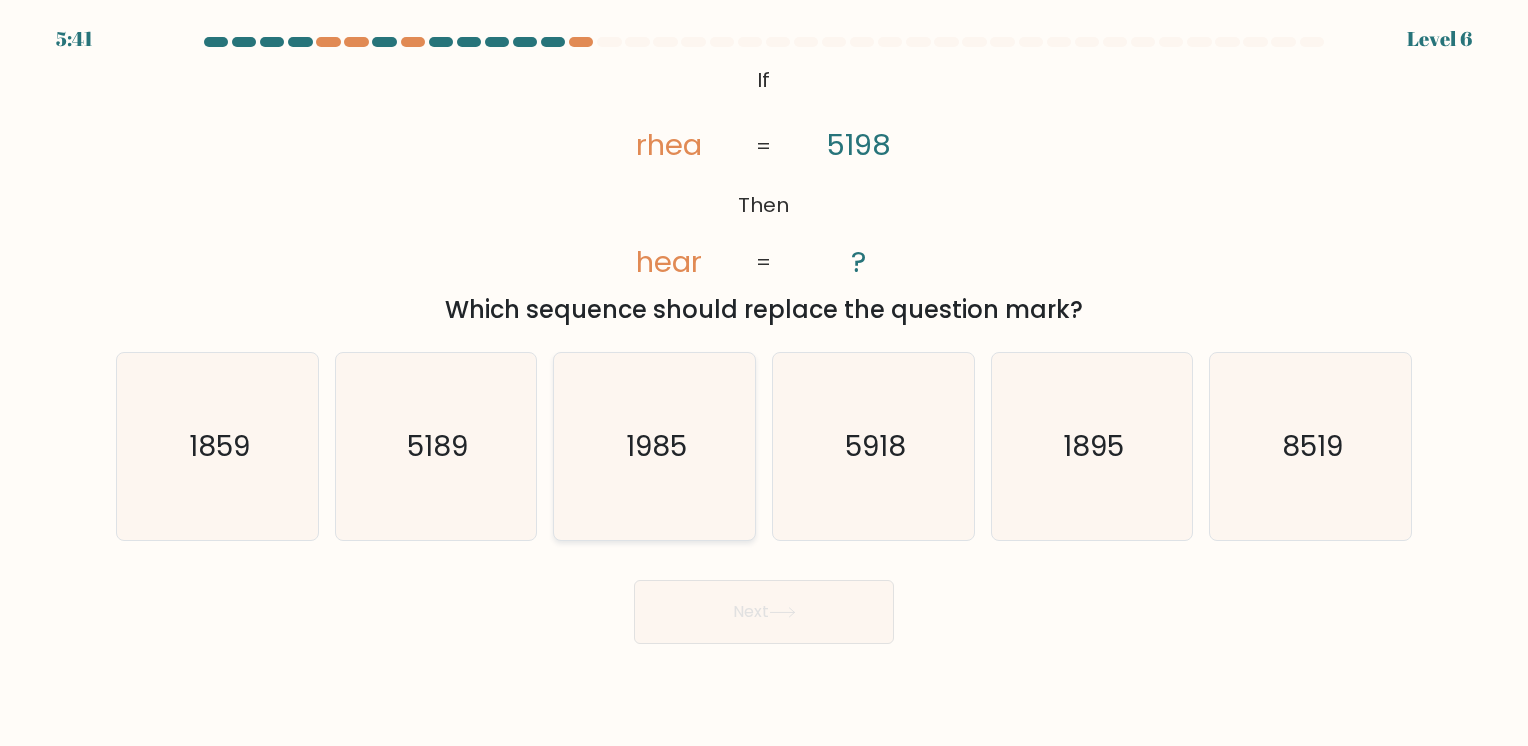 click on "1985" 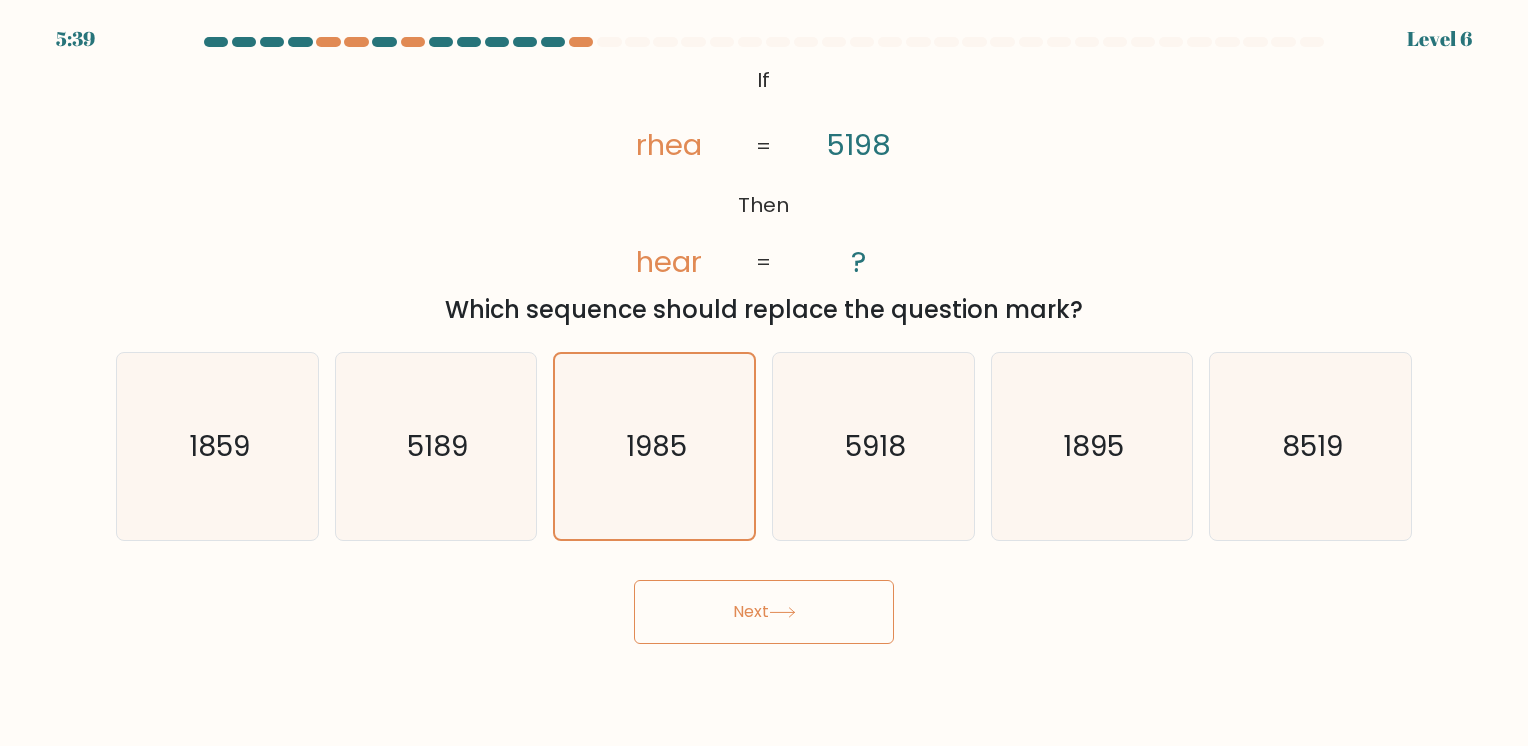 click on "Next" at bounding box center (764, 612) 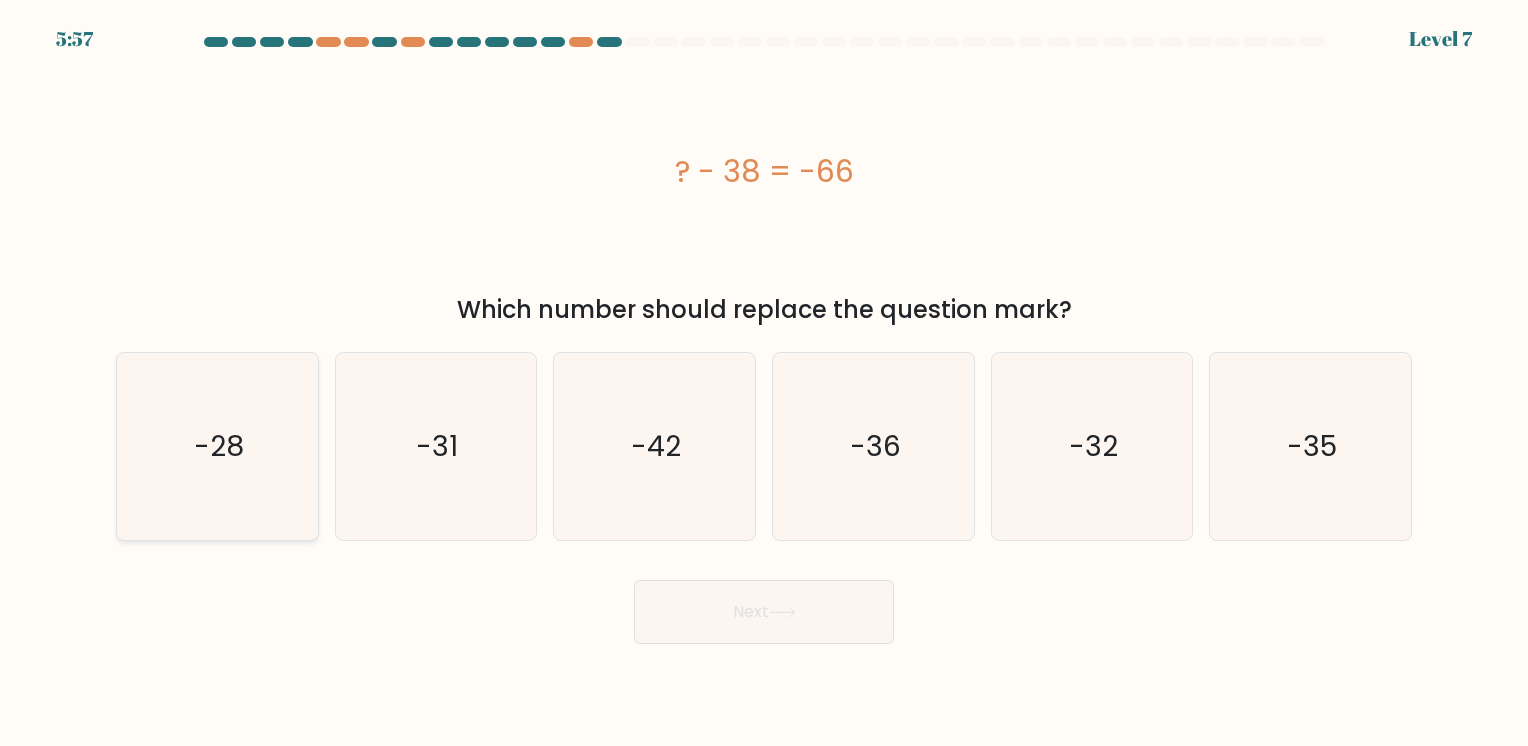 click on "-28" 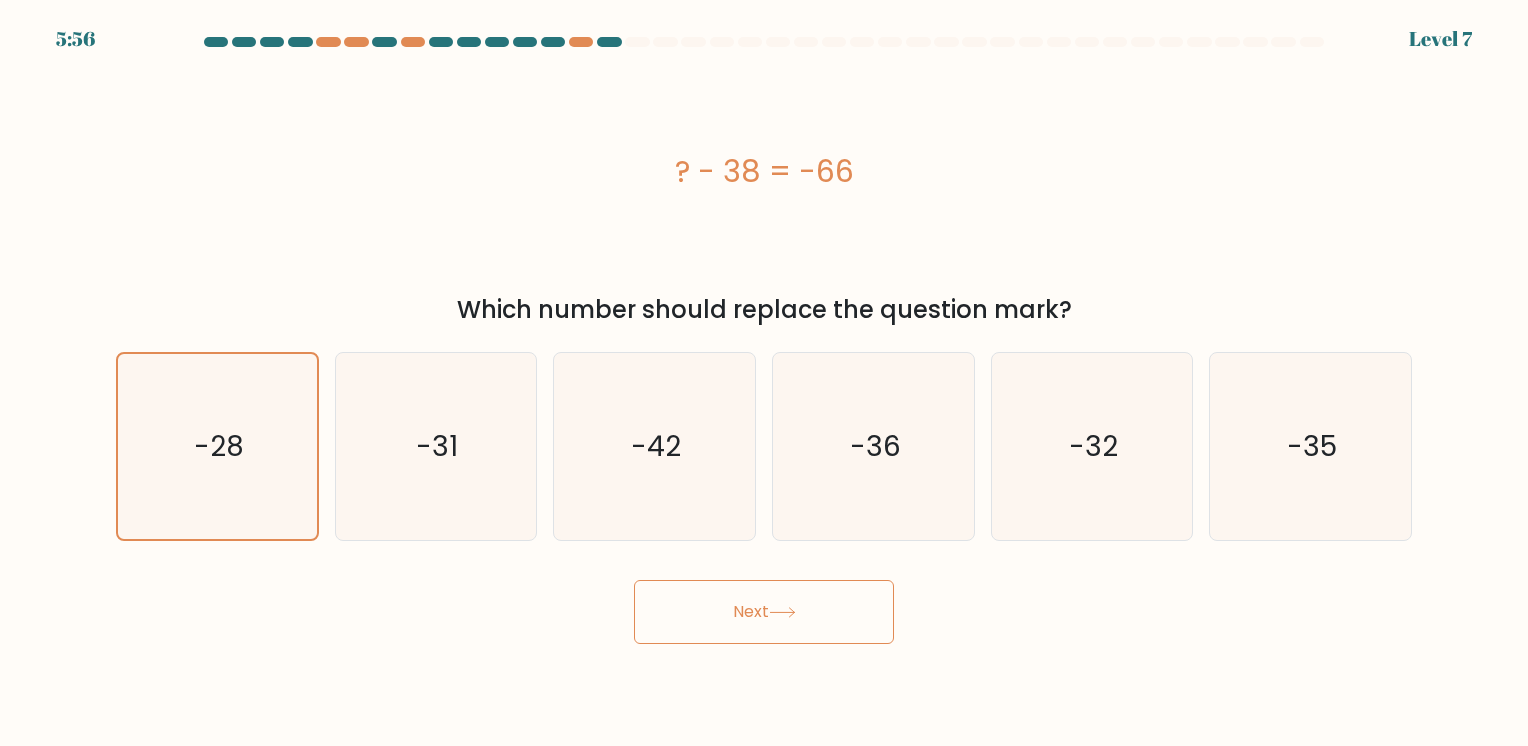 click on "Next" at bounding box center [764, 612] 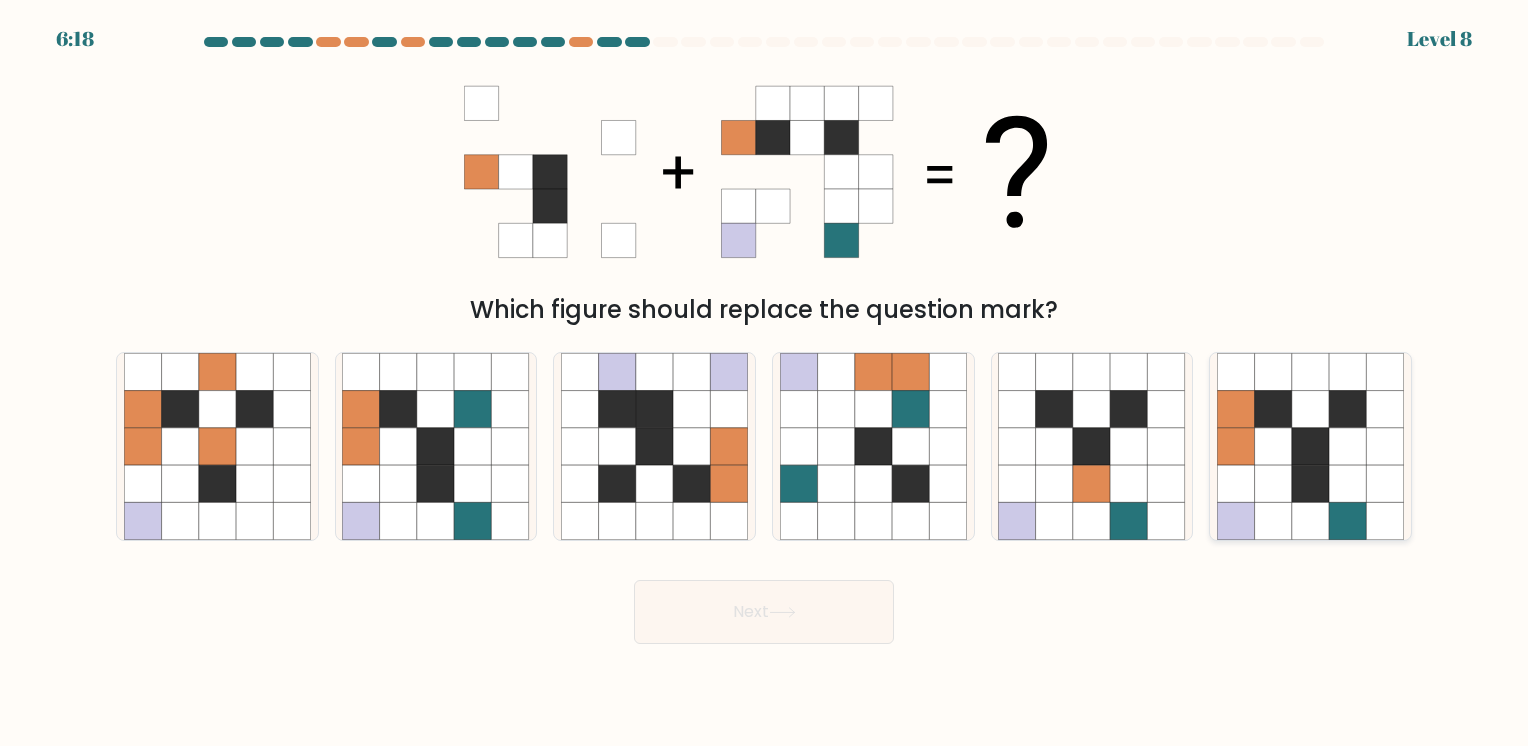 click 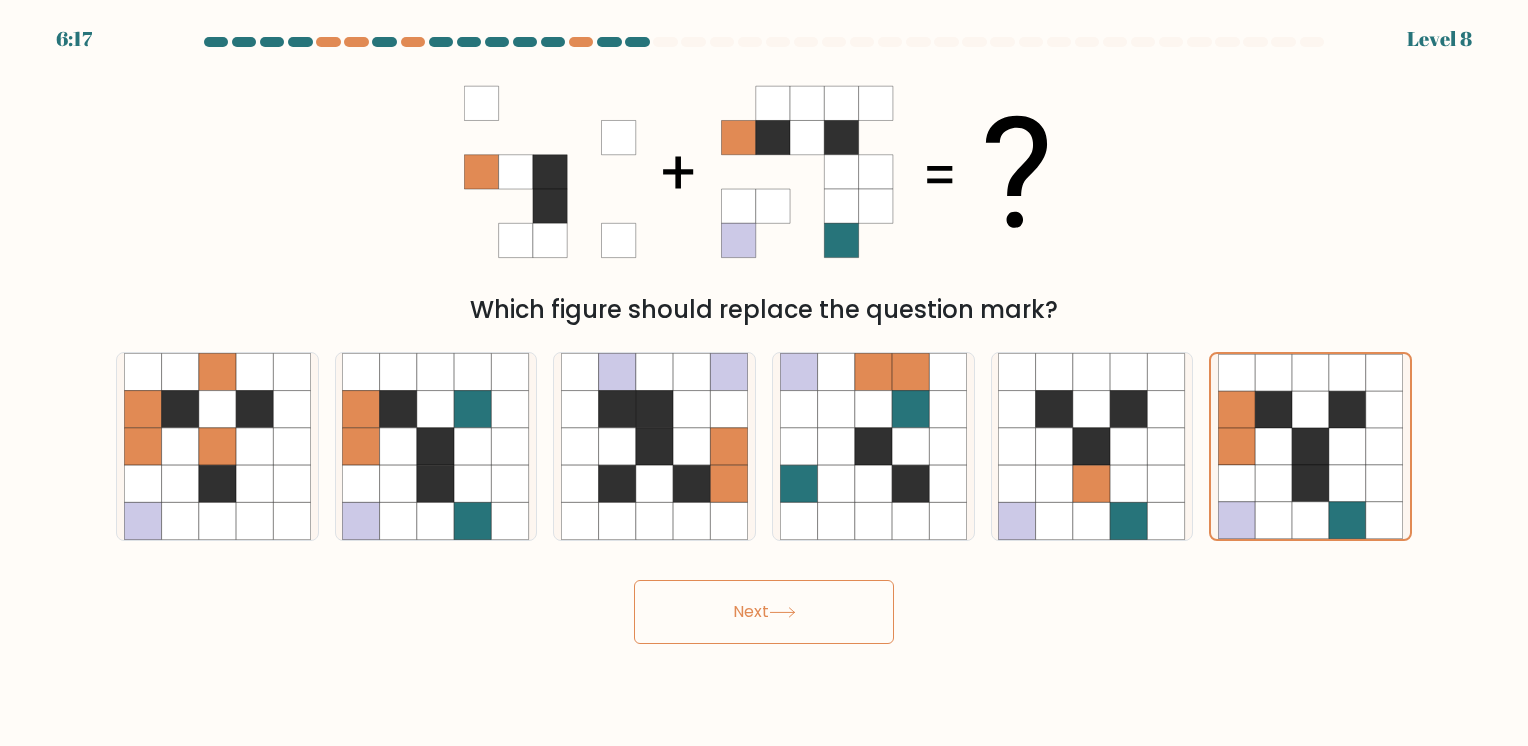 click on "Next" at bounding box center (764, 612) 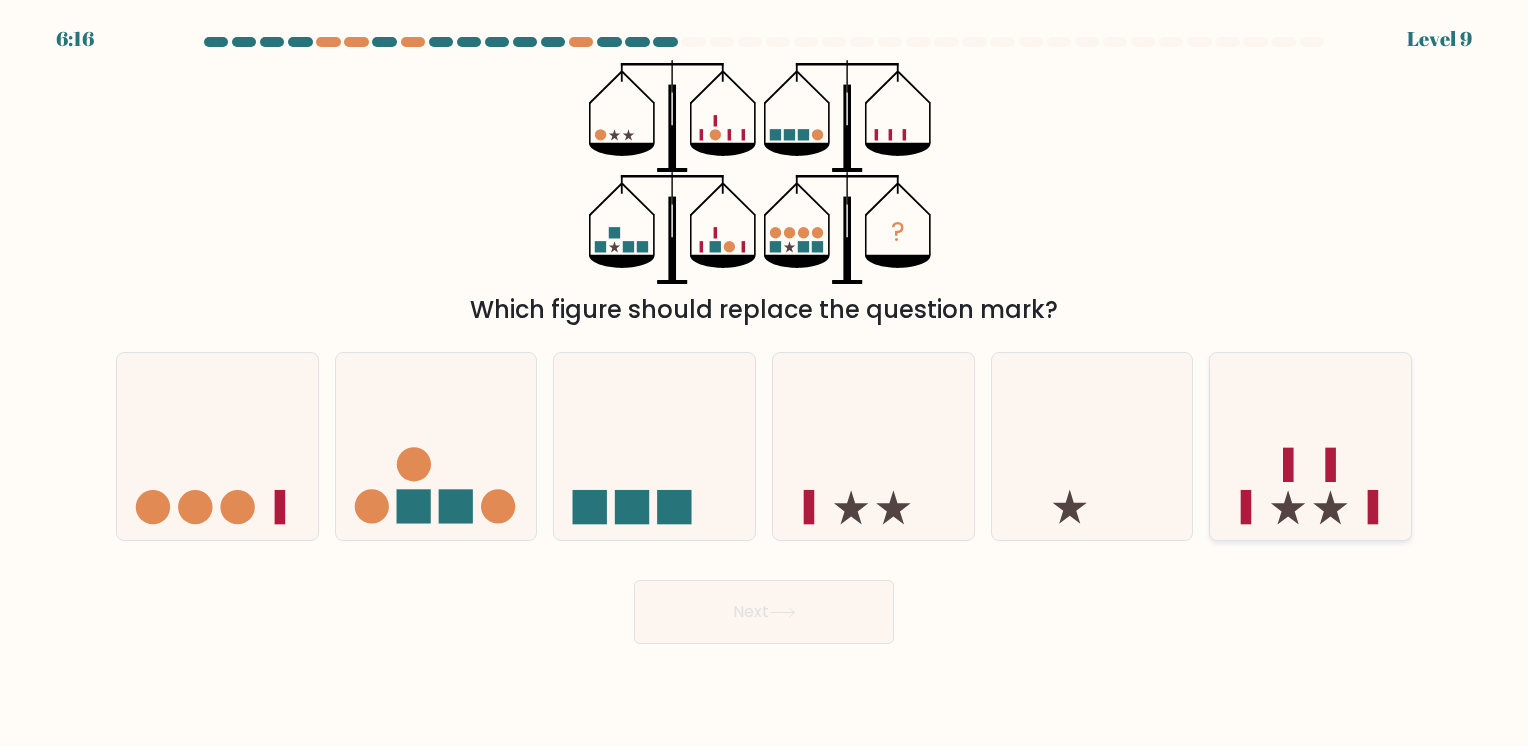click 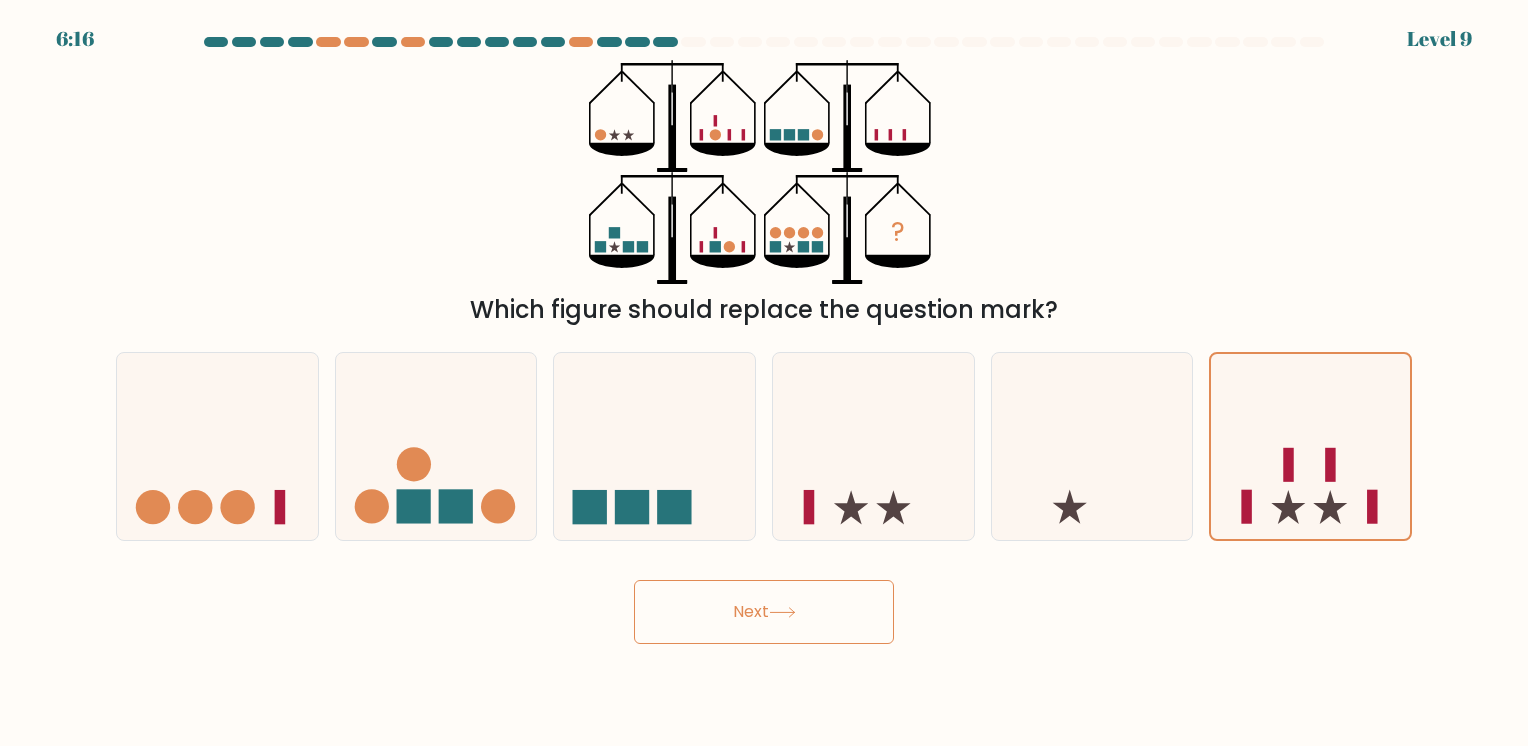 click on "Next" at bounding box center (764, 612) 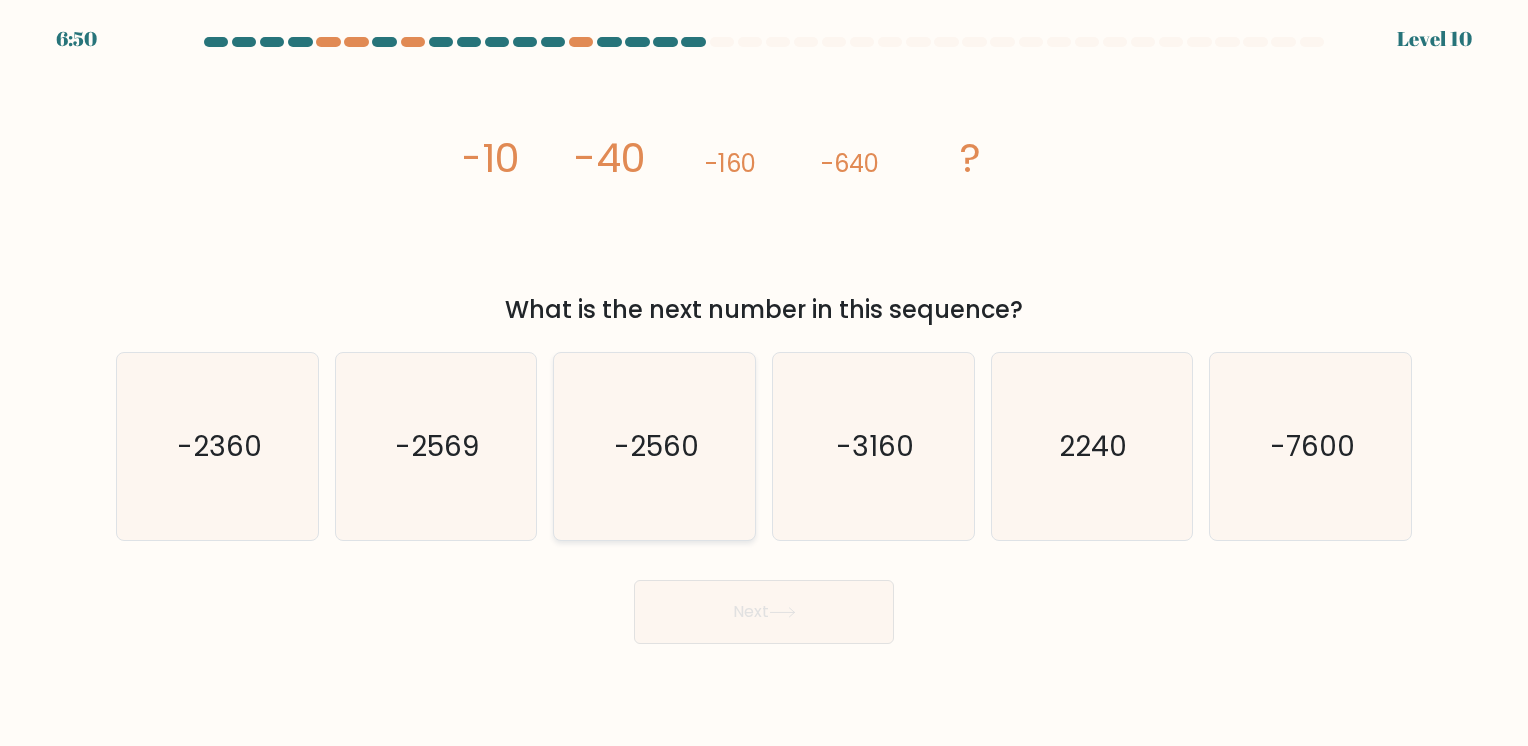 click on "-2560" 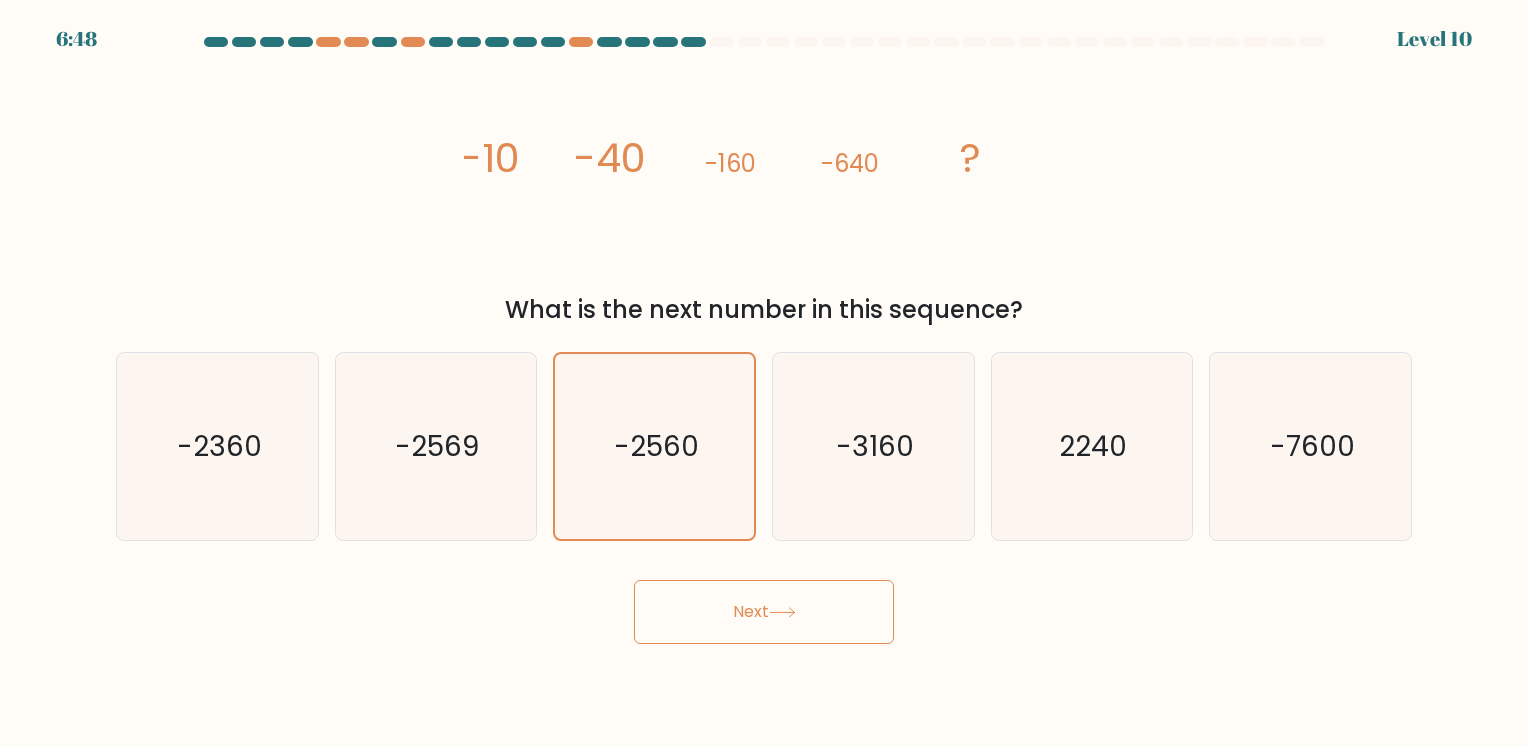 click on "Next" at bounding box center [764, 612] 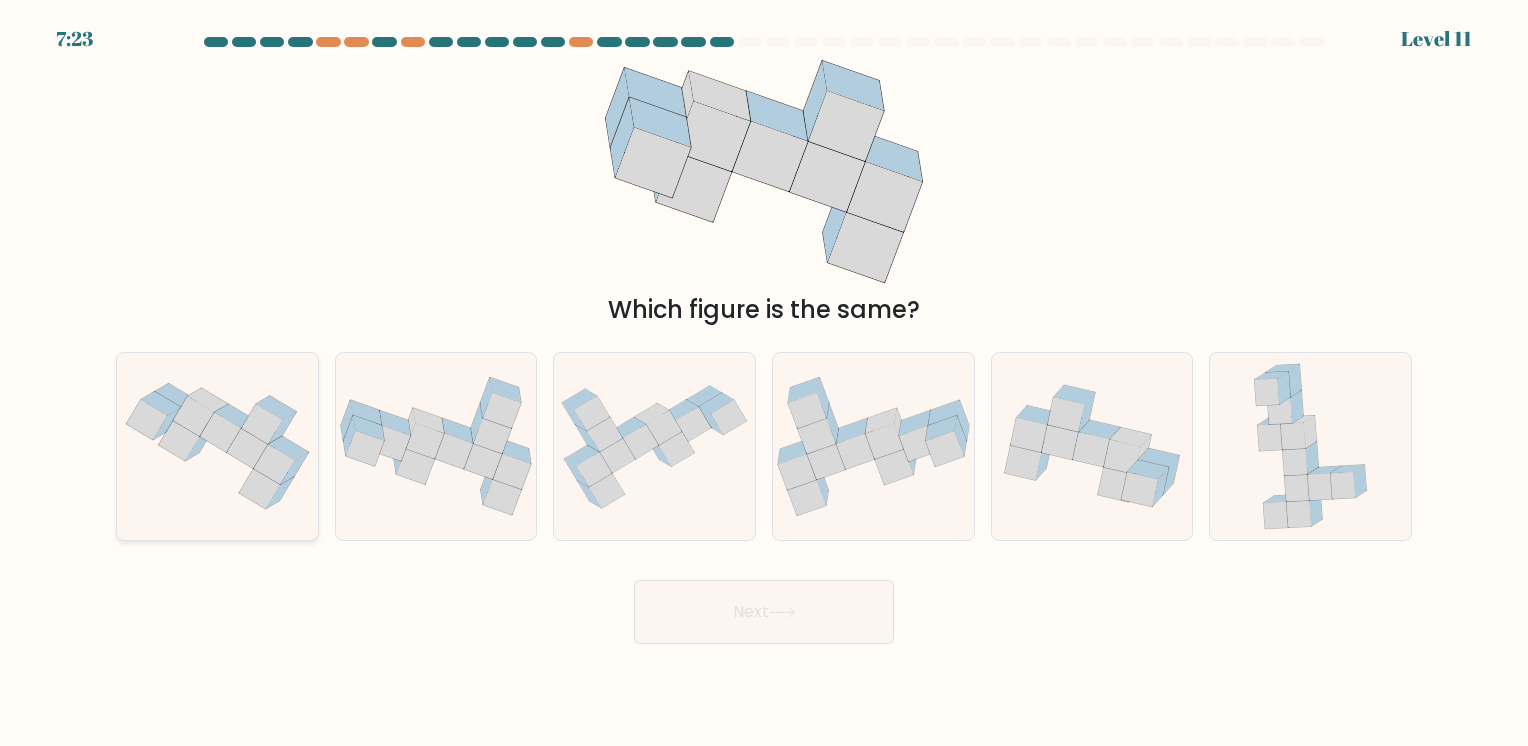 click 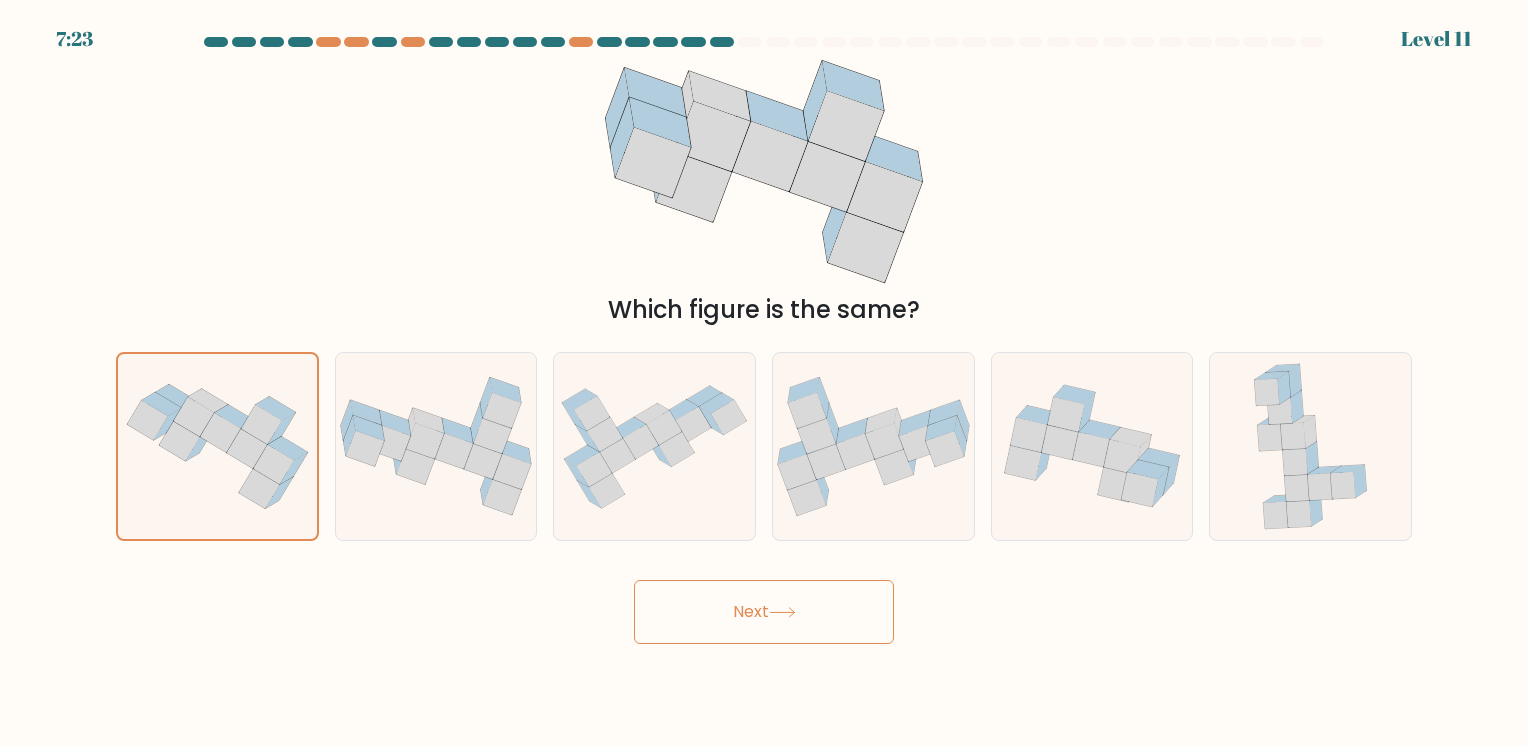 click on "Next" at bounding box center [764, 612] 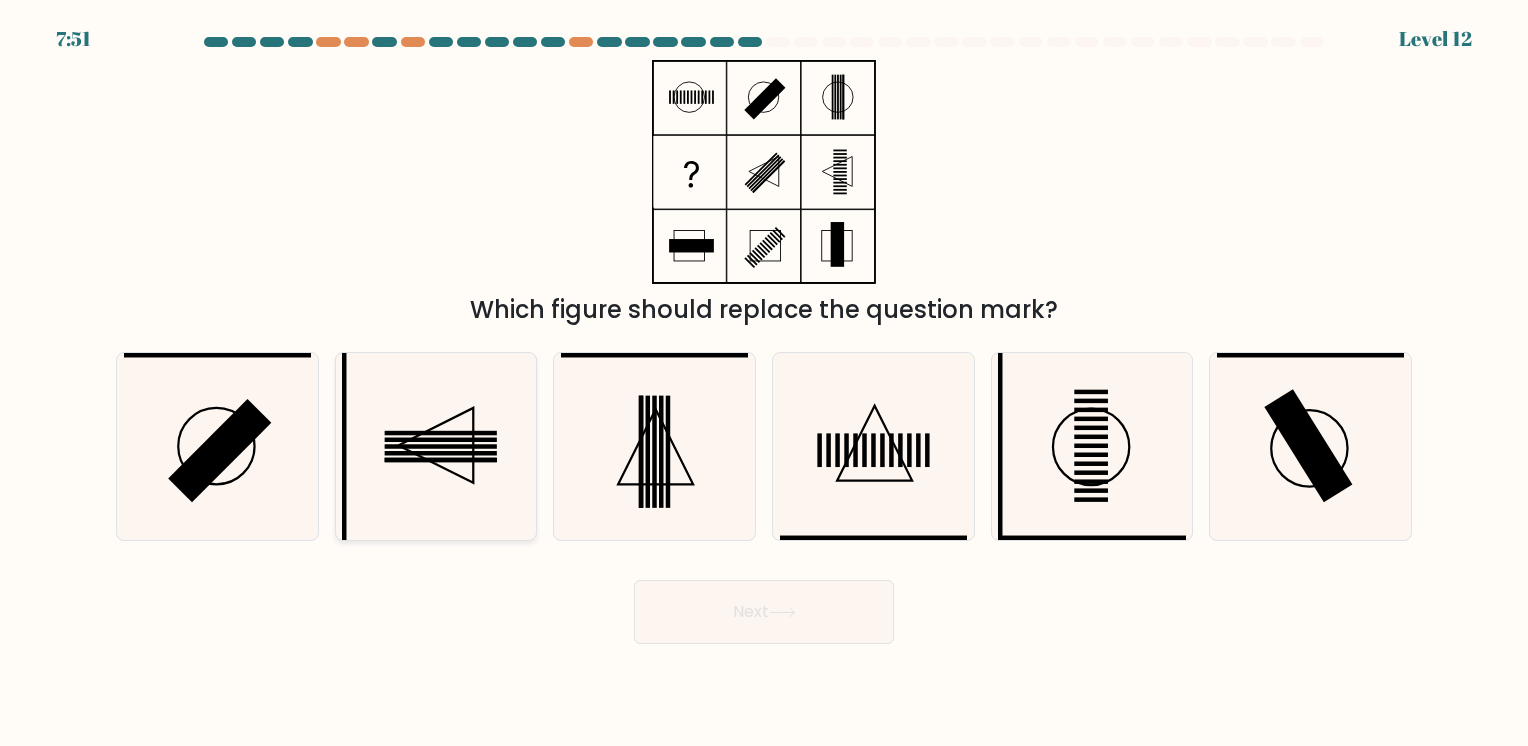 click 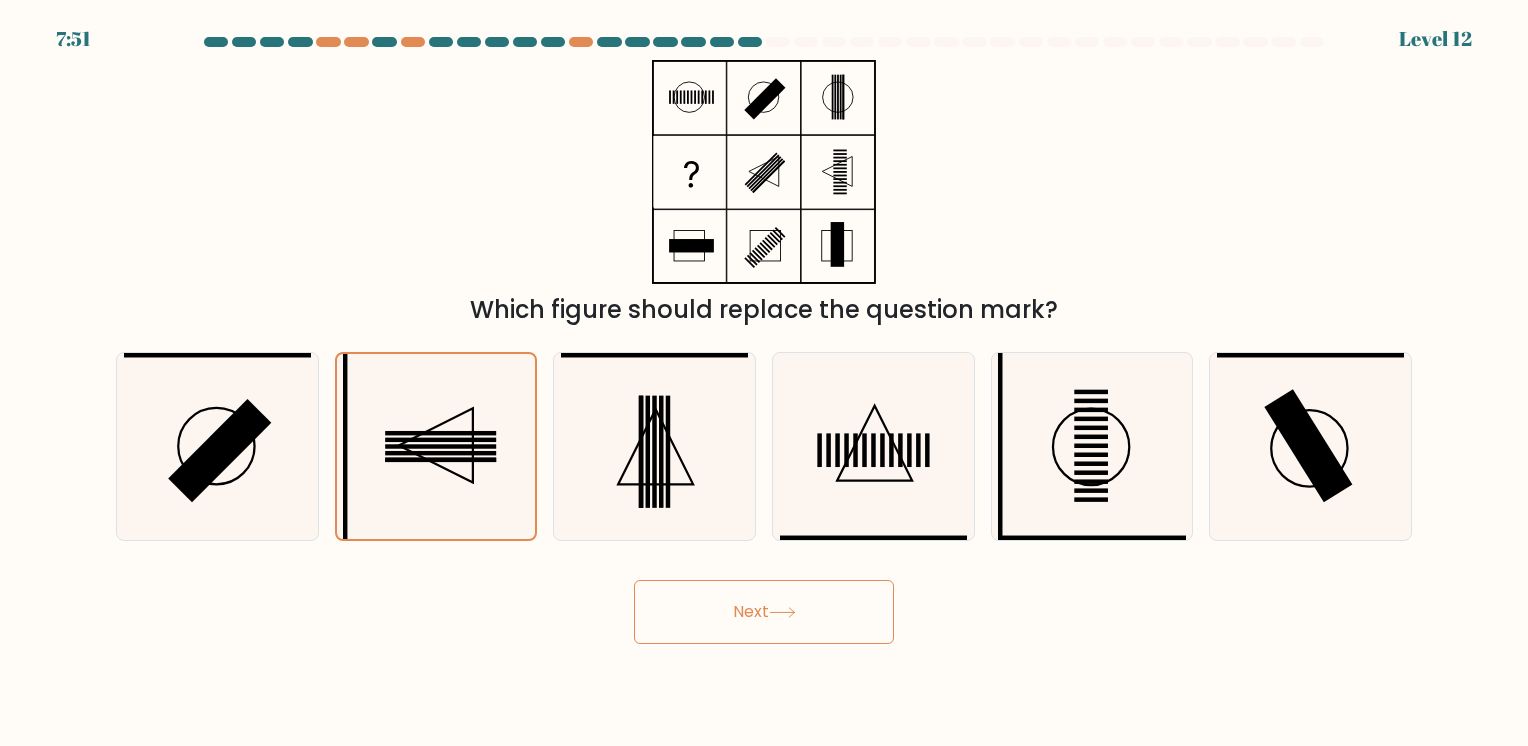 click on "Next" at bounding box center [764, 612] 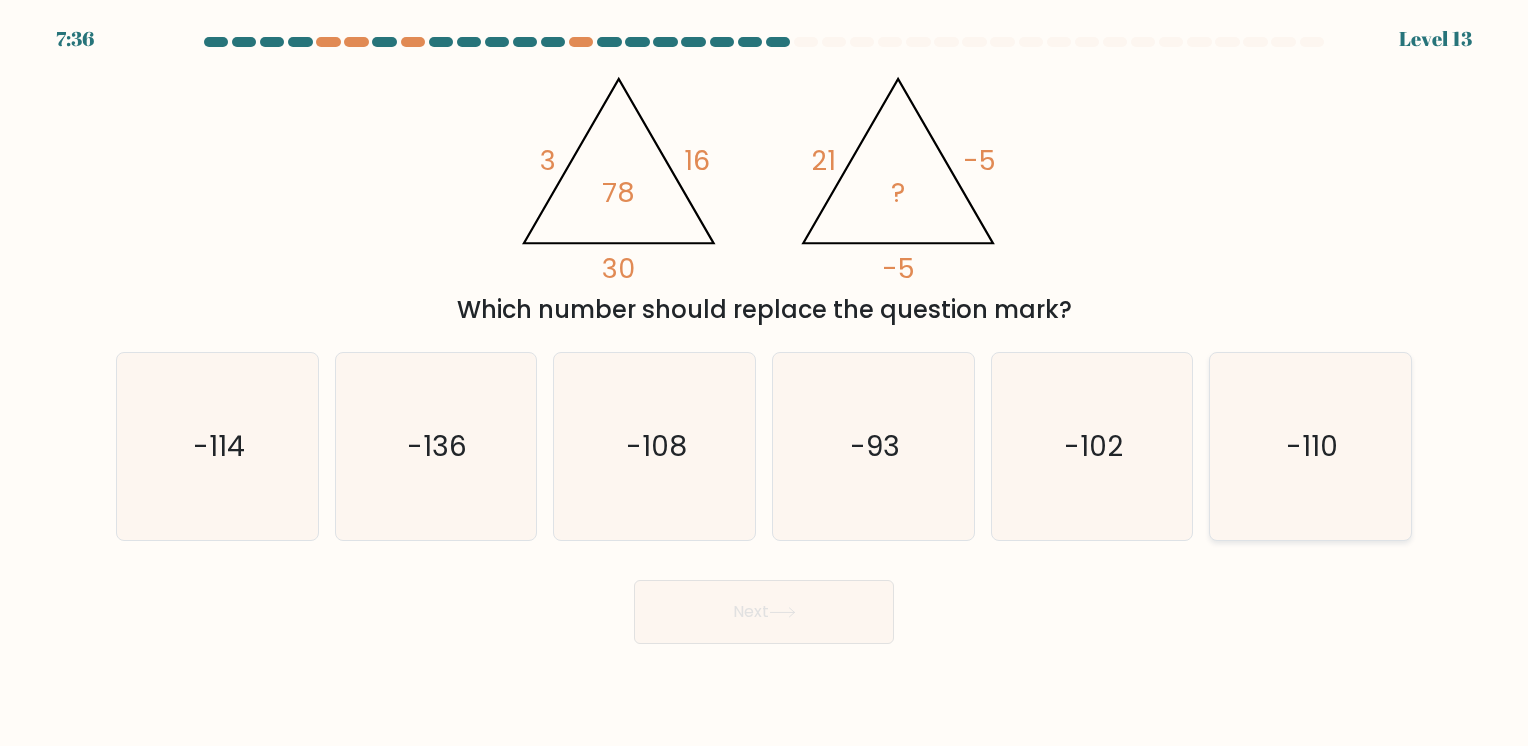 click on "-110" 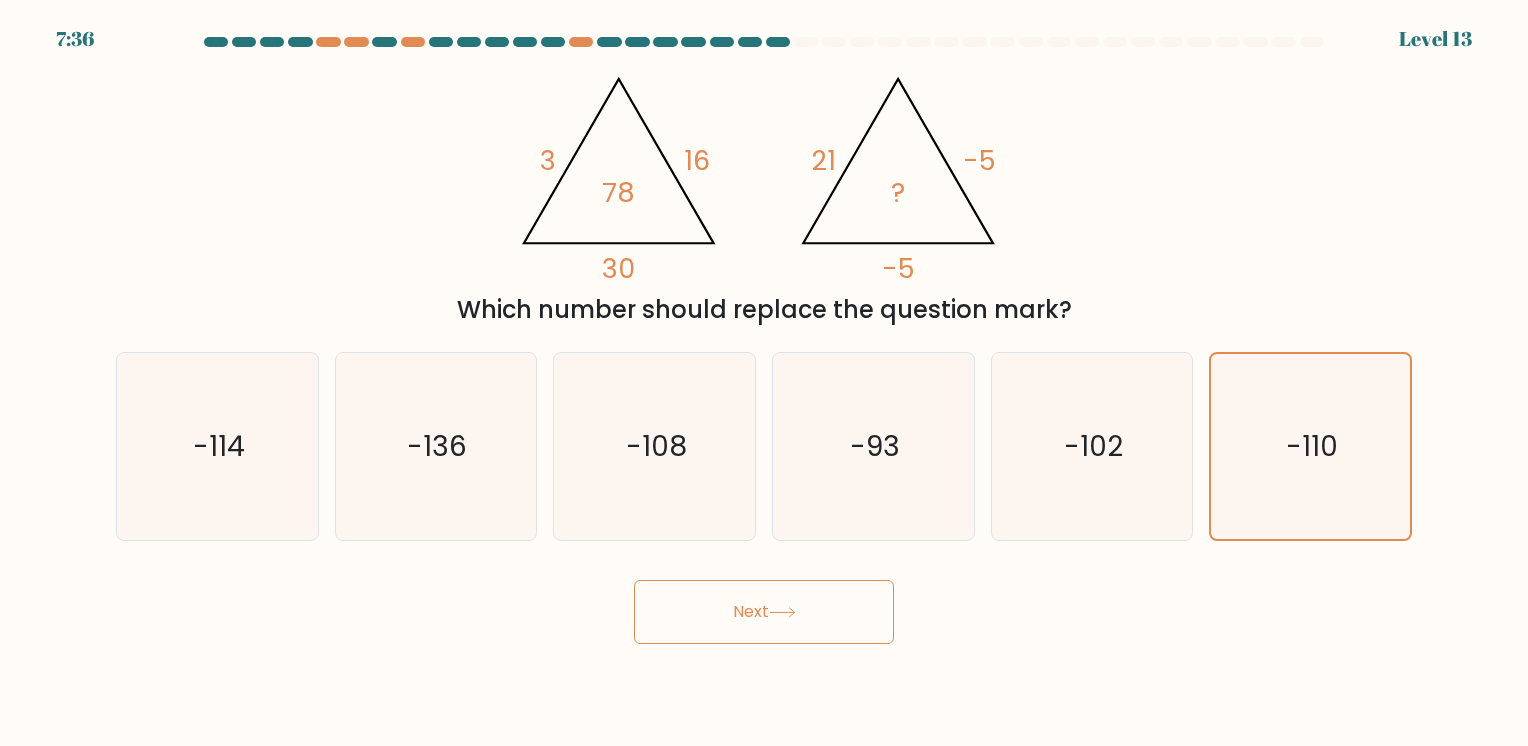 click on "Next" at bounding box center [764, 612] 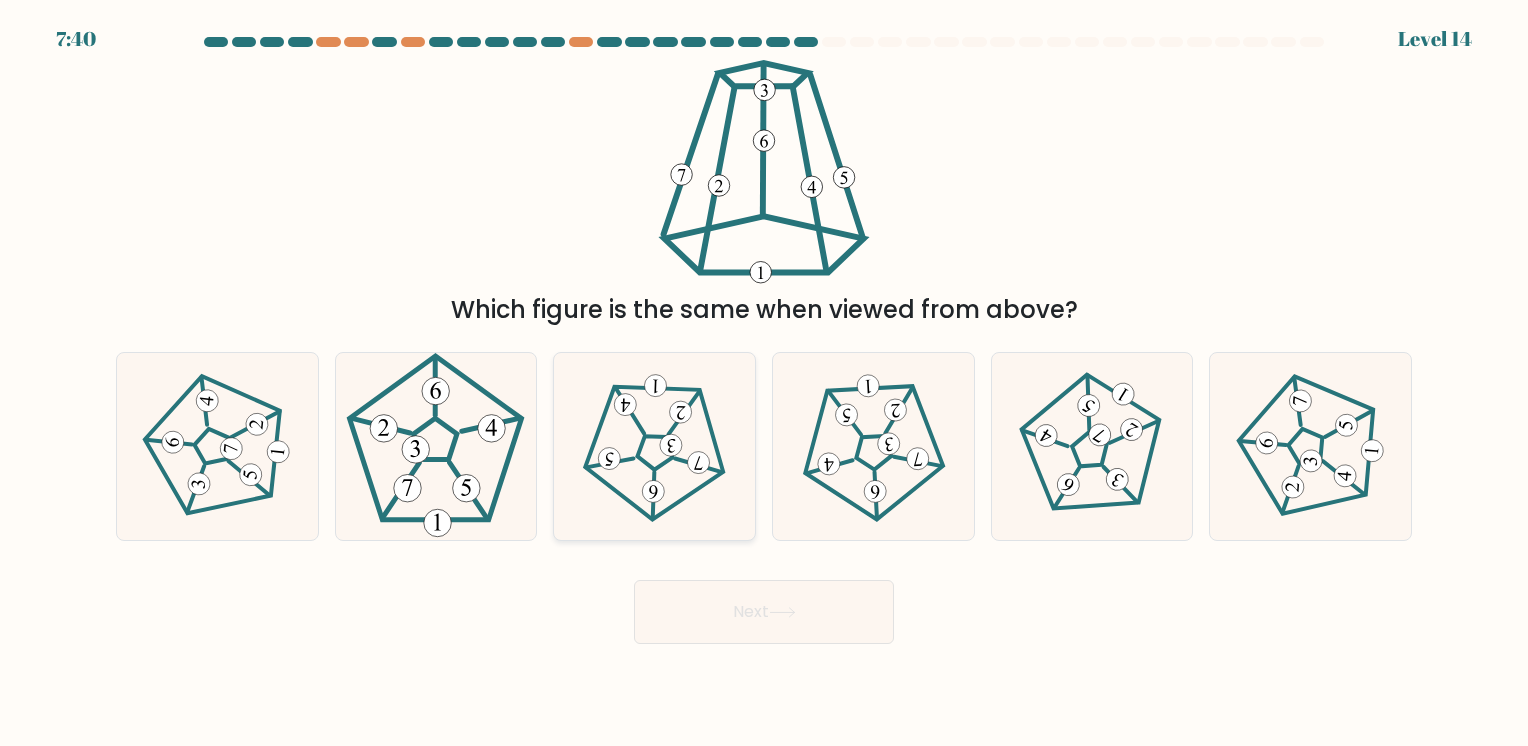 click 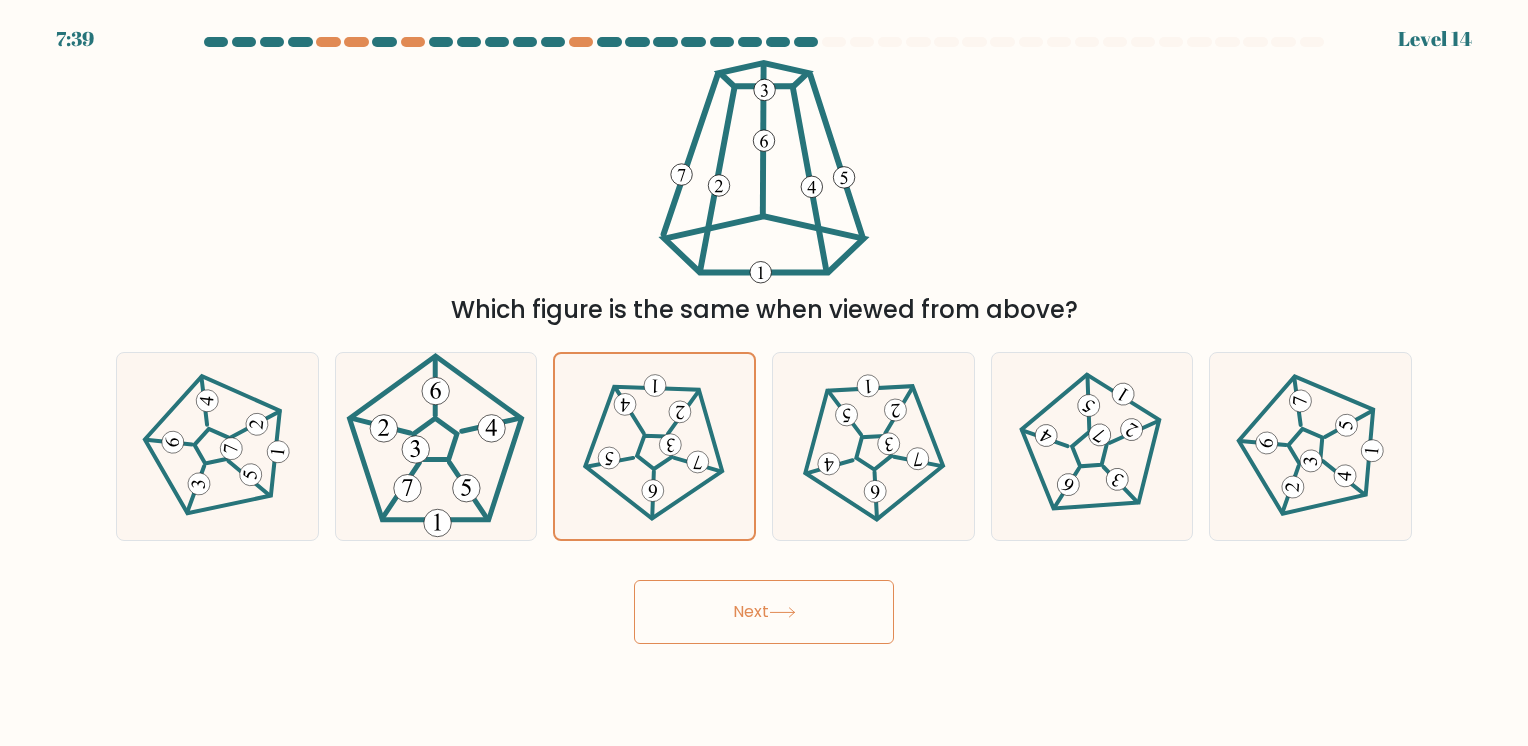 click on "Next" at bounding box center [764, 612] 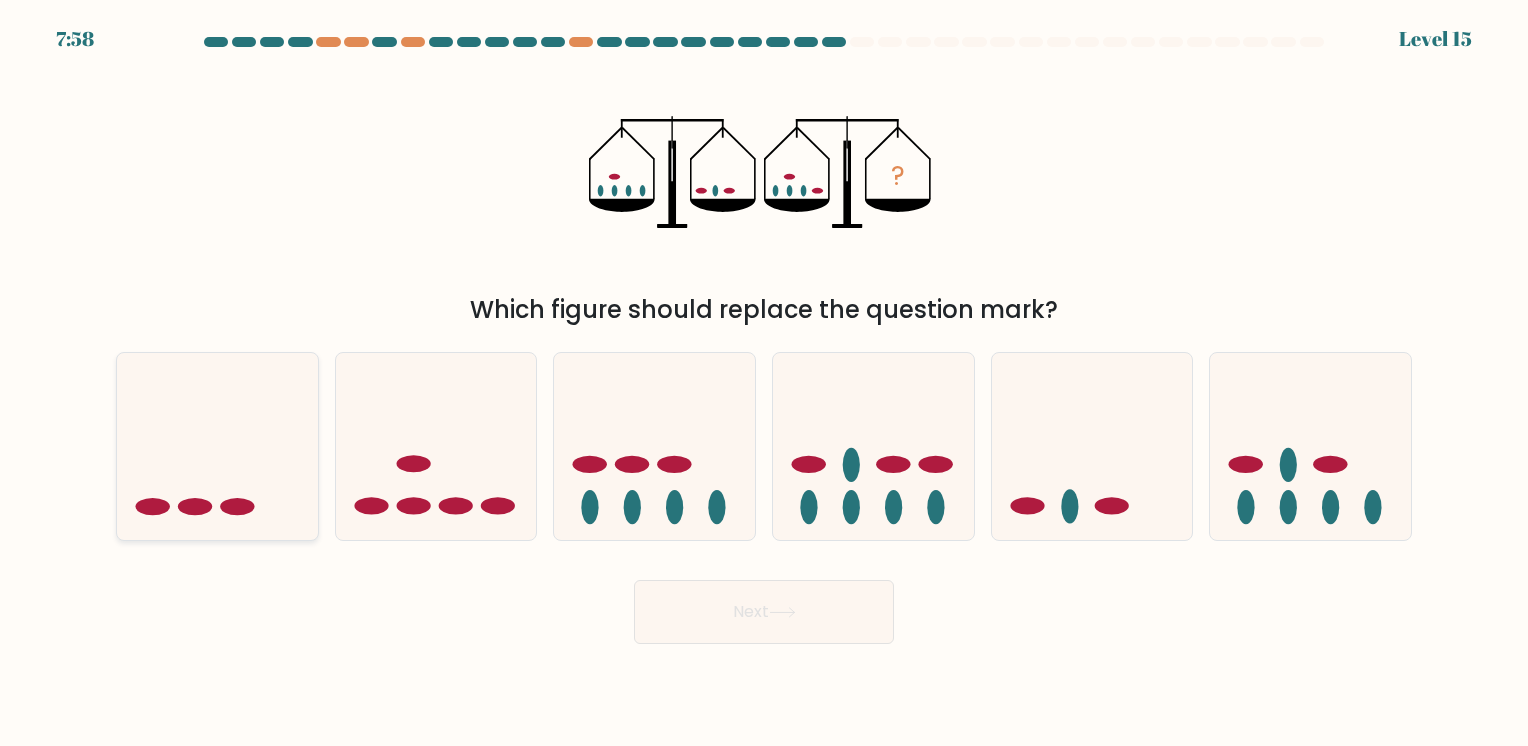 click 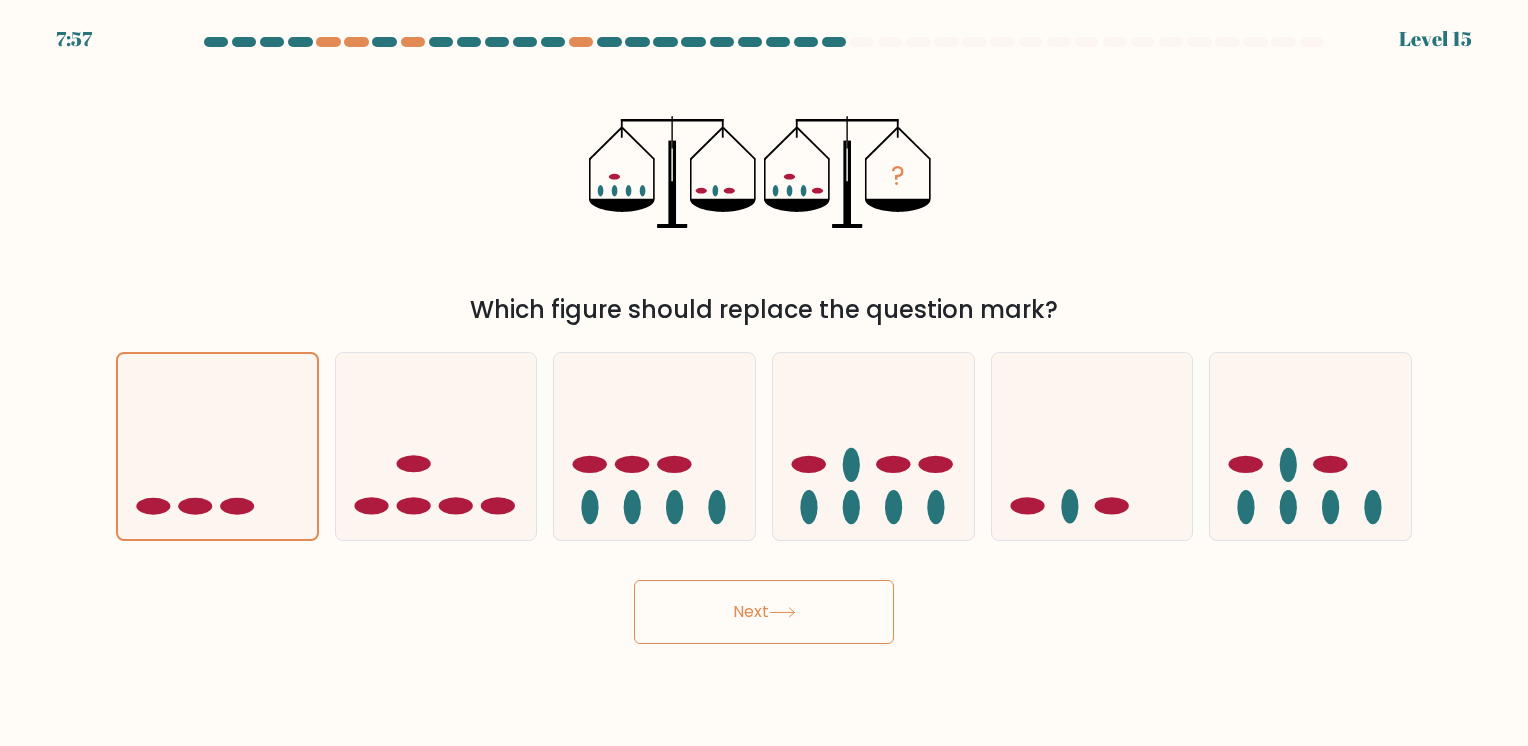 click on "Next" at bounding box center (764, 612) 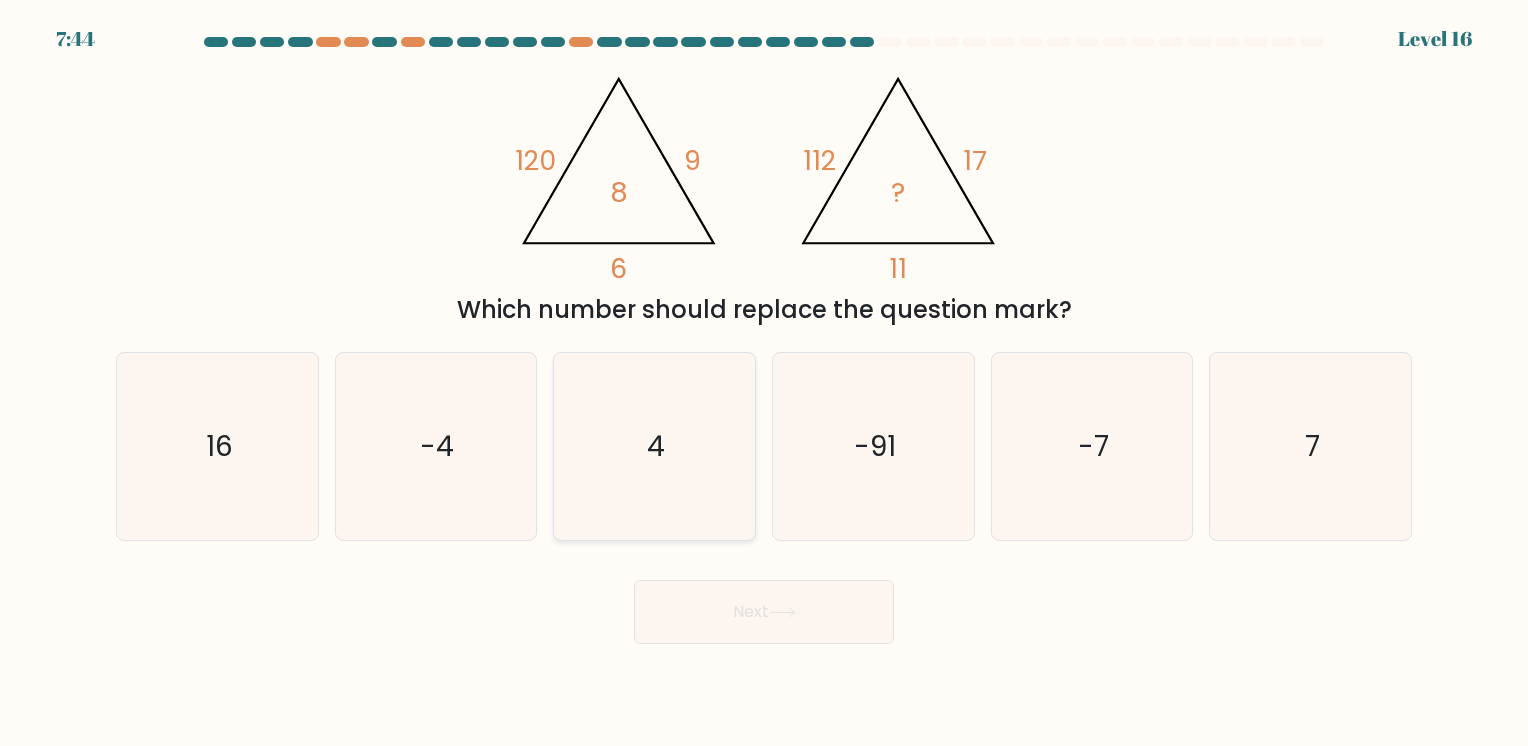 click on "4" 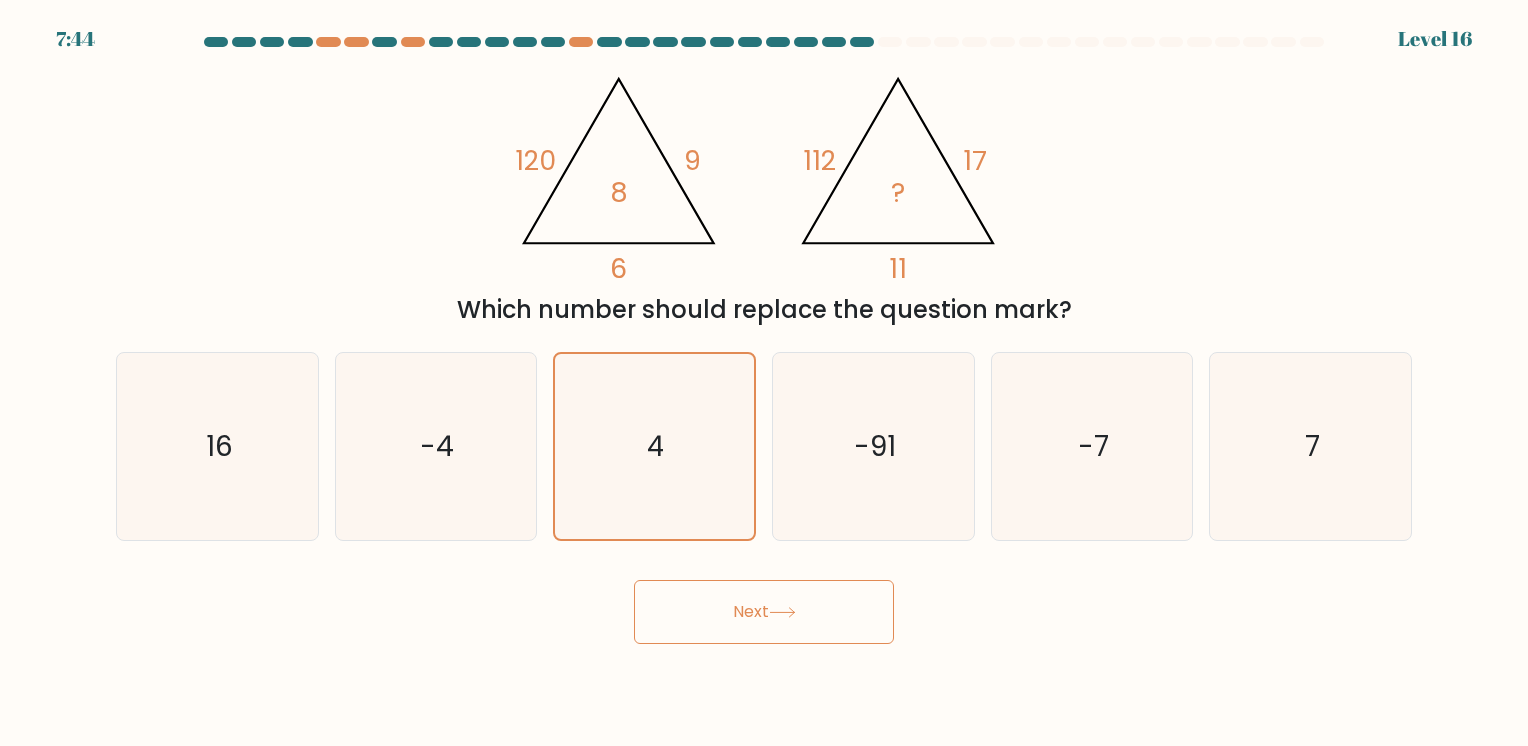 click on "Next" at bounding box center (764, 612) 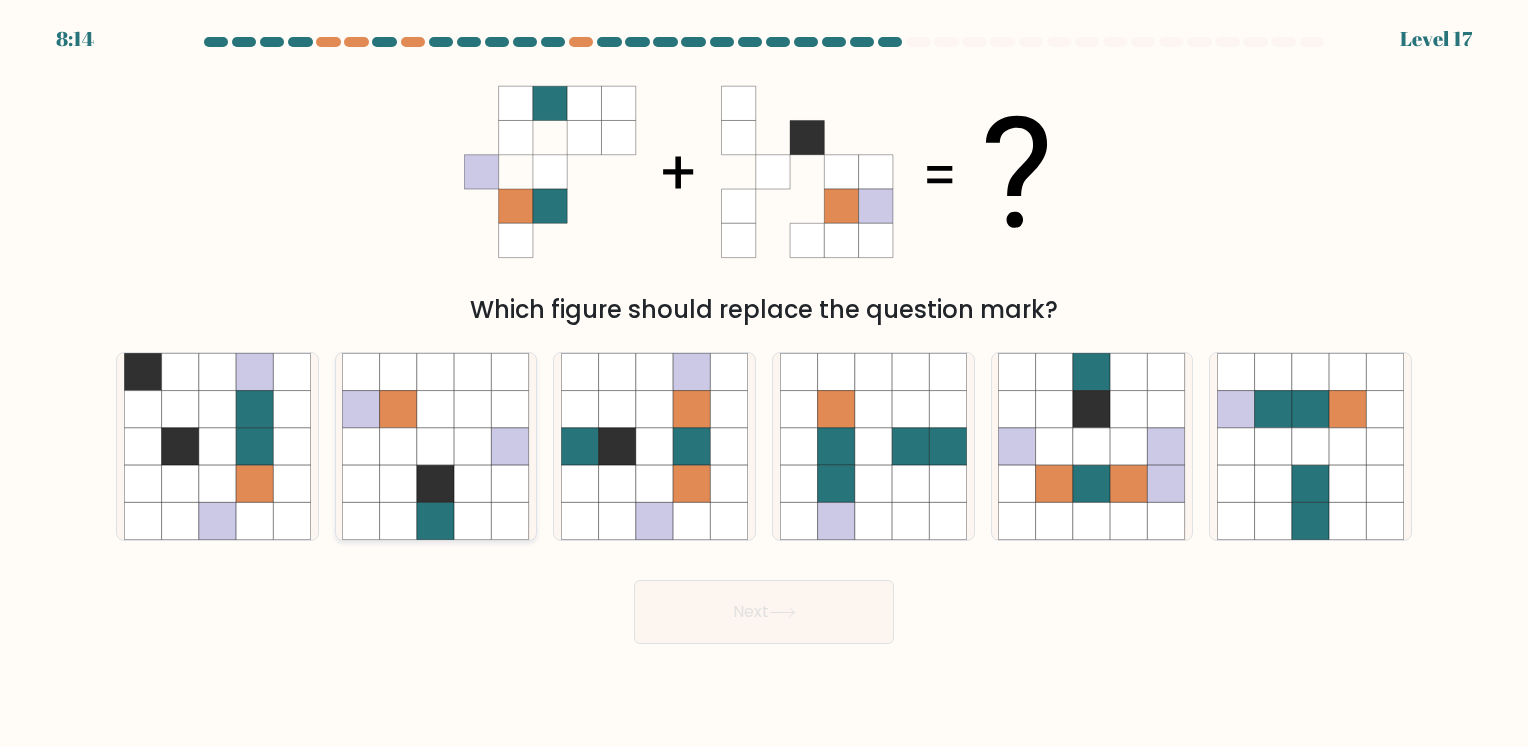 click 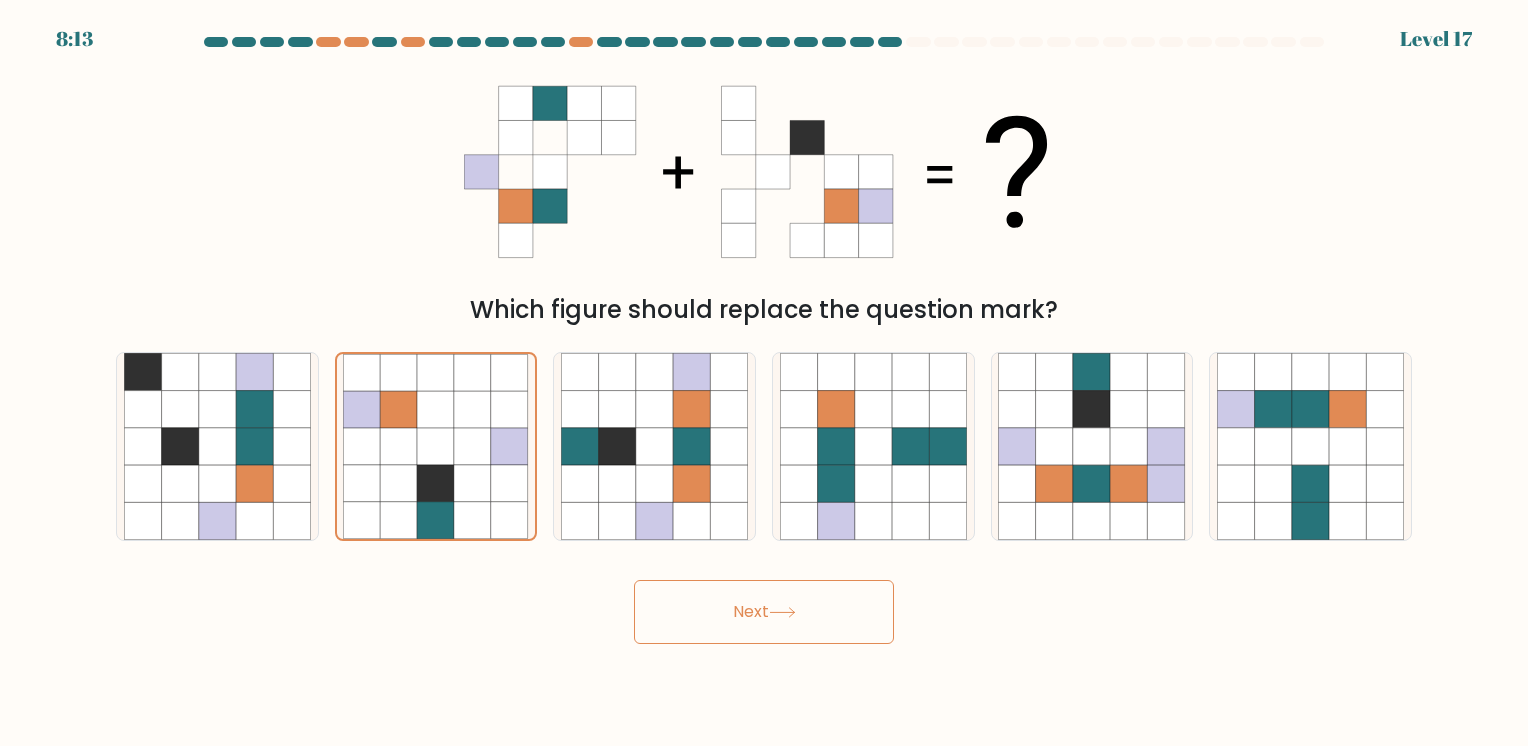 click on "Next" at bounding box center [764, 612] 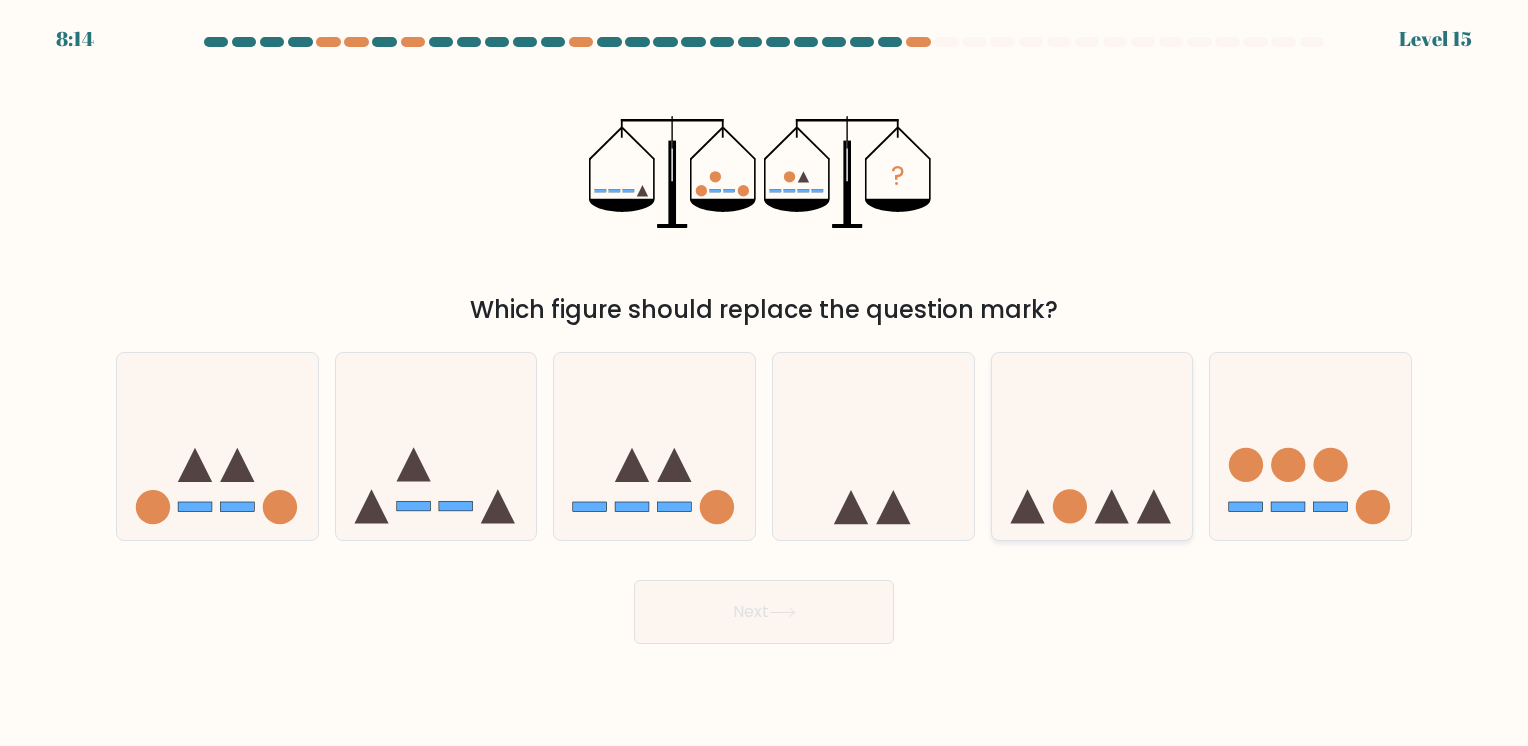 click 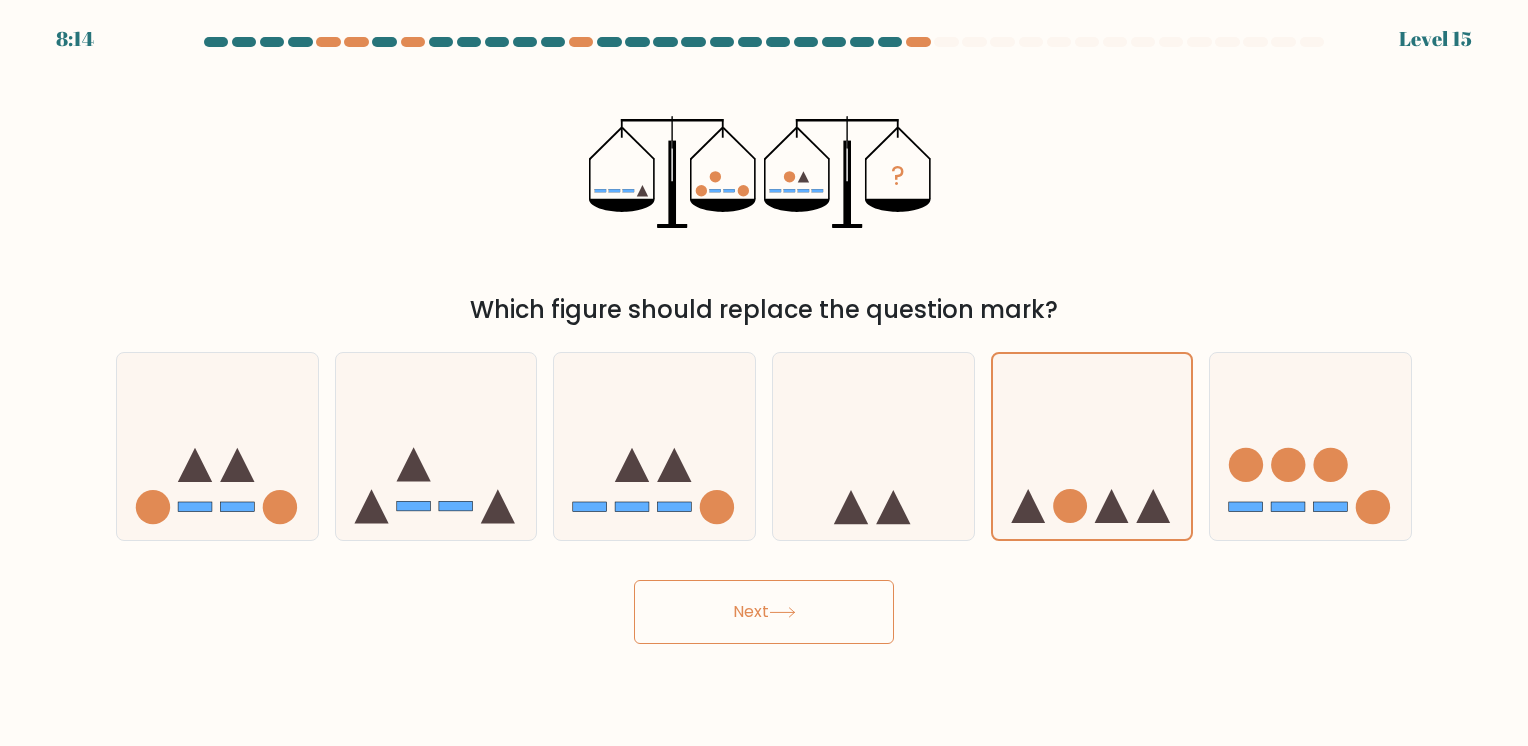 click on "Next" at bounding box center (764, 612) 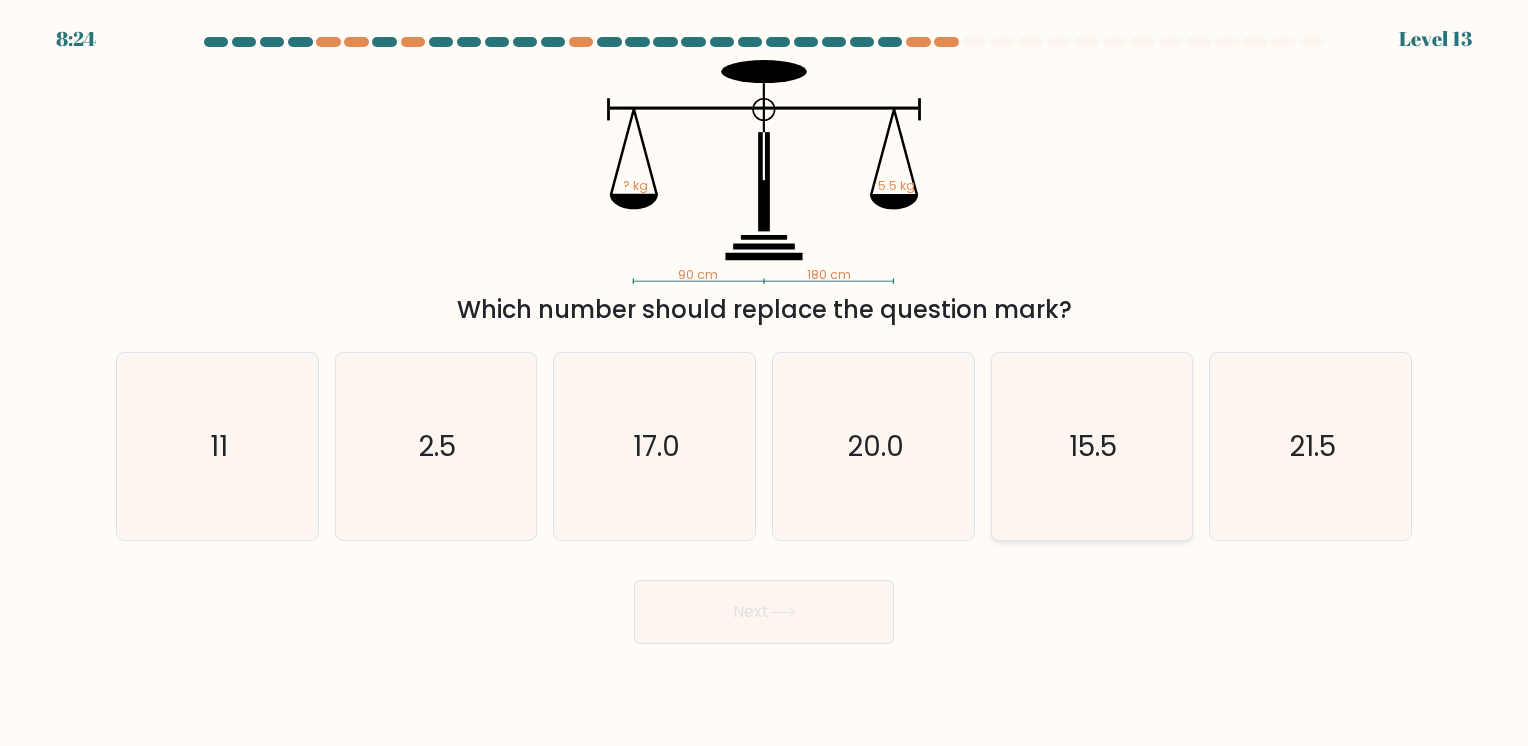 click on "15.5" 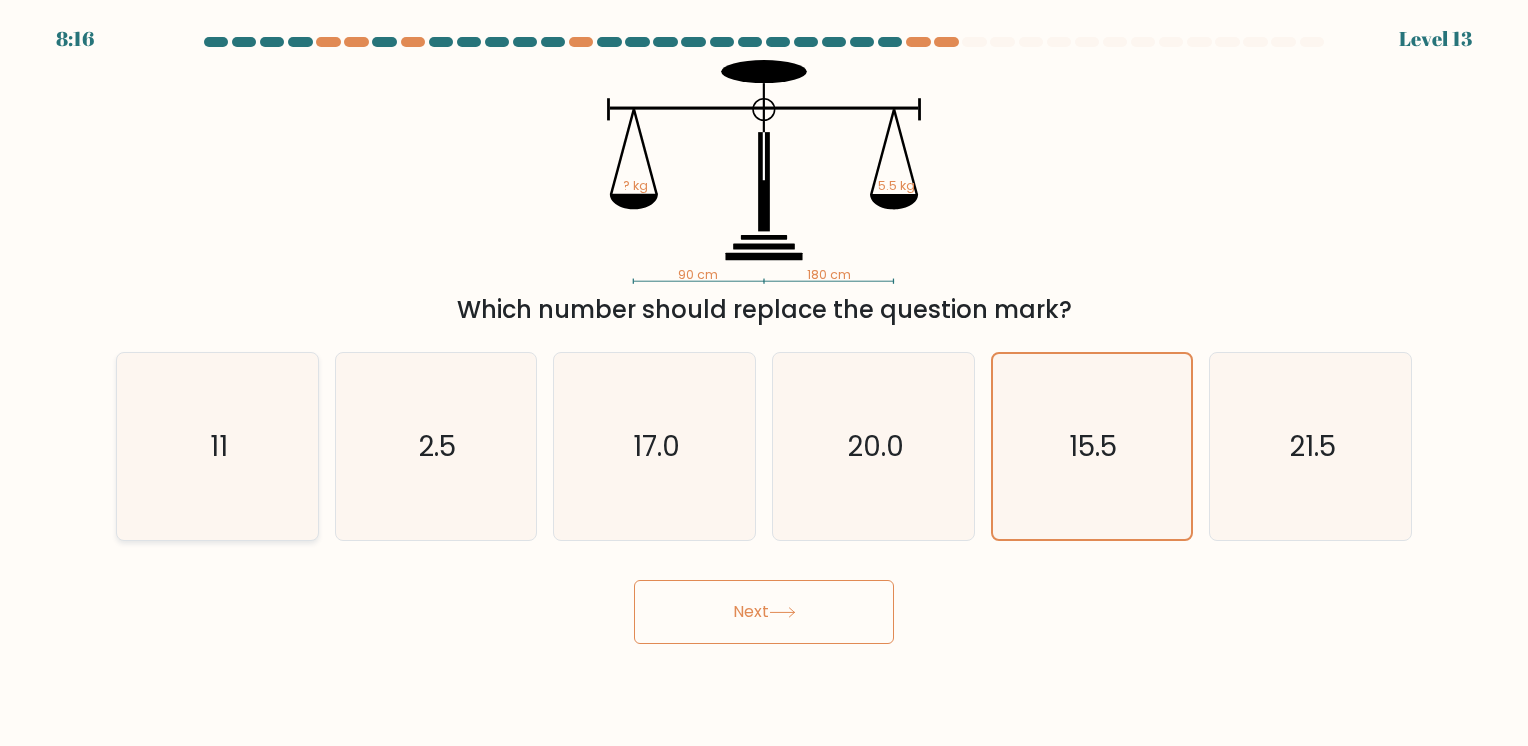 click on "11" 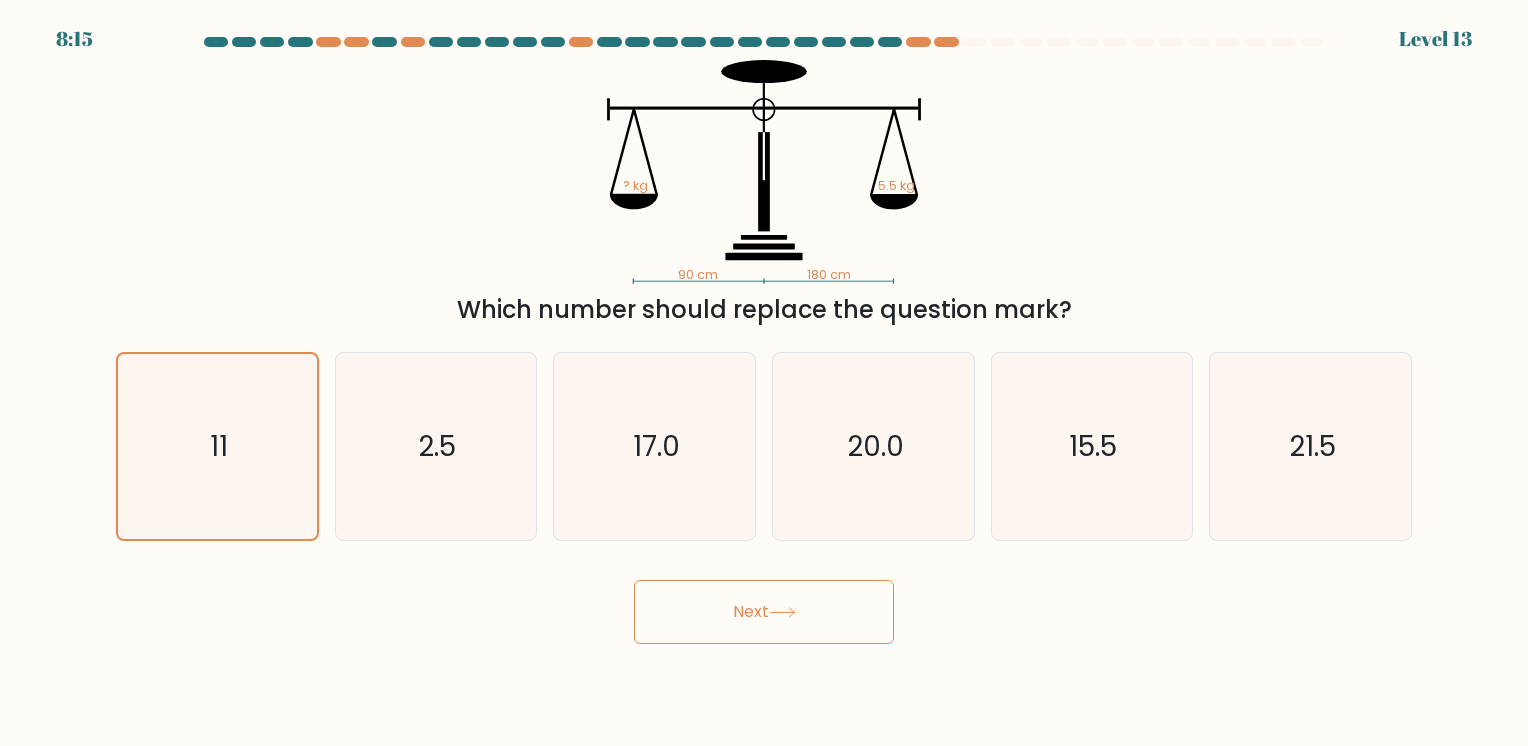 click on "Next" at bounding box center (764, 612) 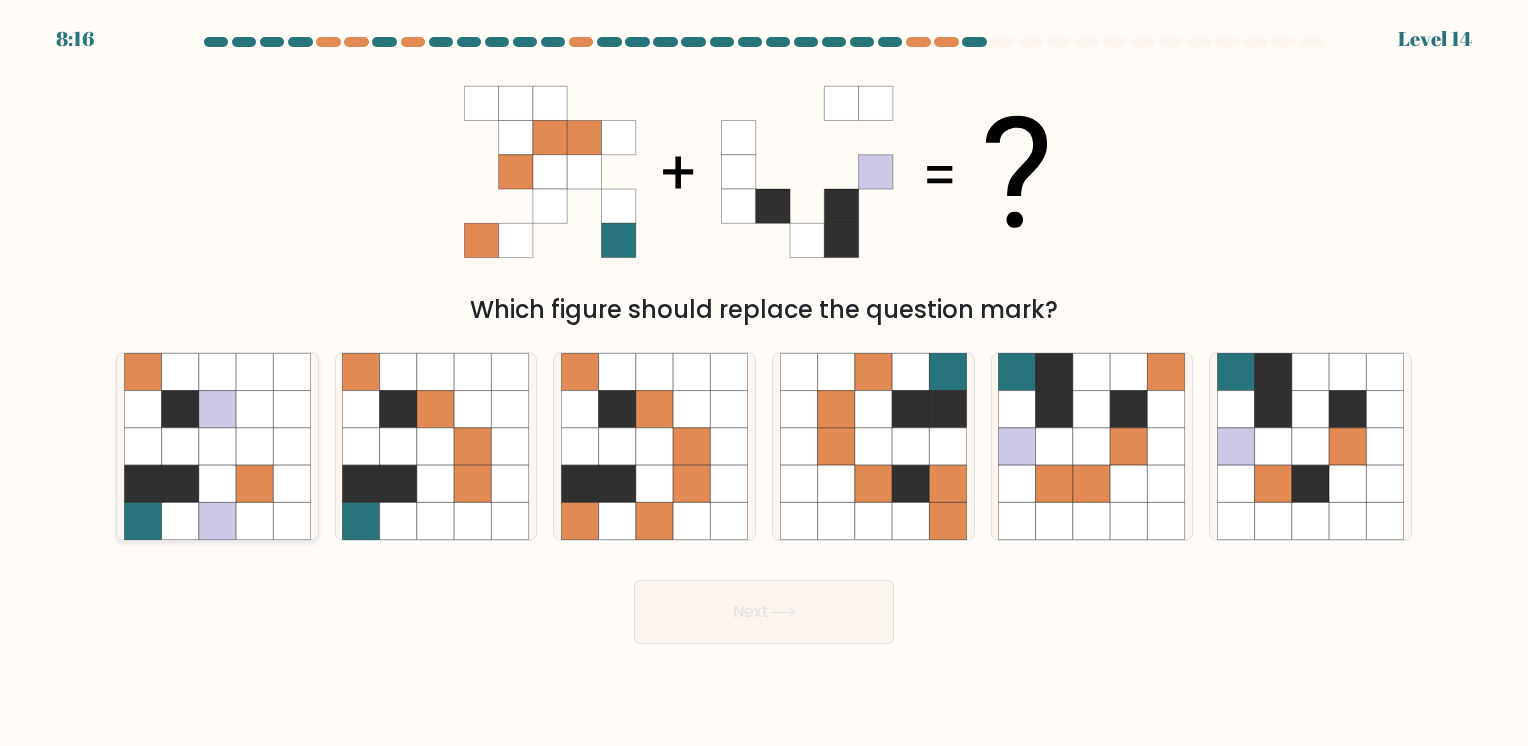 click 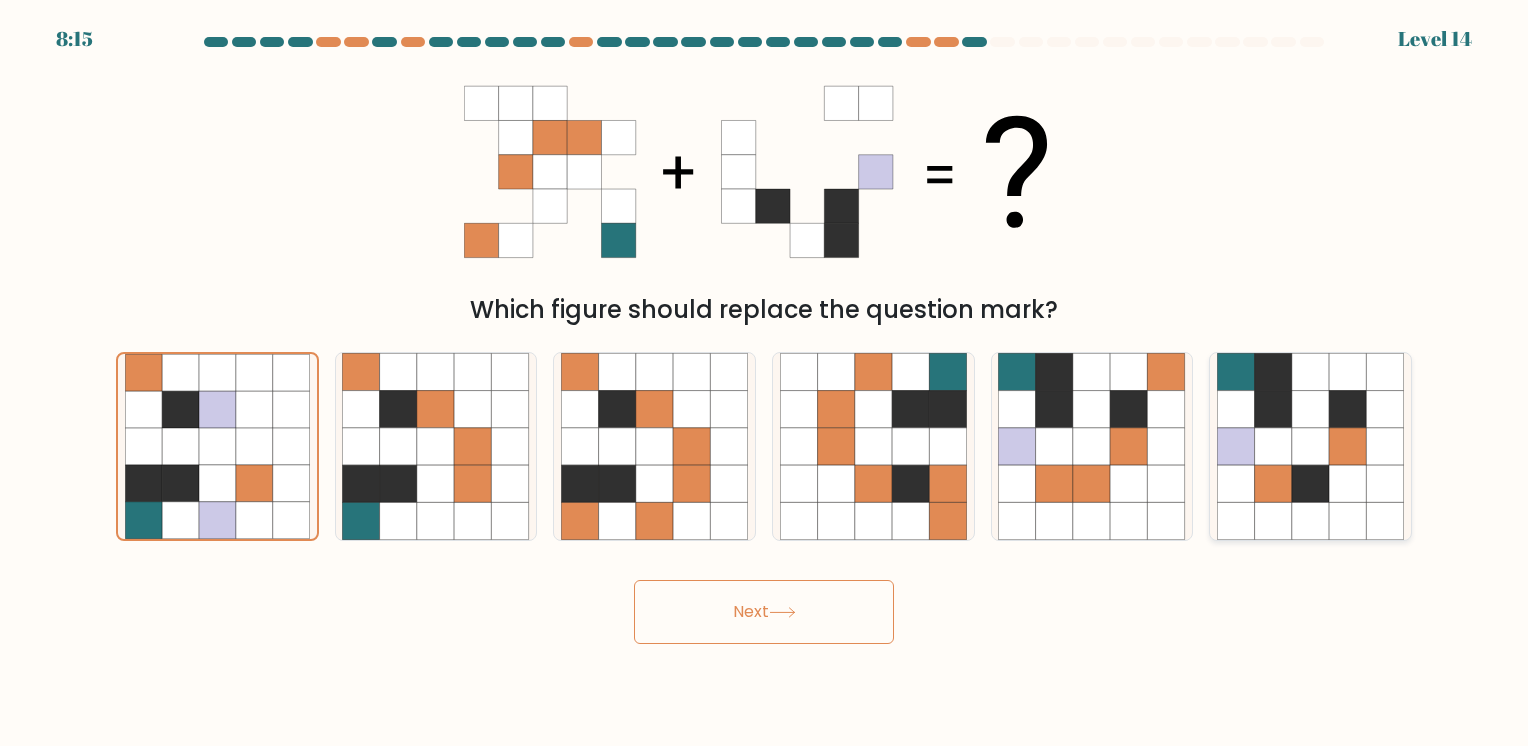 click 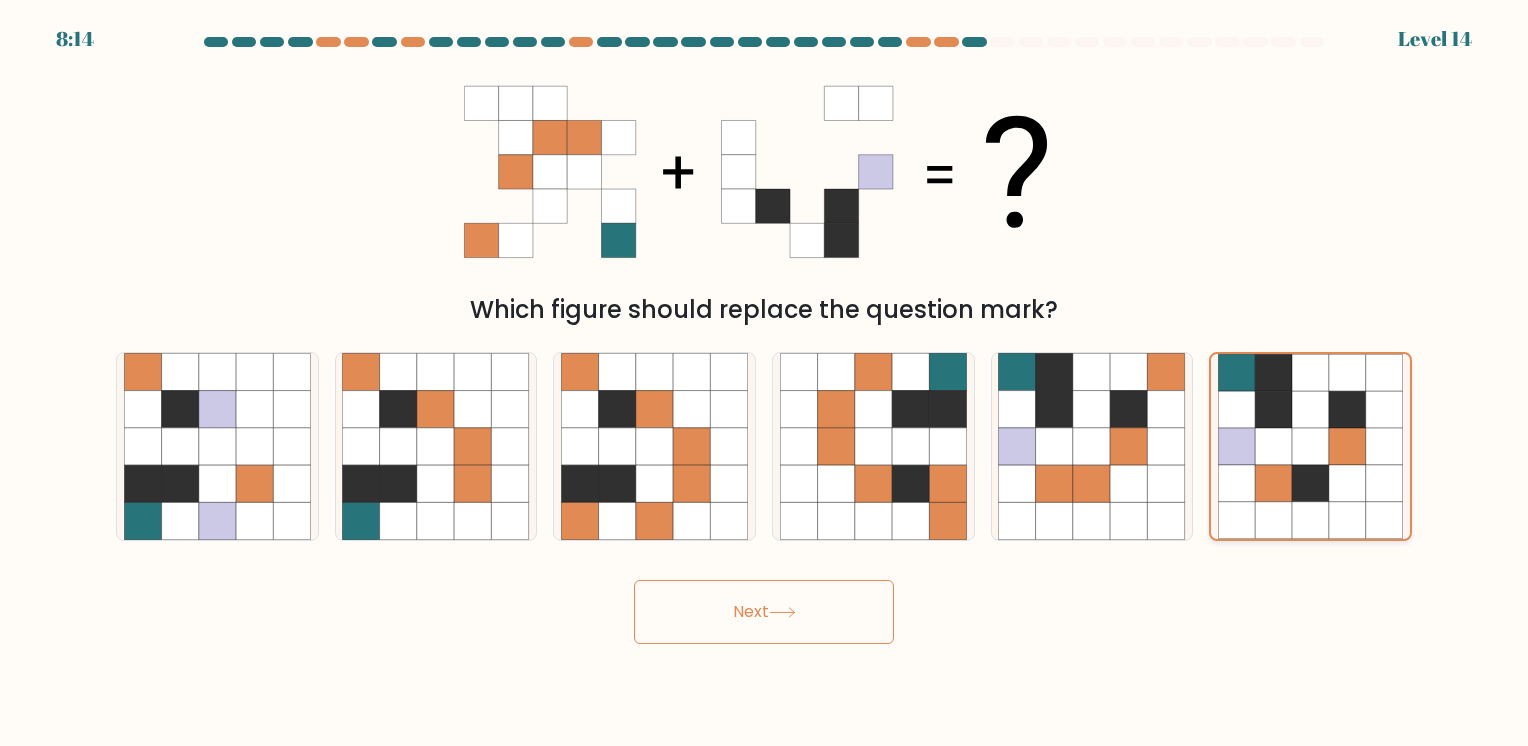 click 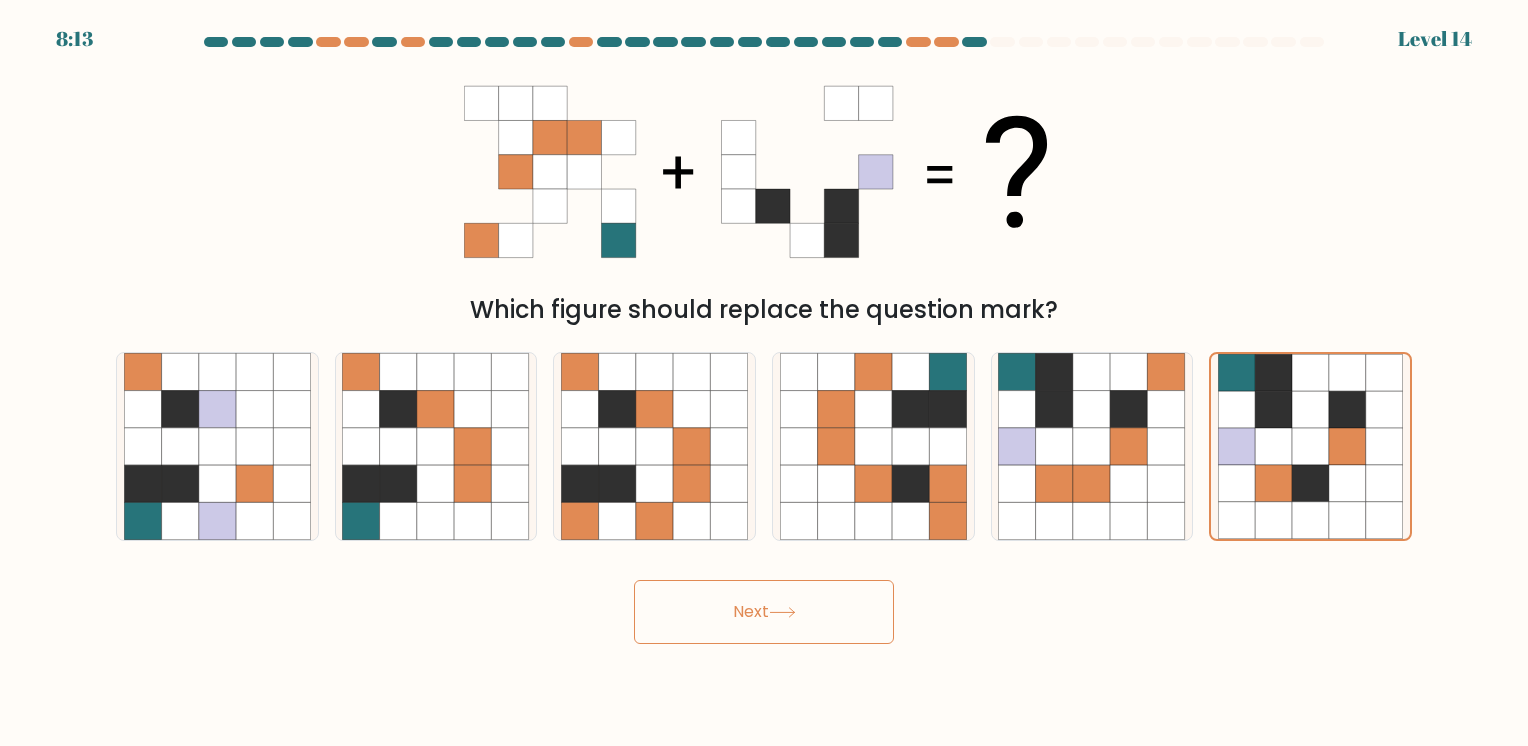 click on "Next" at bounding box center [764, 612] 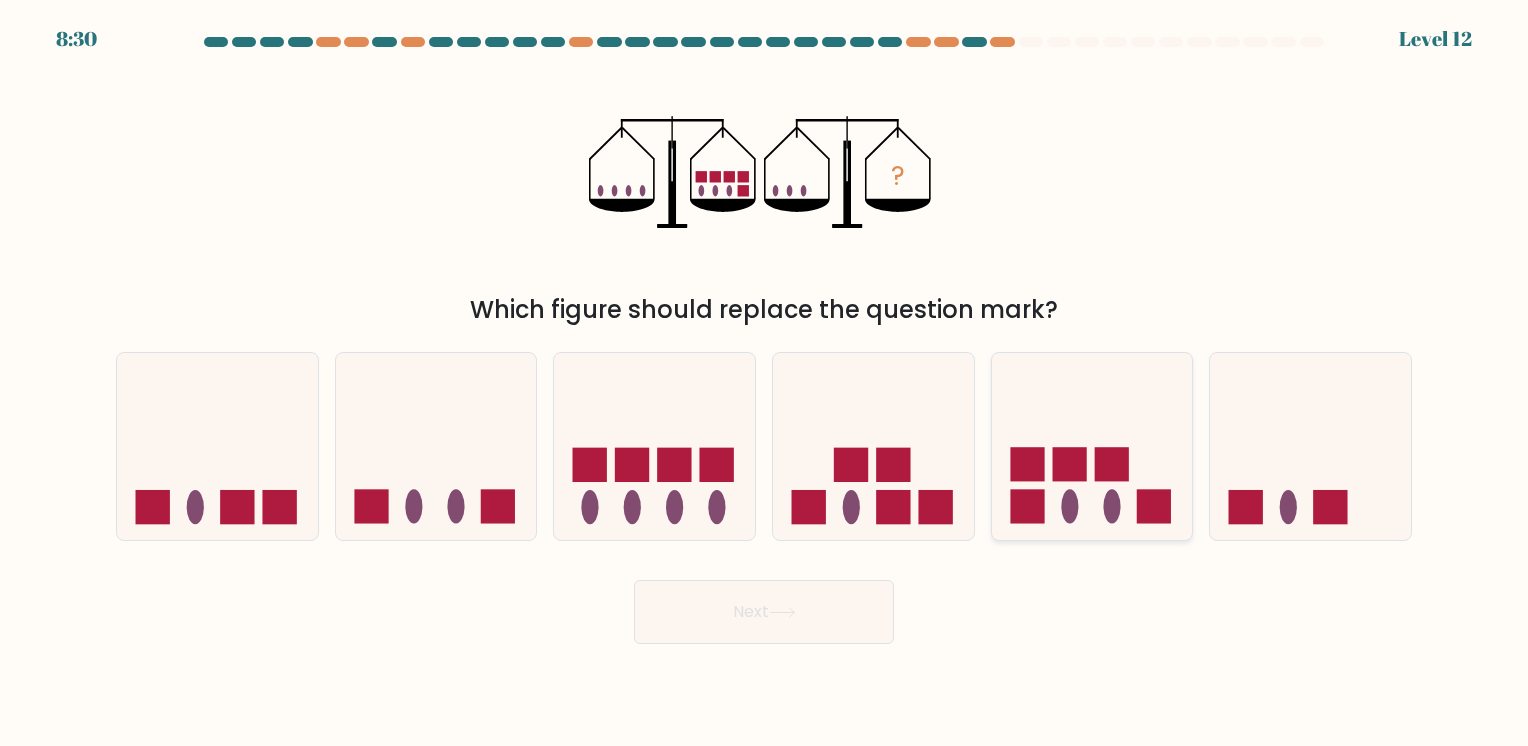 click 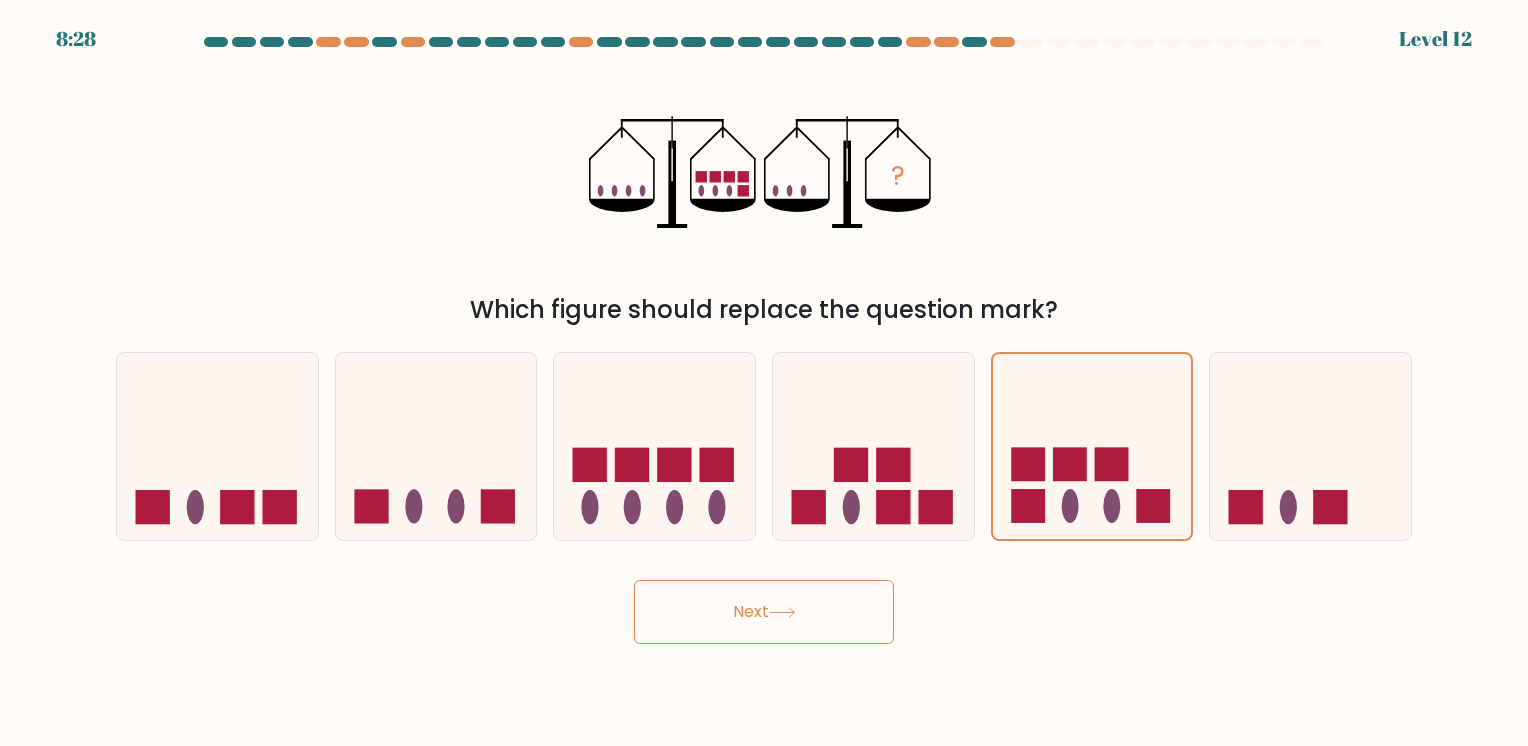 click on "Next" at bounding box center (764, 612) 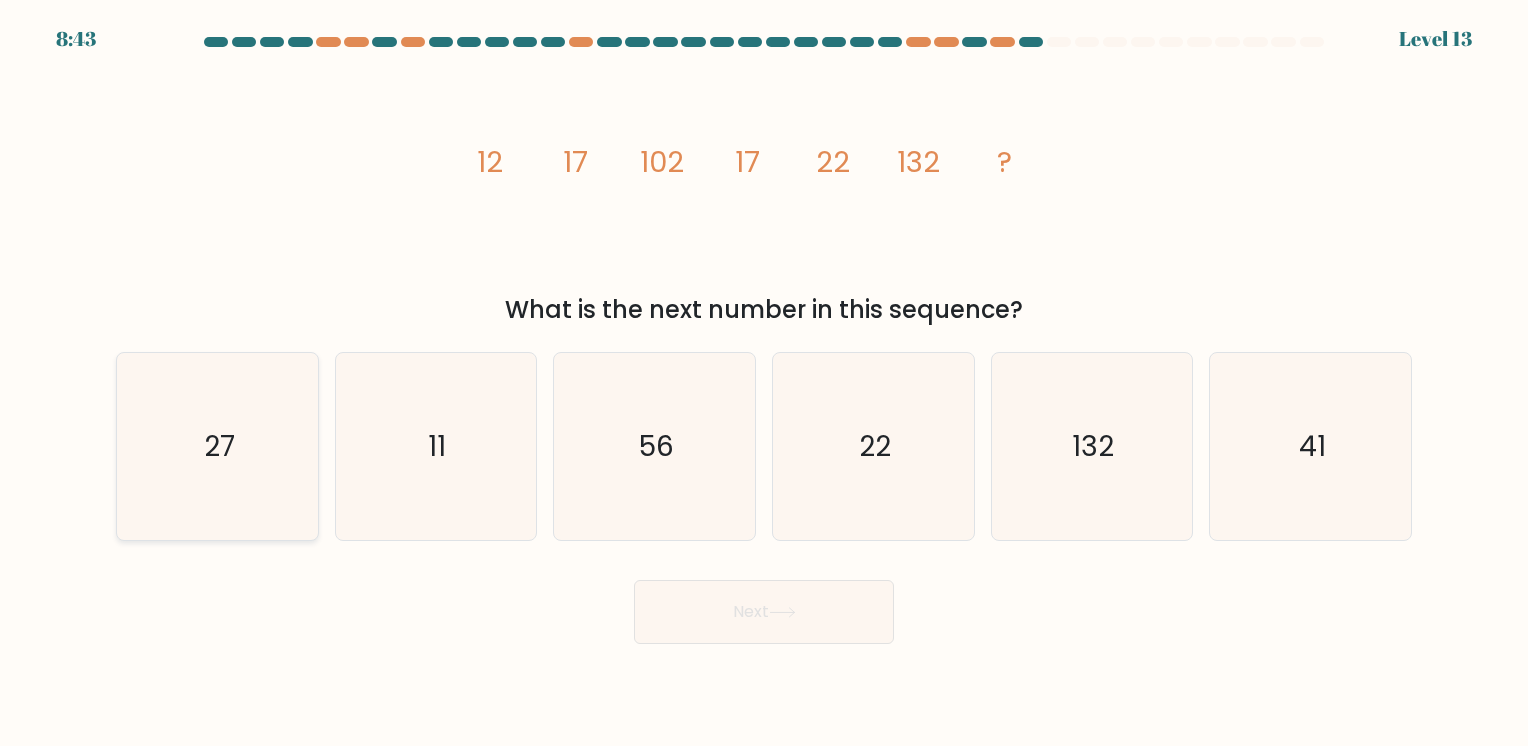 click on "27" 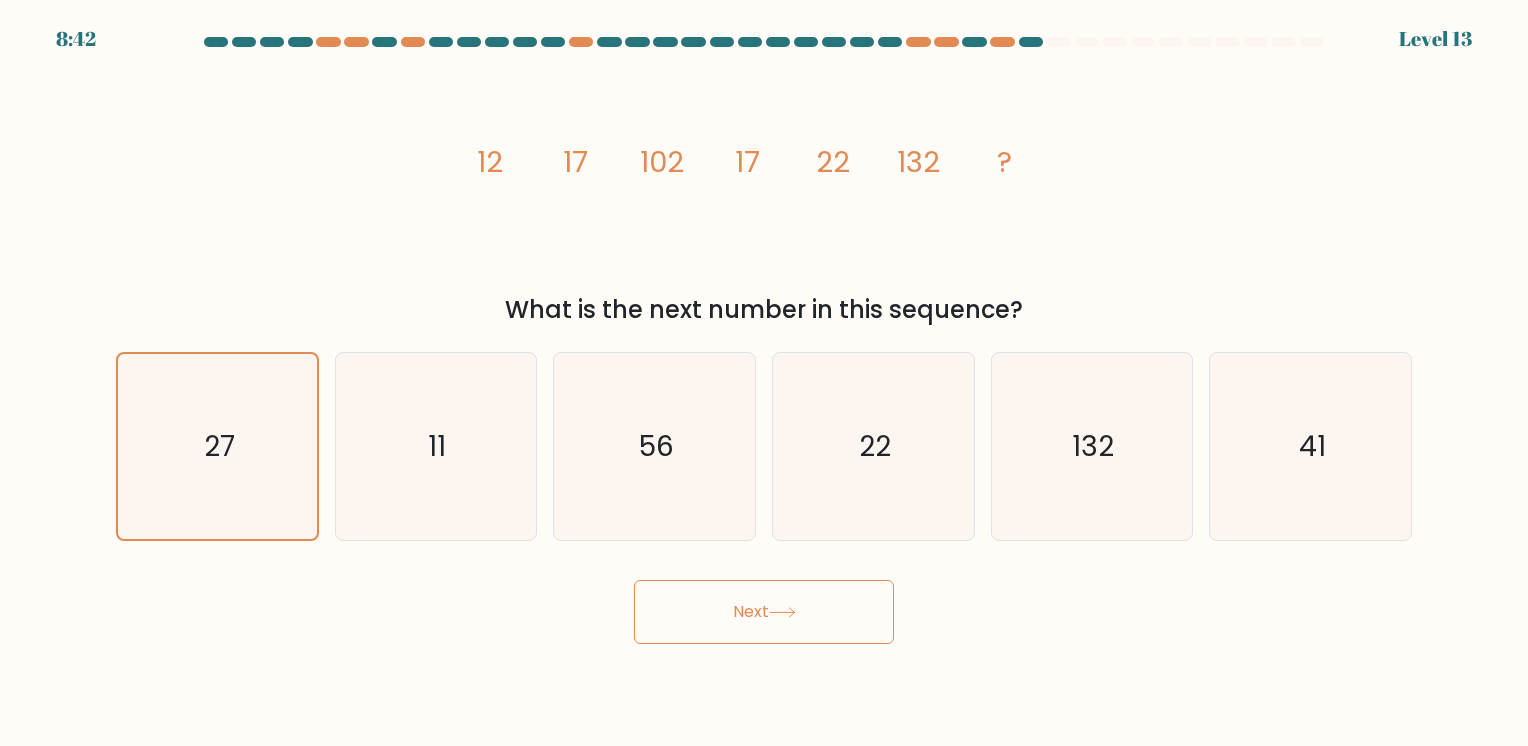 click on "Next" at bounding box center [764, 612] 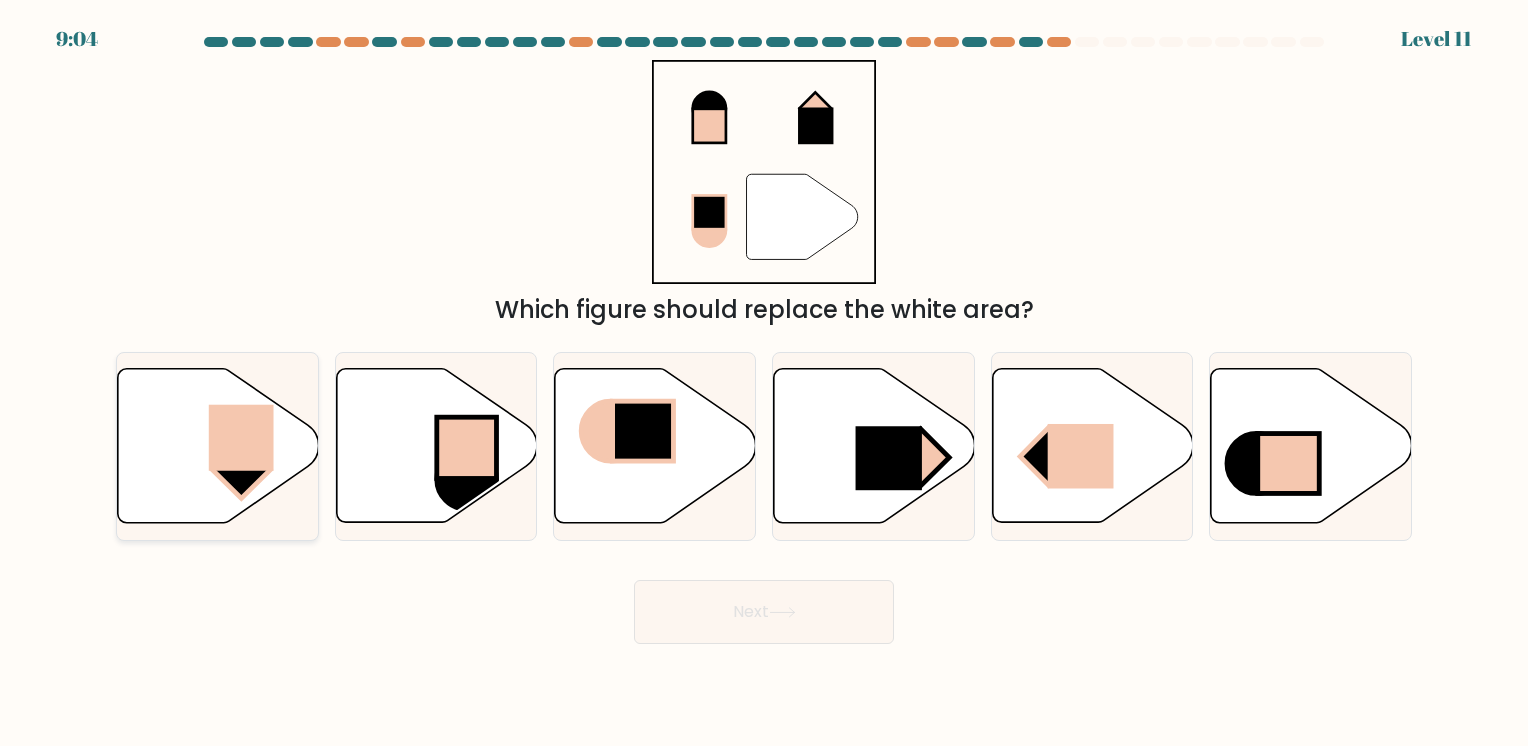 click 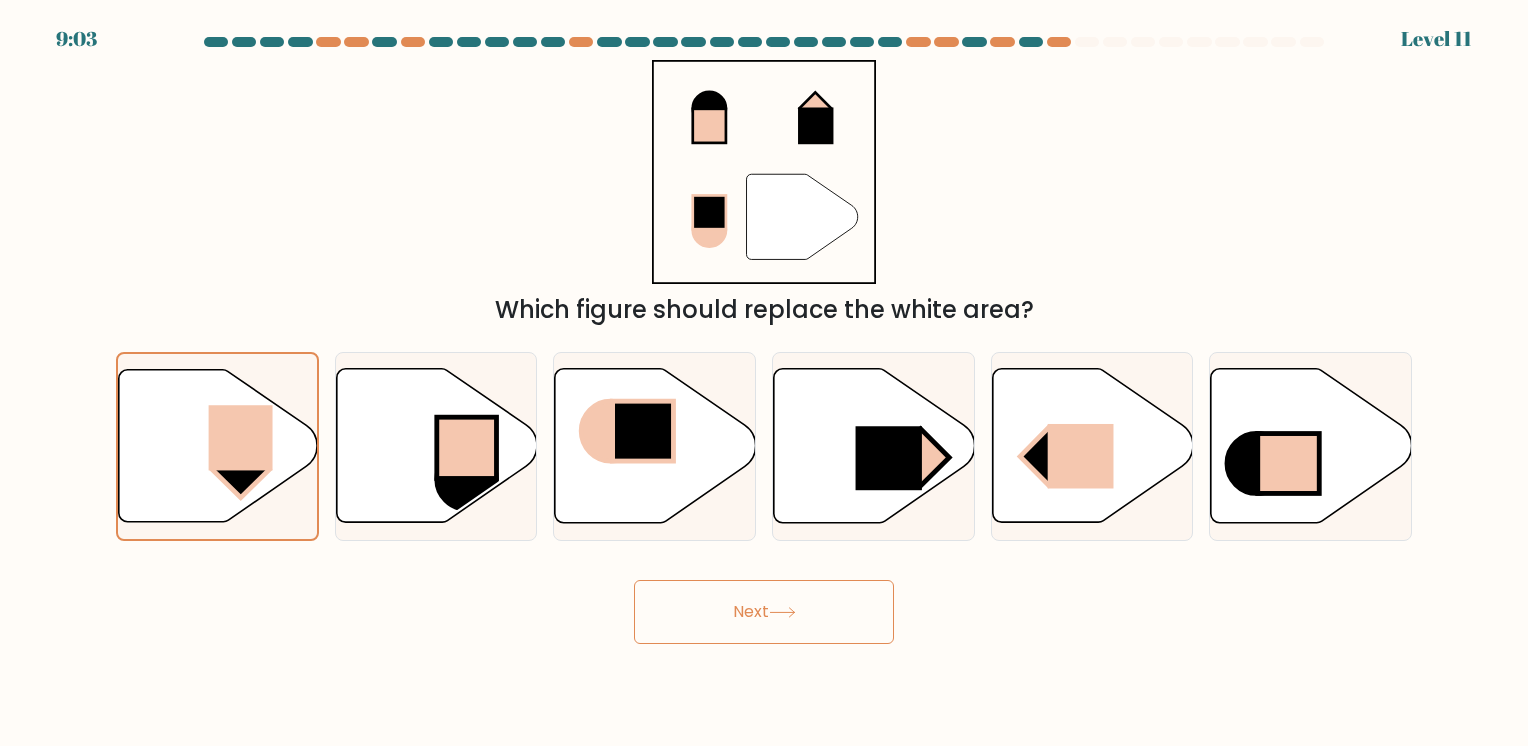 click on "Next" at bounding box center [764, 612] 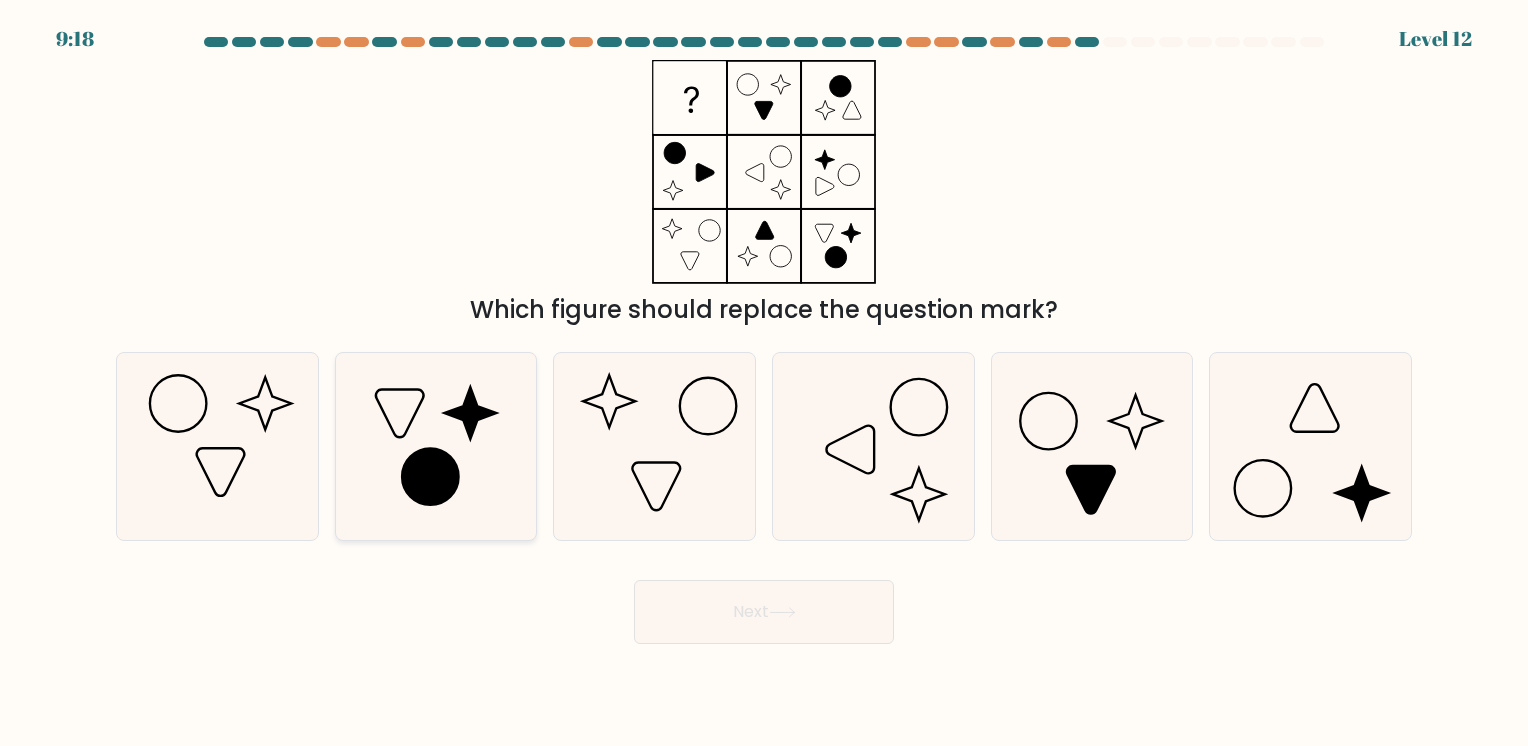 click 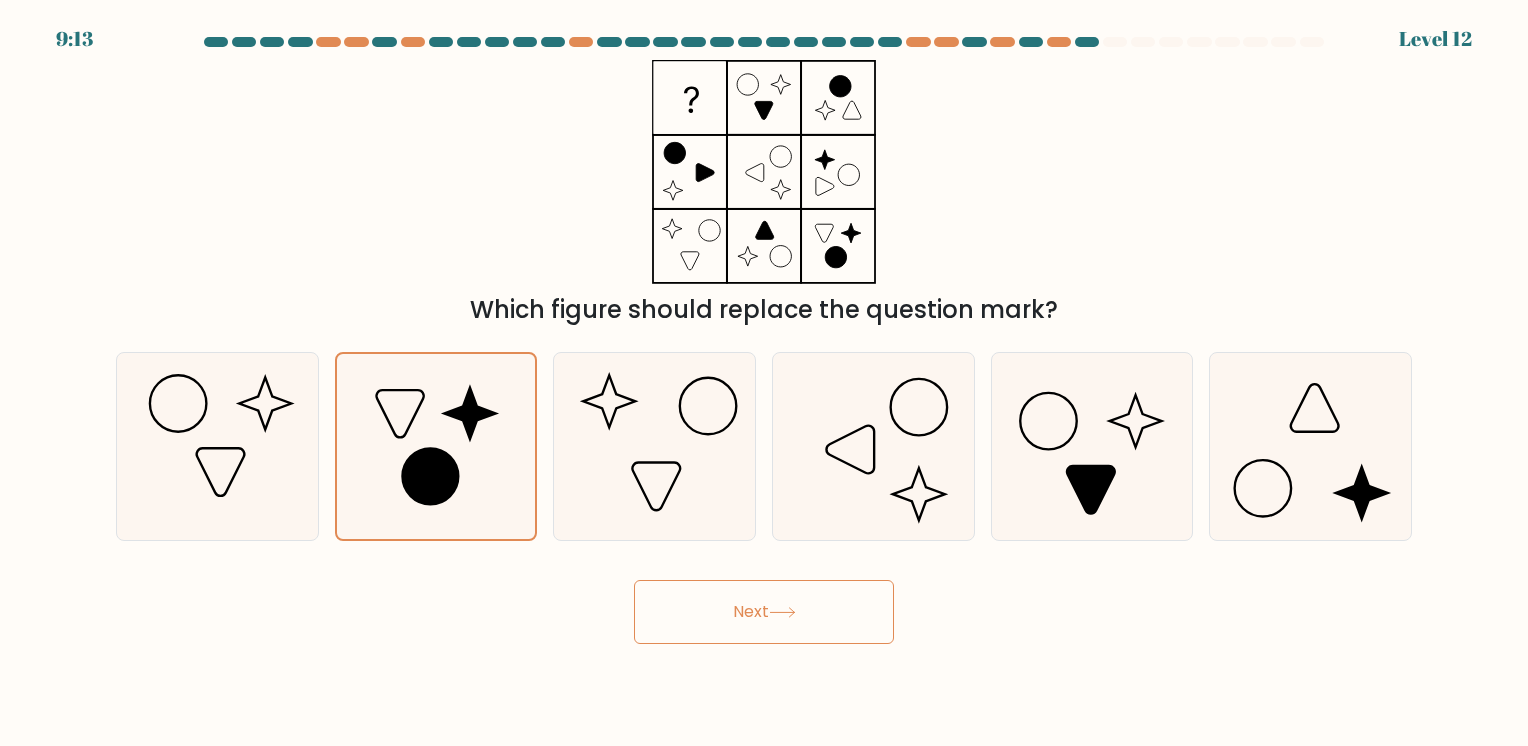 click on "Next" at bounding box center [764, 612] 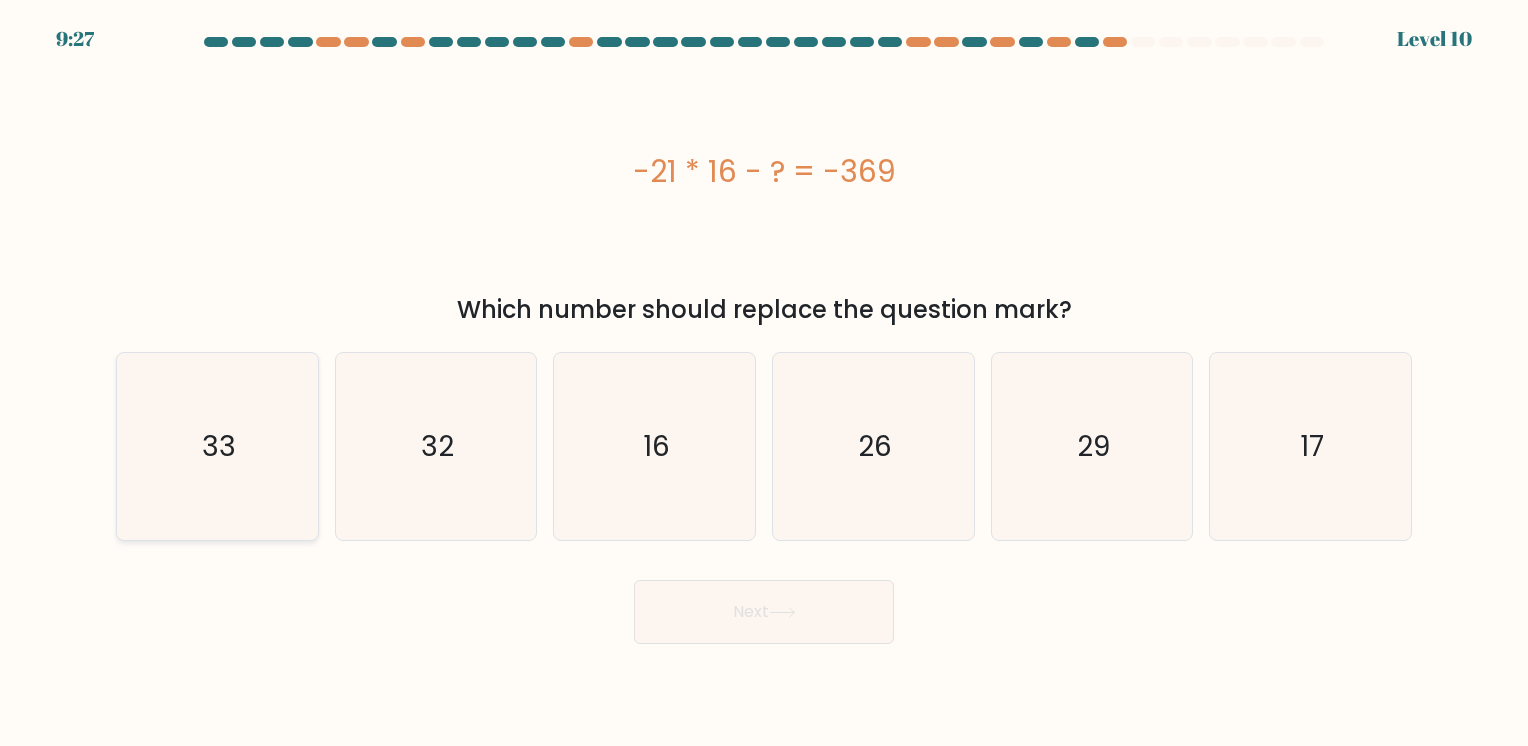 click on "33" 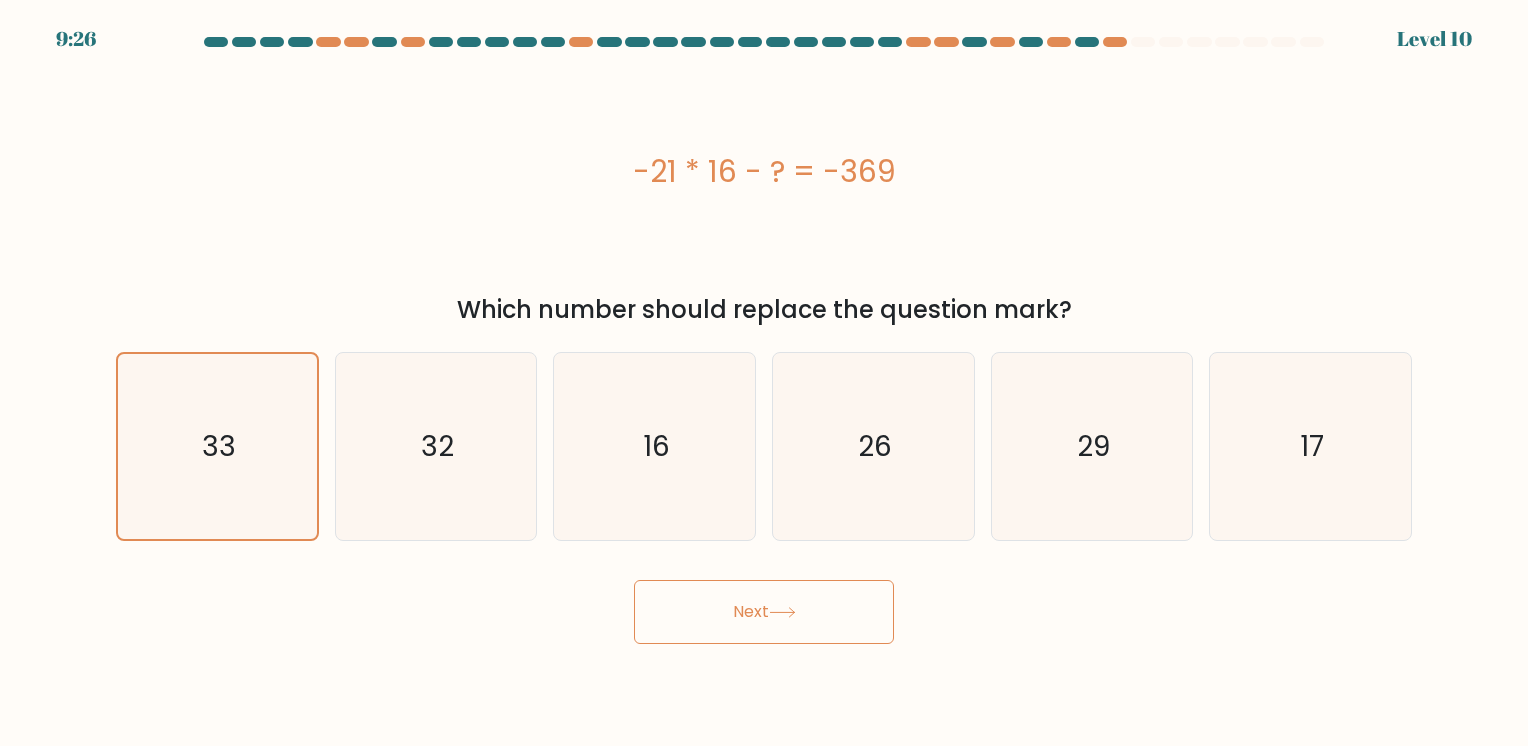 click on "Next" at bounding box center (764, 612) 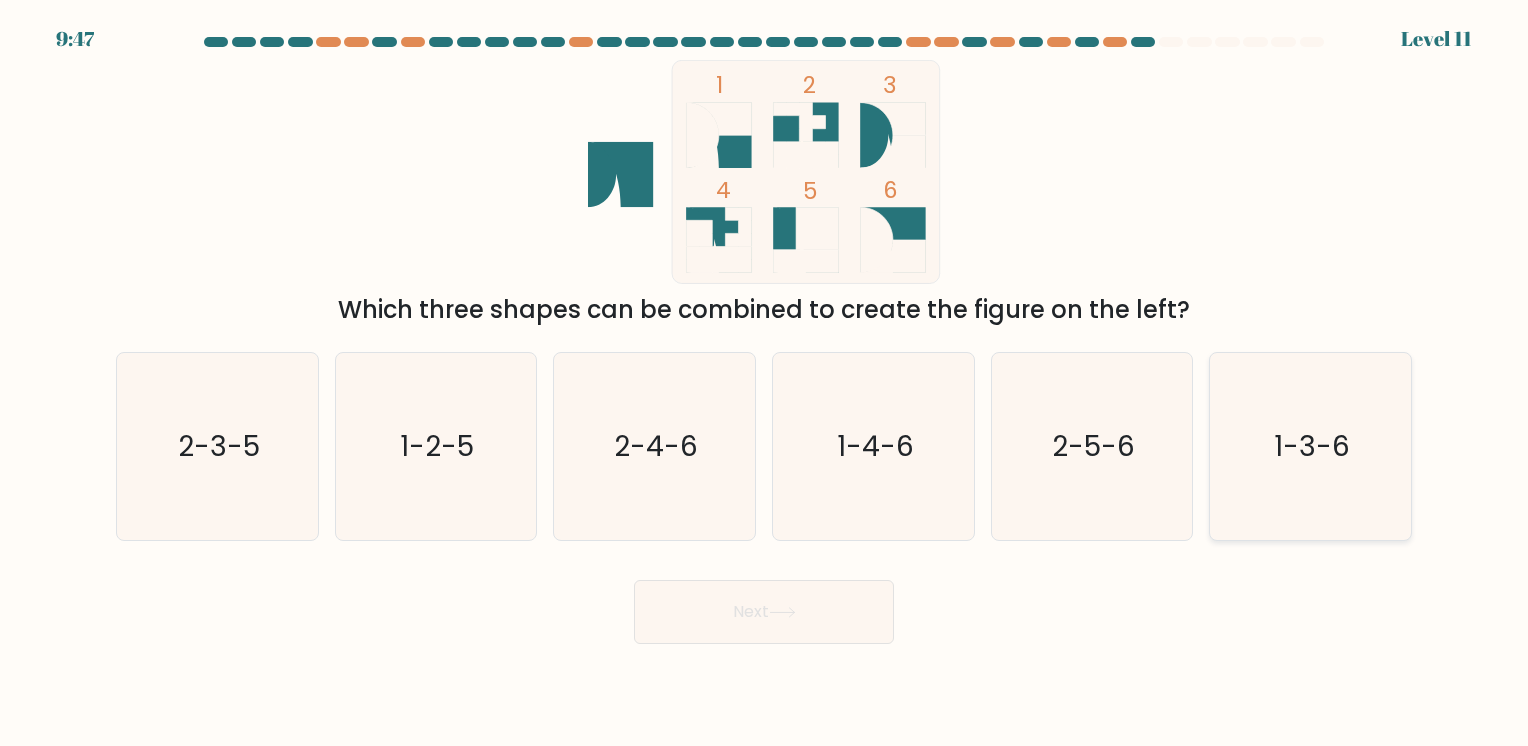 click on "1-3-6" 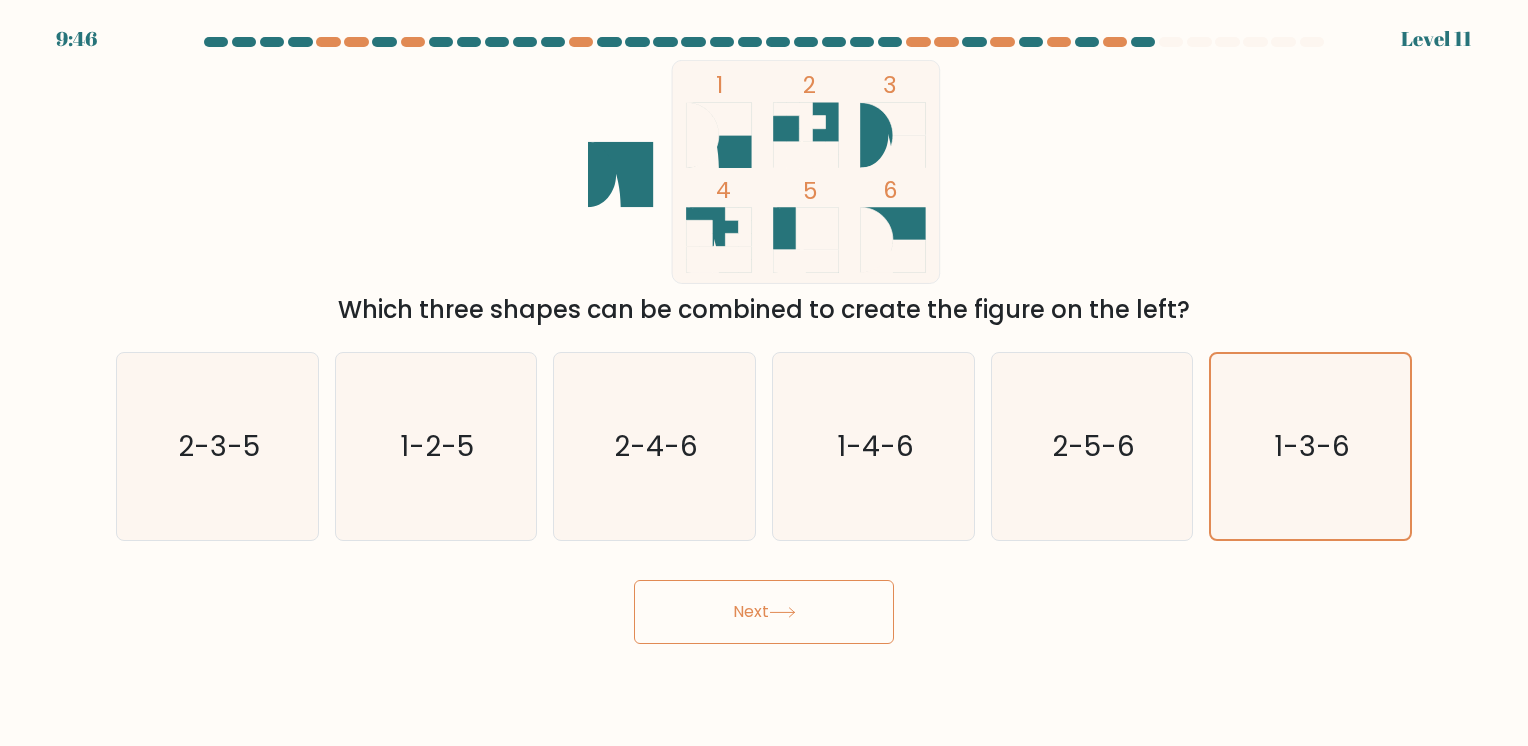 click on "Next" at bounding box center [764, 612] 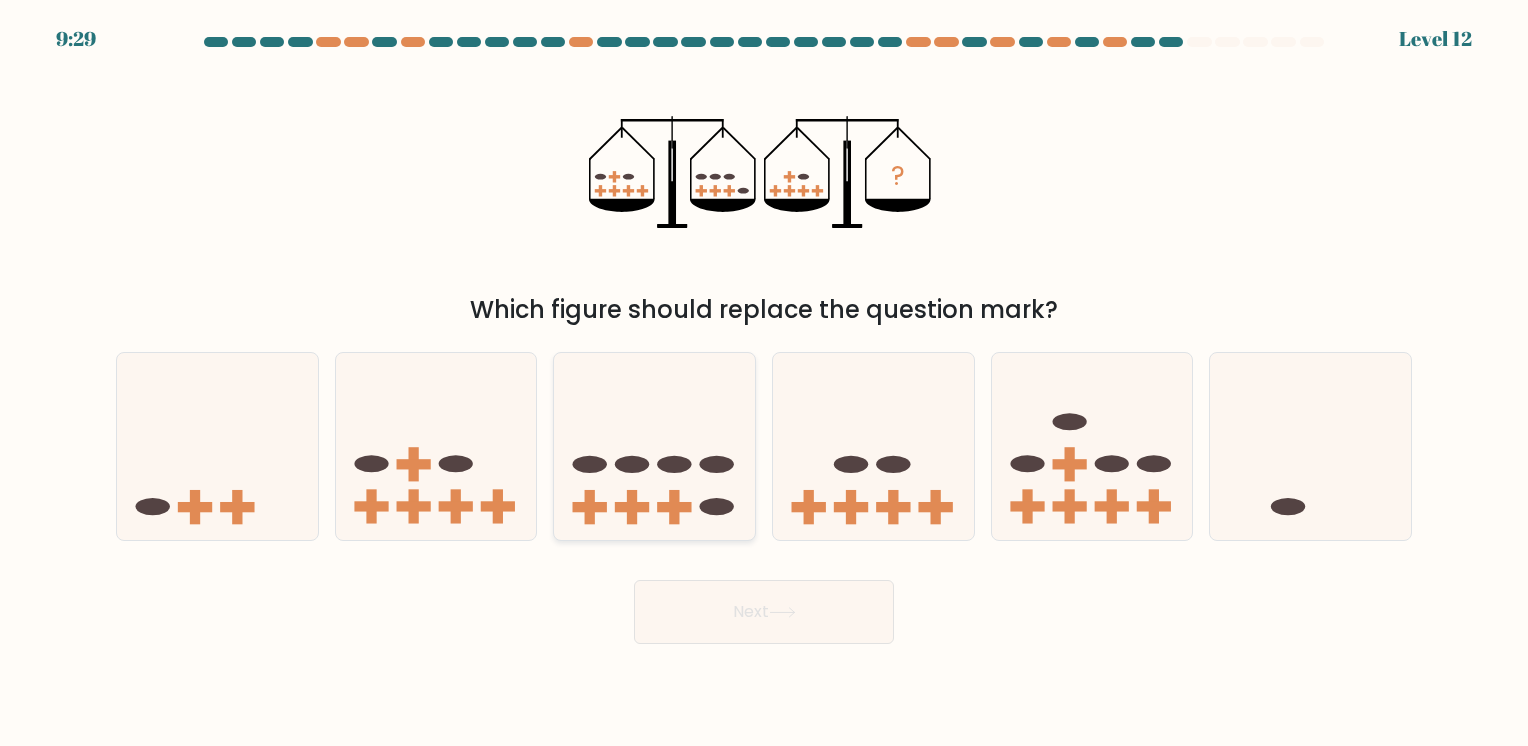 click 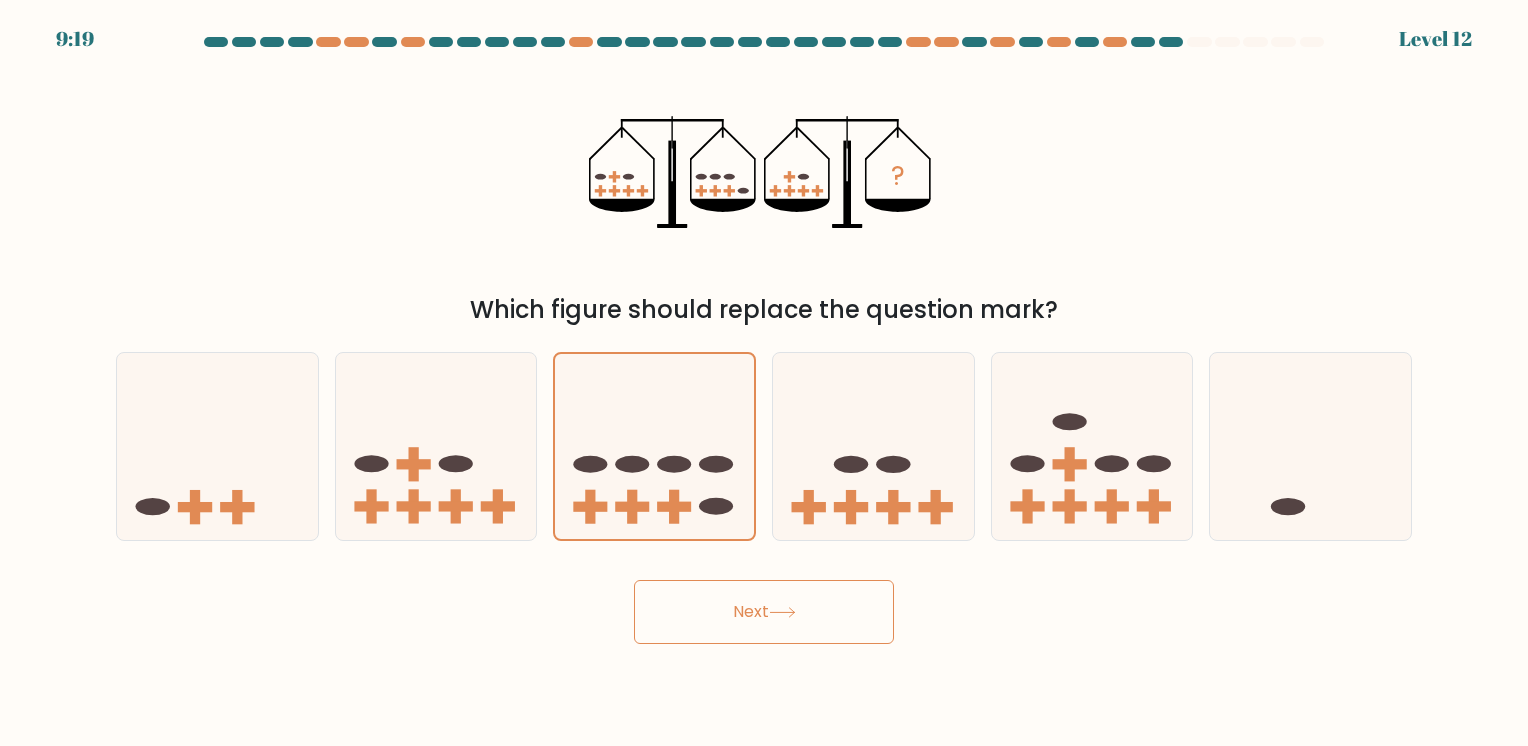 click on "Next" at bounding box center [764, 612] 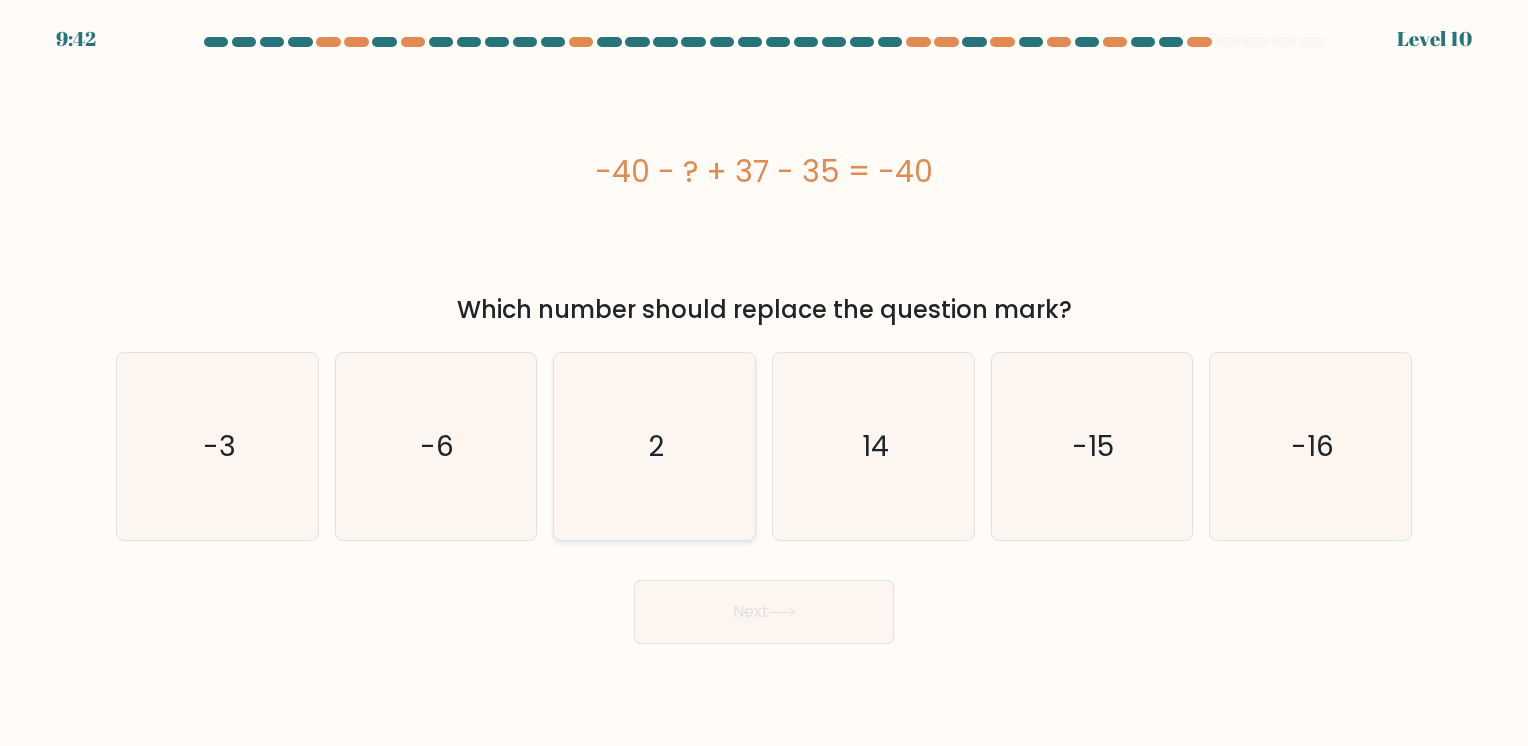 click on "2" 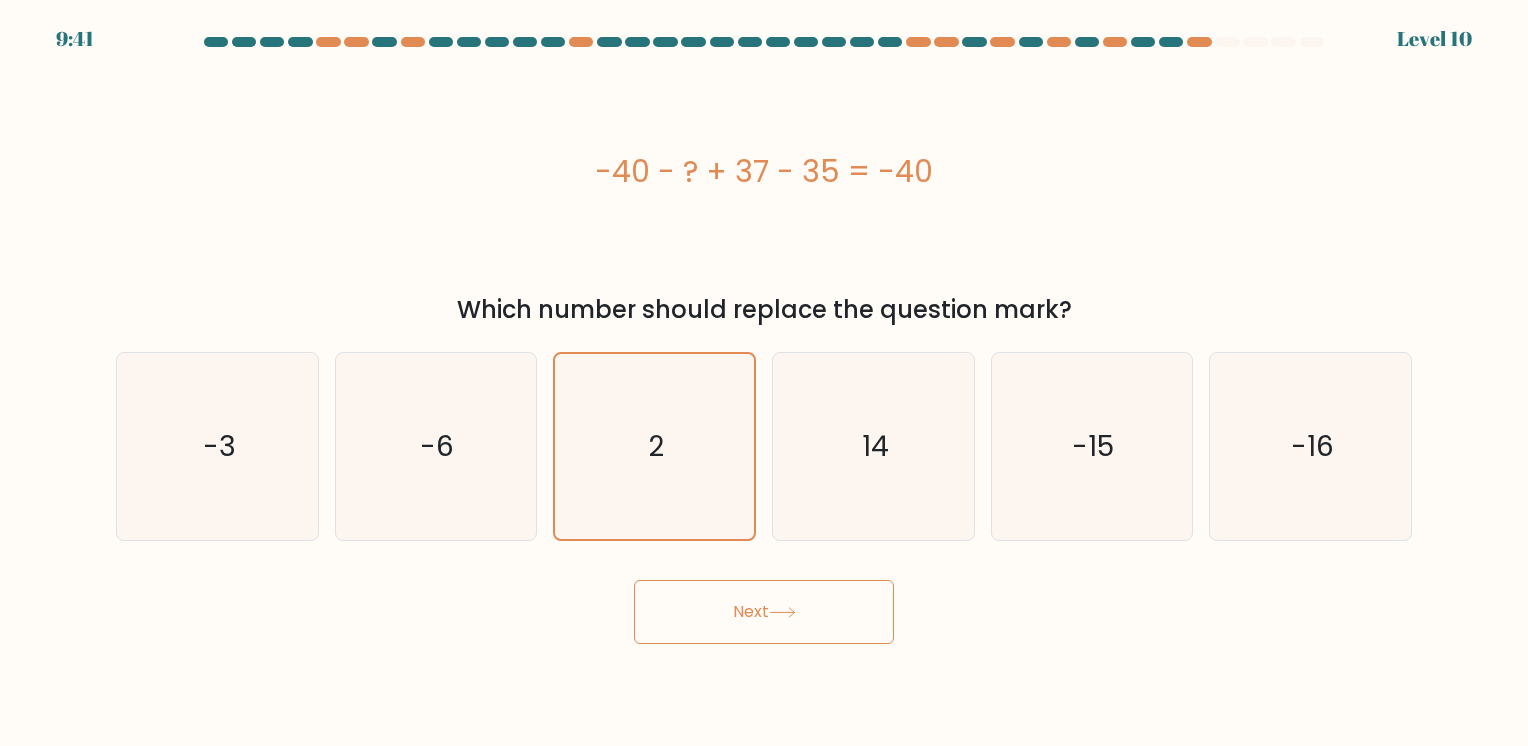 click on "Next" at bounding box center [764, 612] 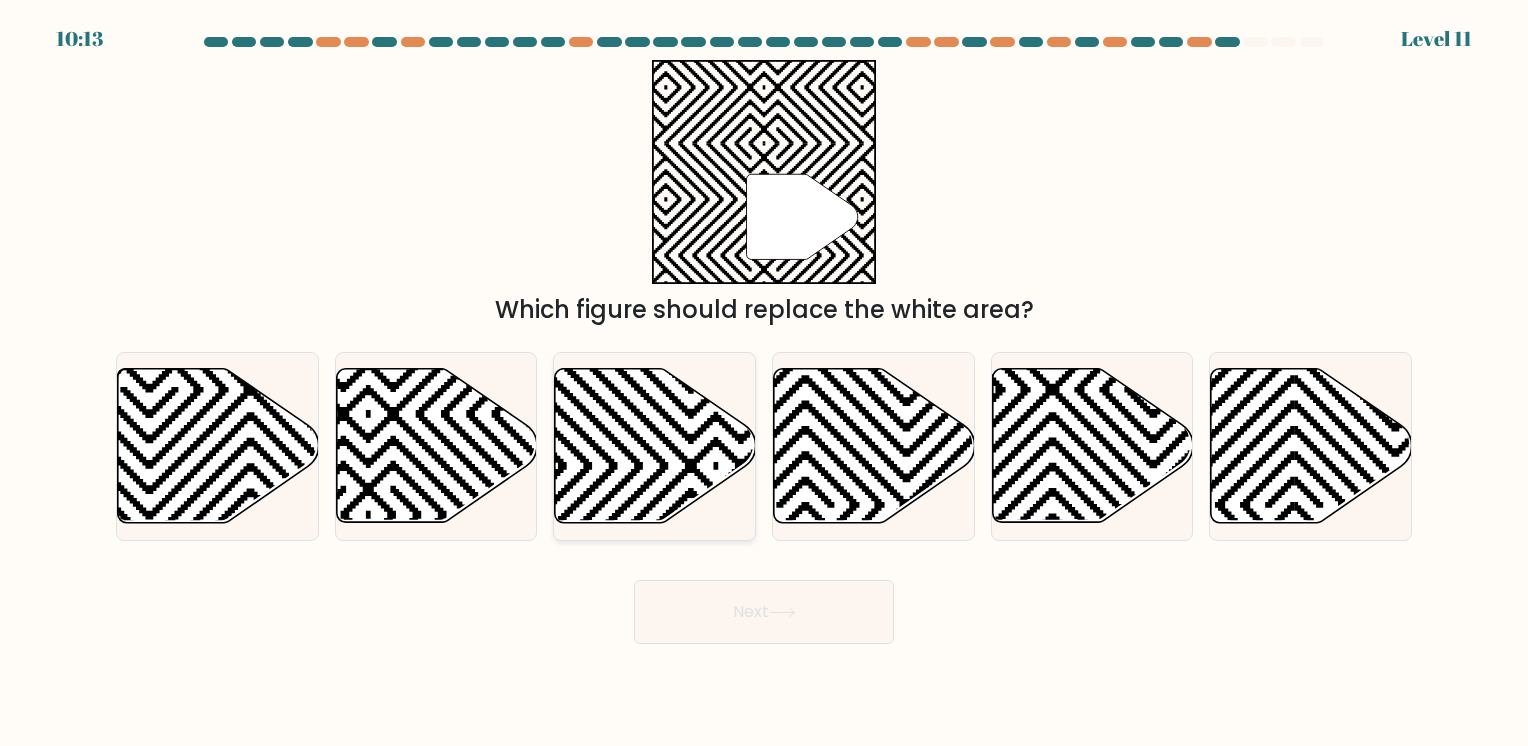 click 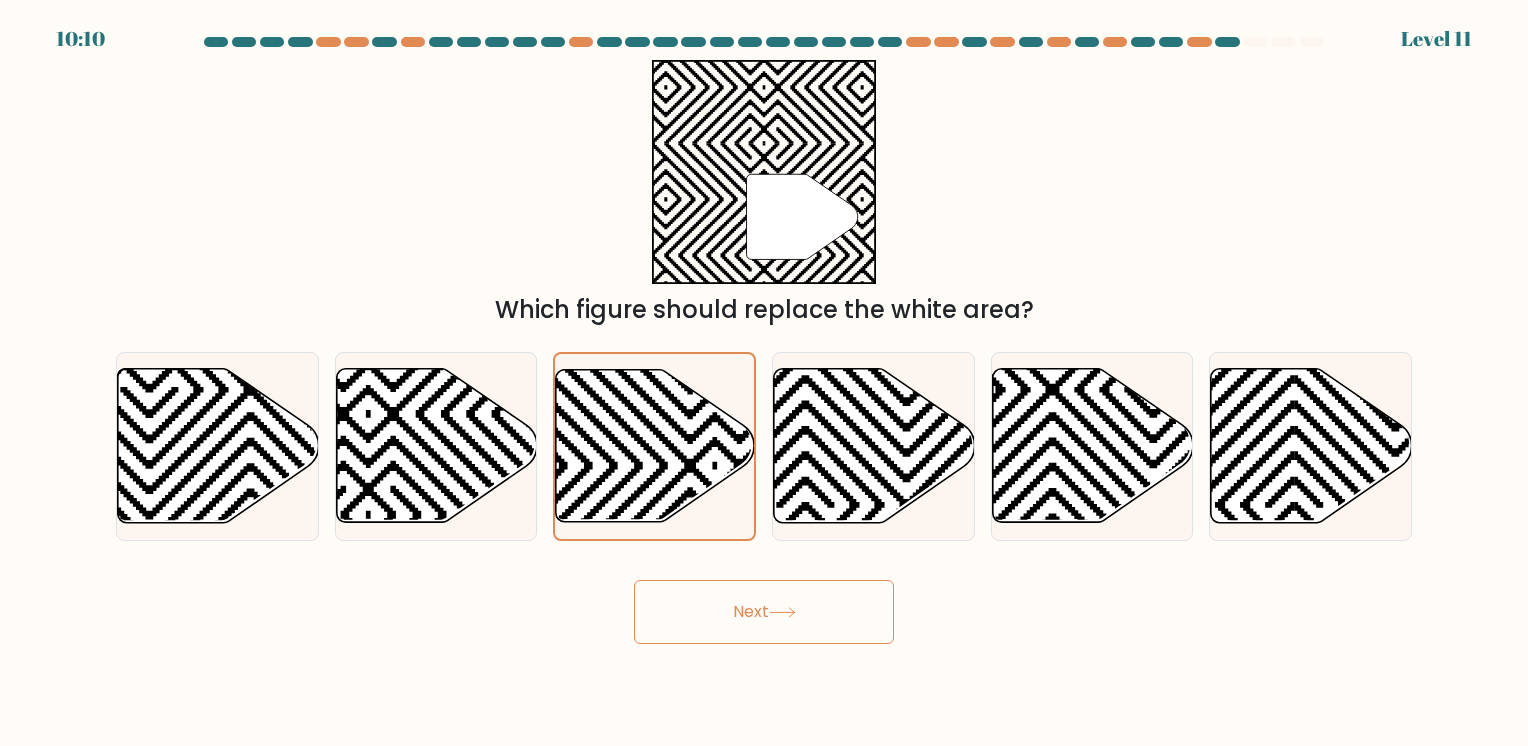 click 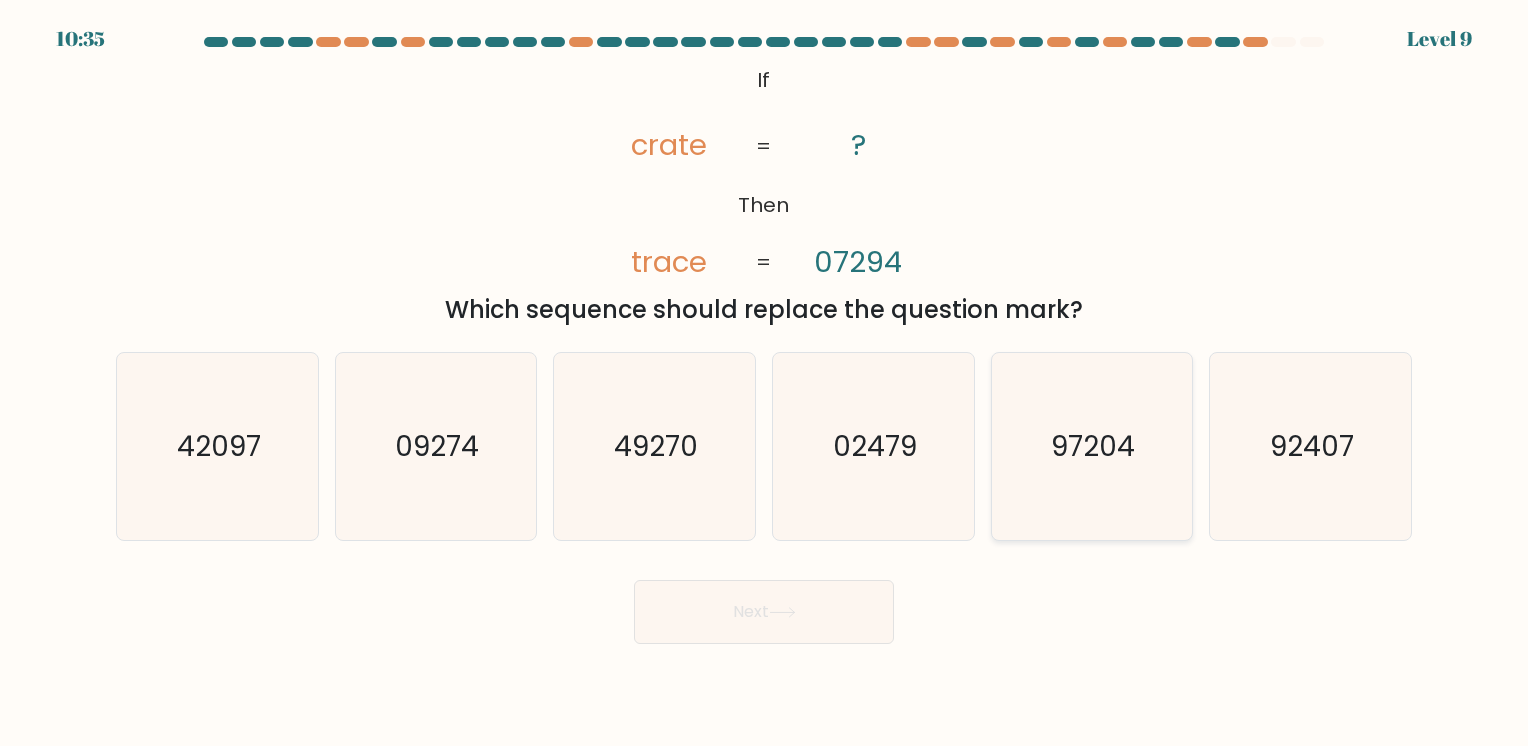 click on "97204" 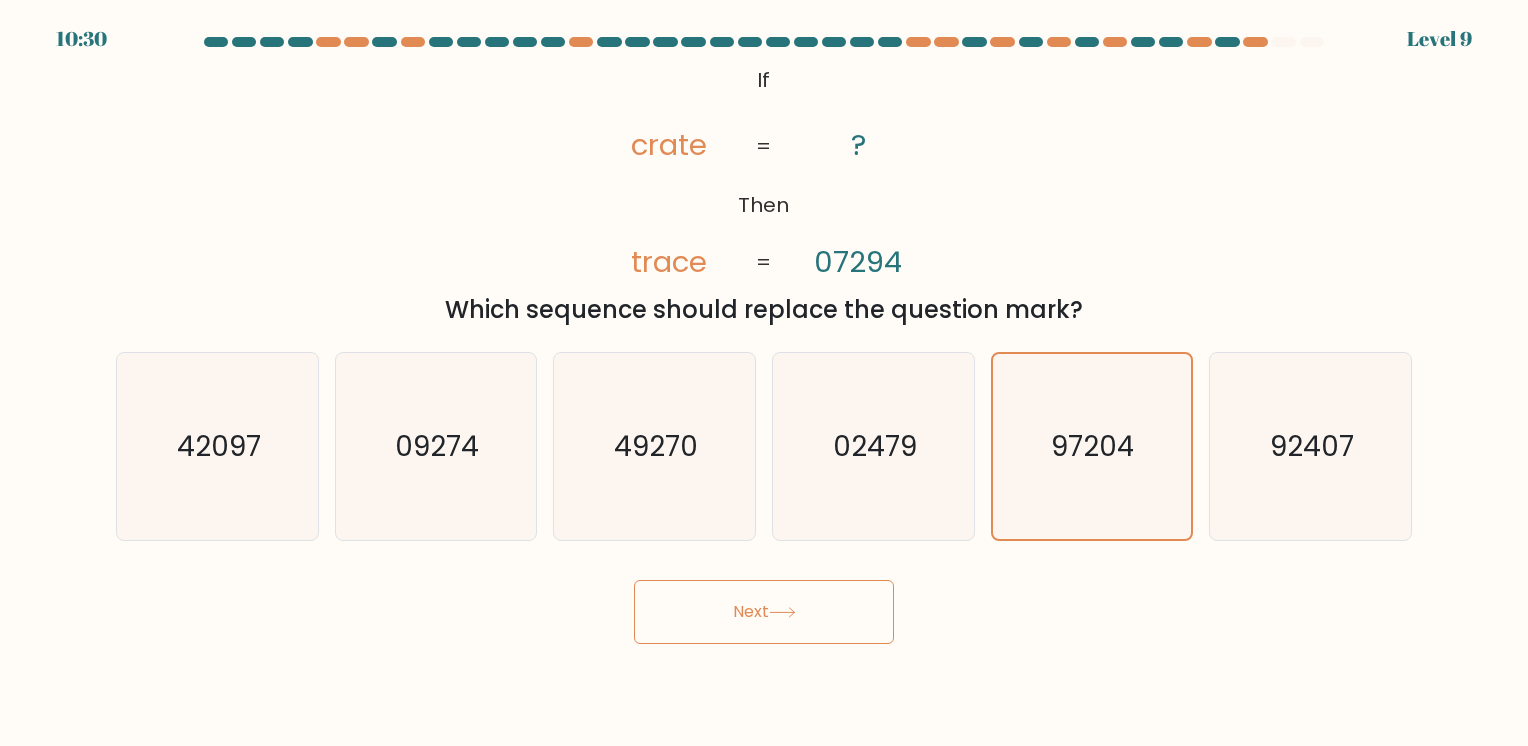 click on "Next" at bounding box center (764, 612) 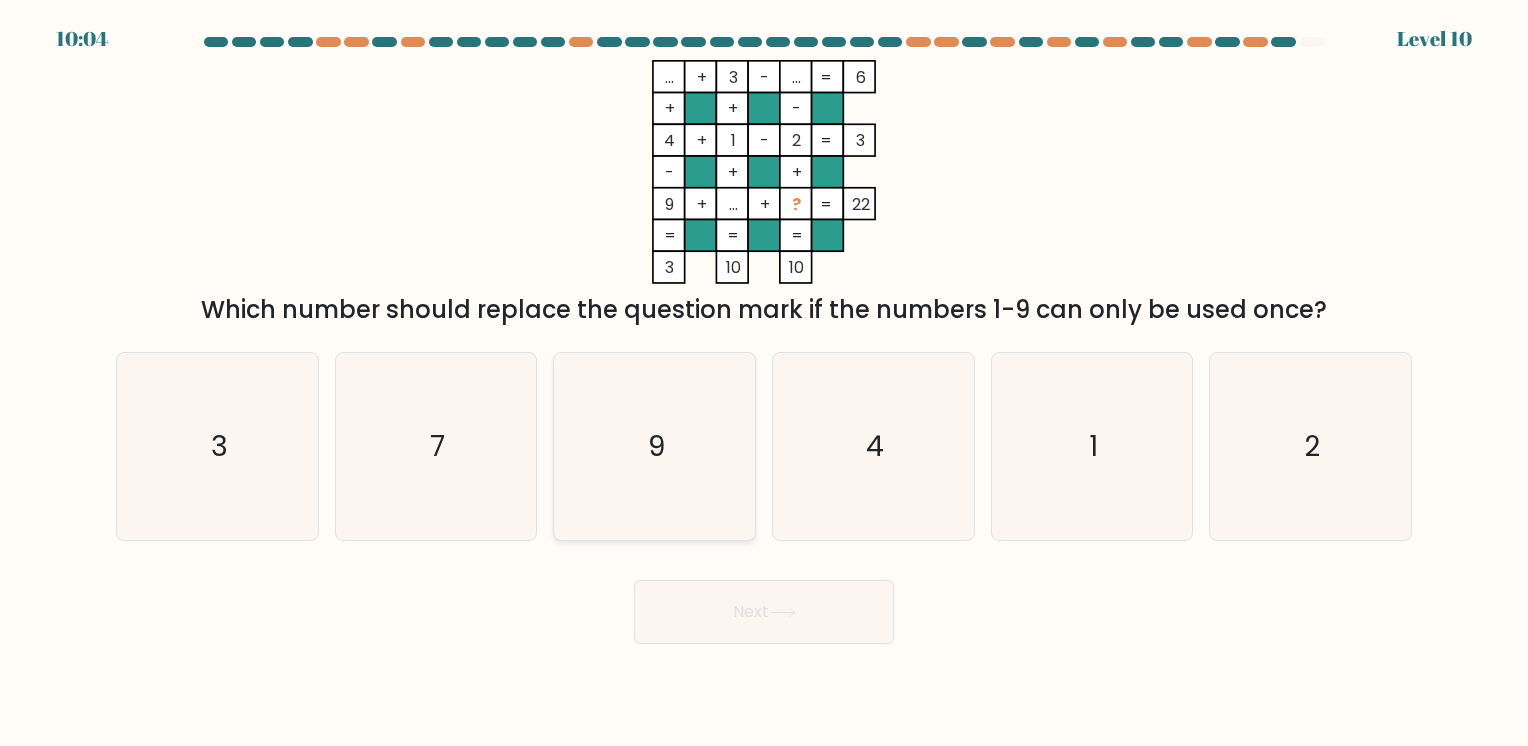 click on "9" 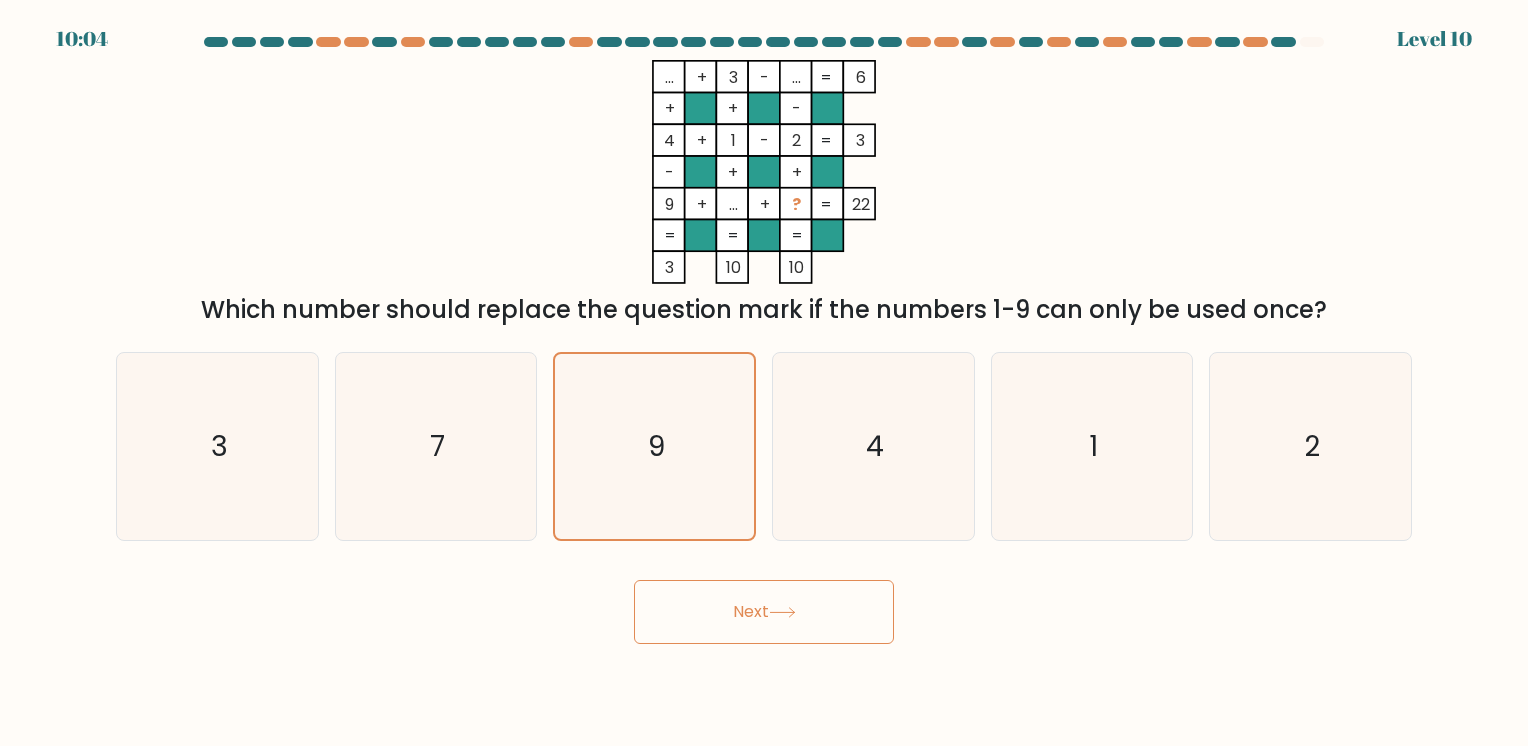 click on "Next" at bounding box center [764, 612] 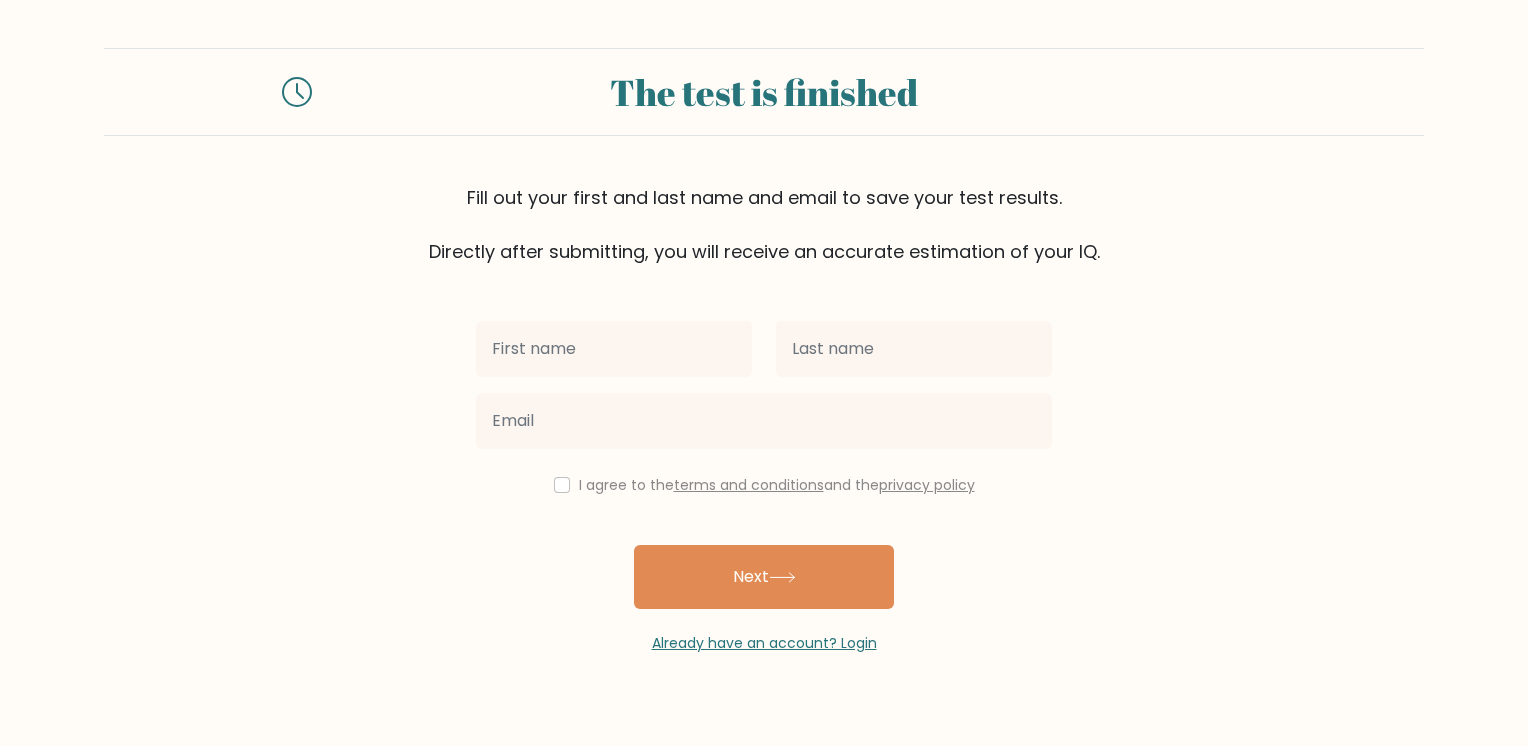 scroll, scrollTop: 0, scrollLeft: 0, axis: both 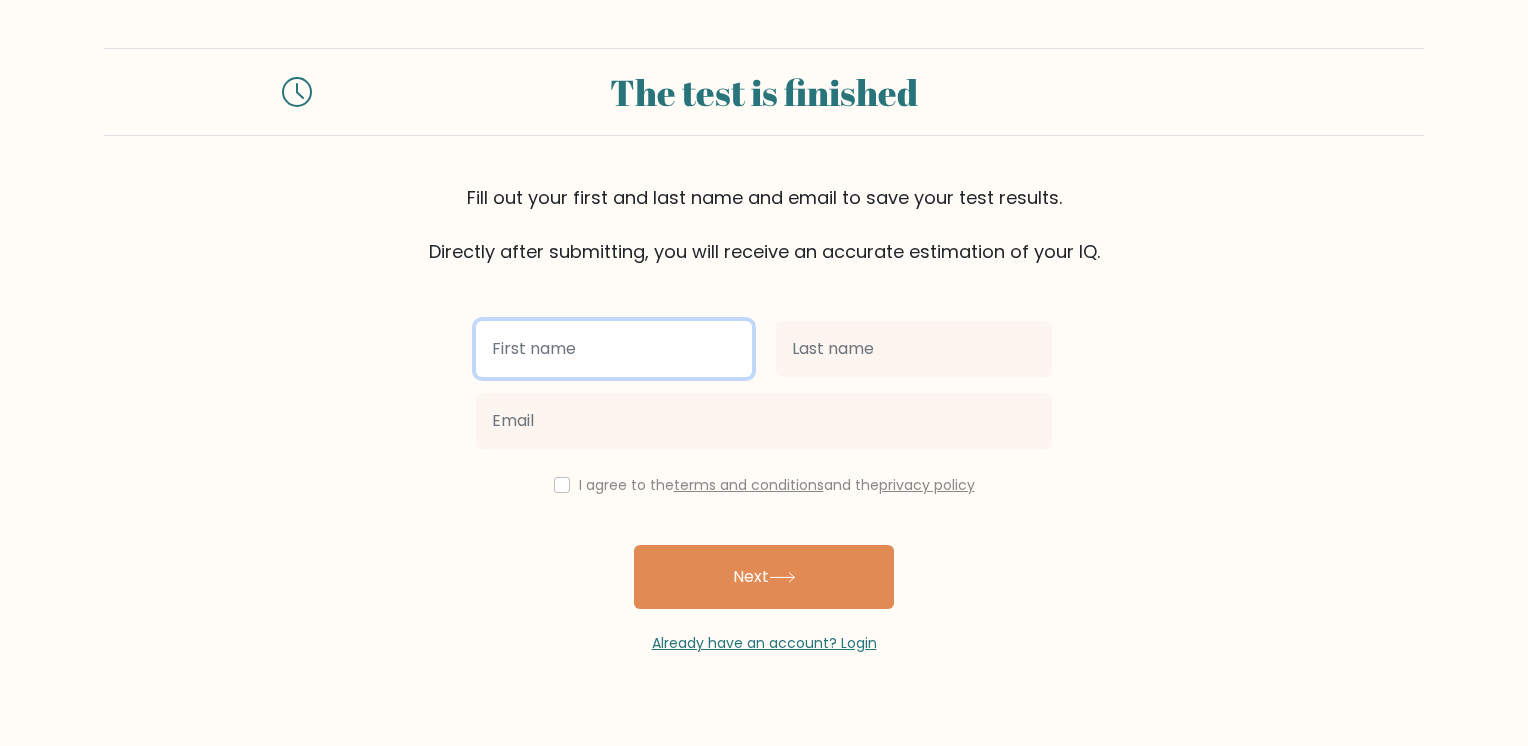 click at bounding box center [614, 349] 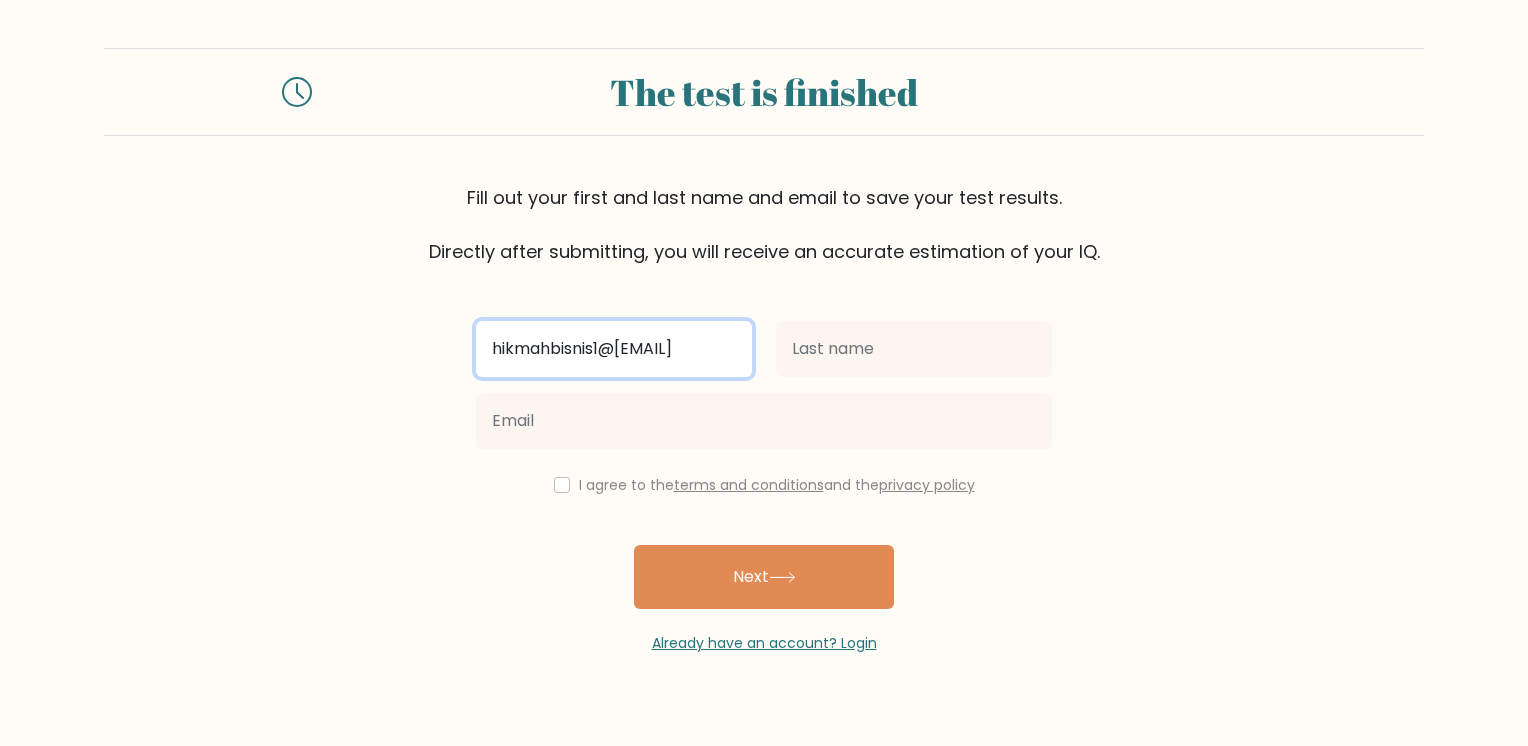 type on "hikmahbisnis1@[EMAIL]" 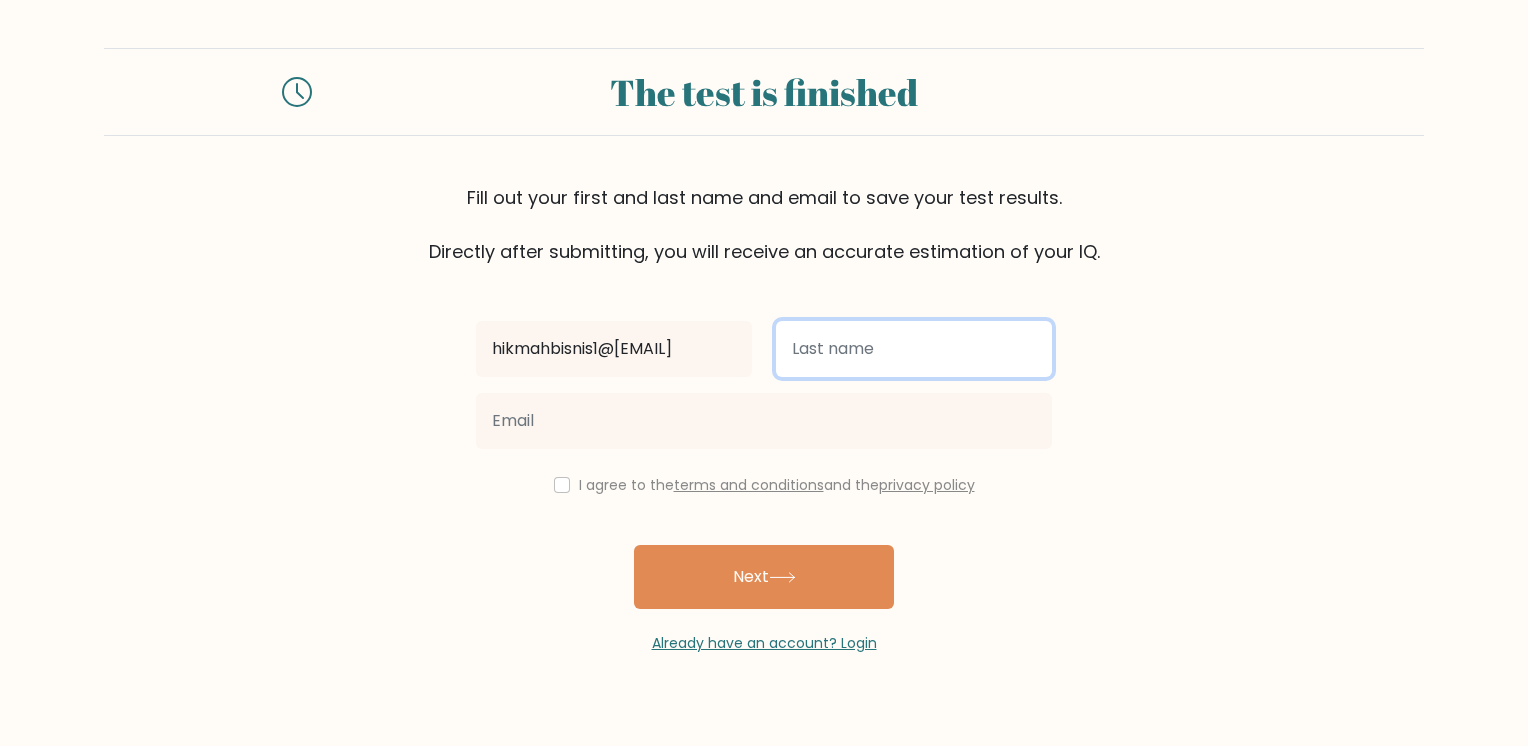 click at bounding box center (914, 349) 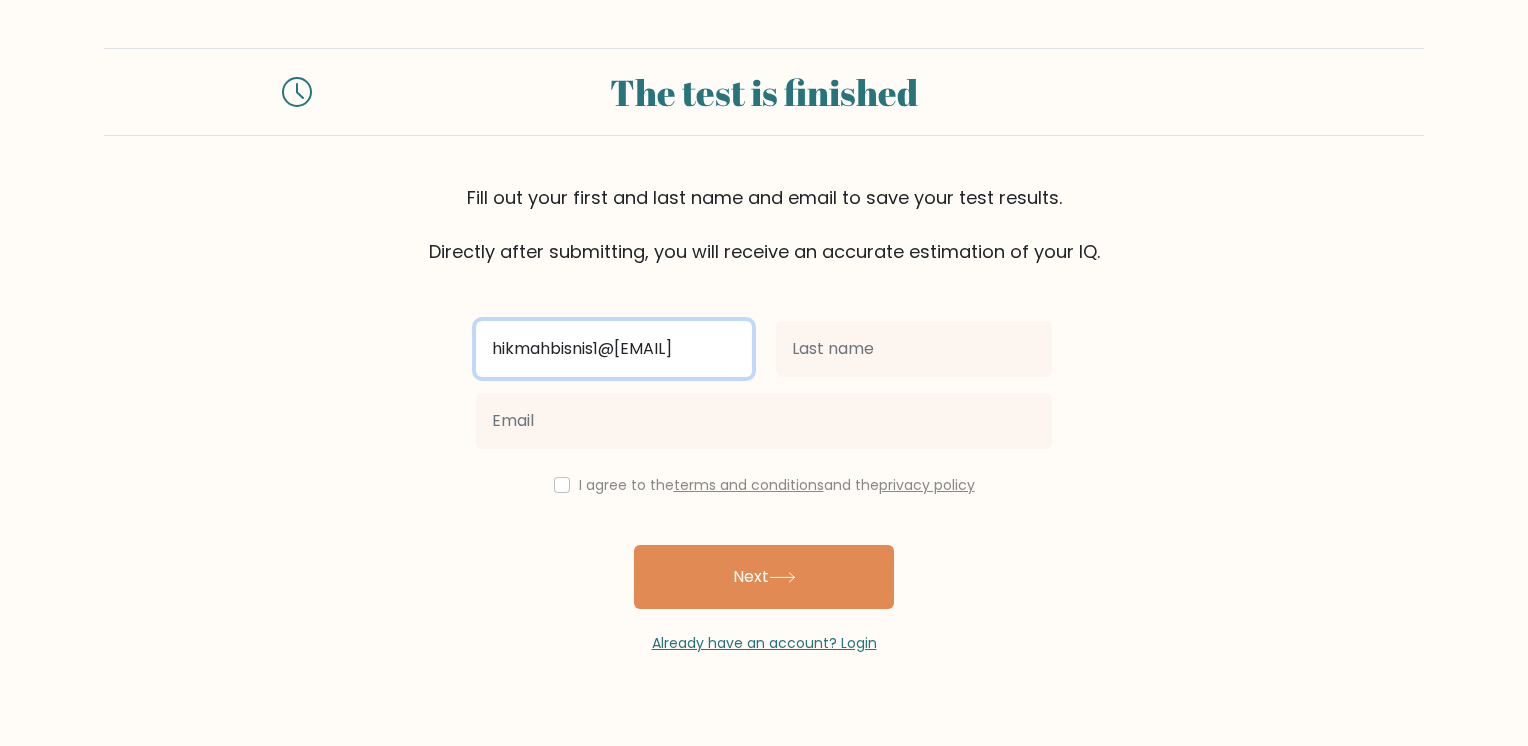 click on "hikmahbisnis1@[EMAIL]" at bounding box center (614, 349) 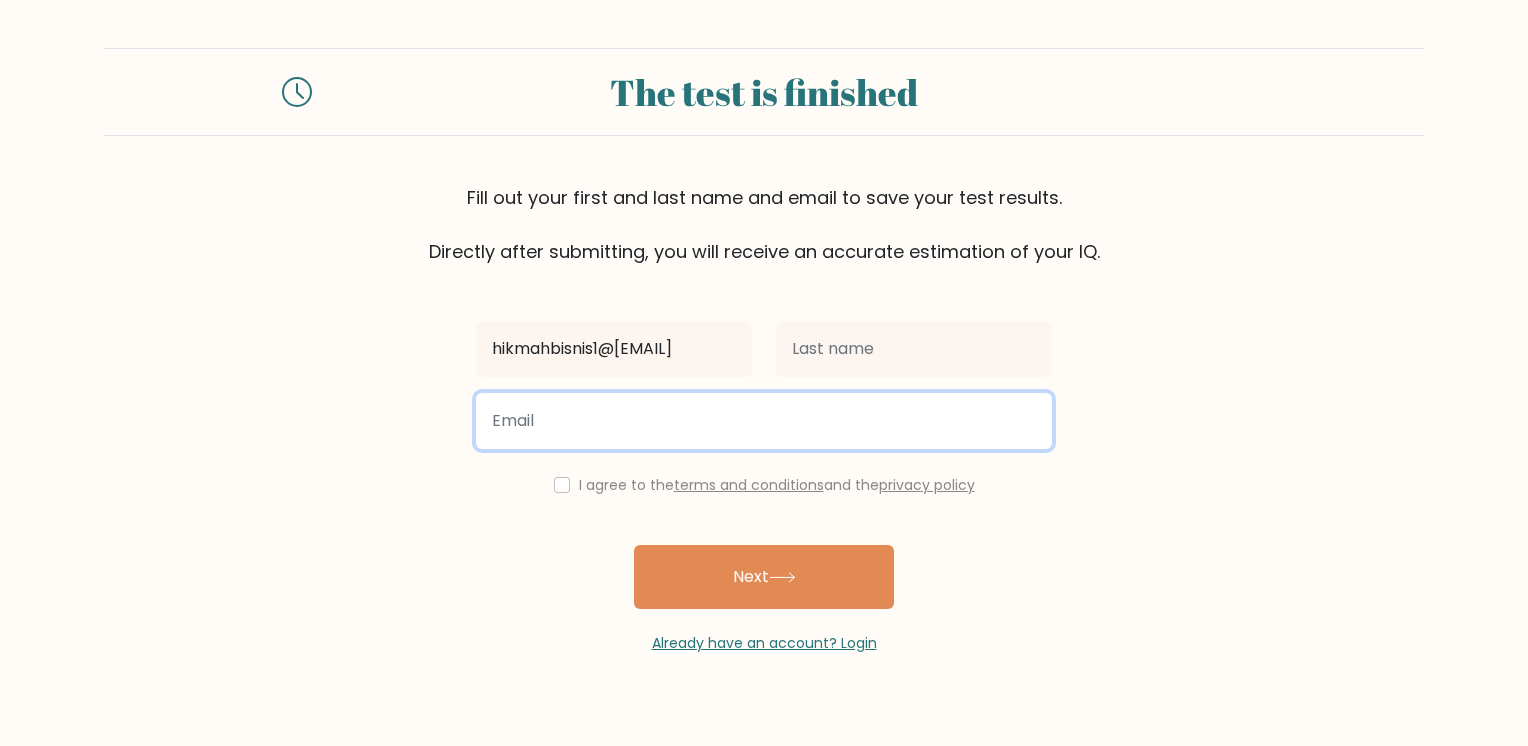 click at bounding box center [764, 421] 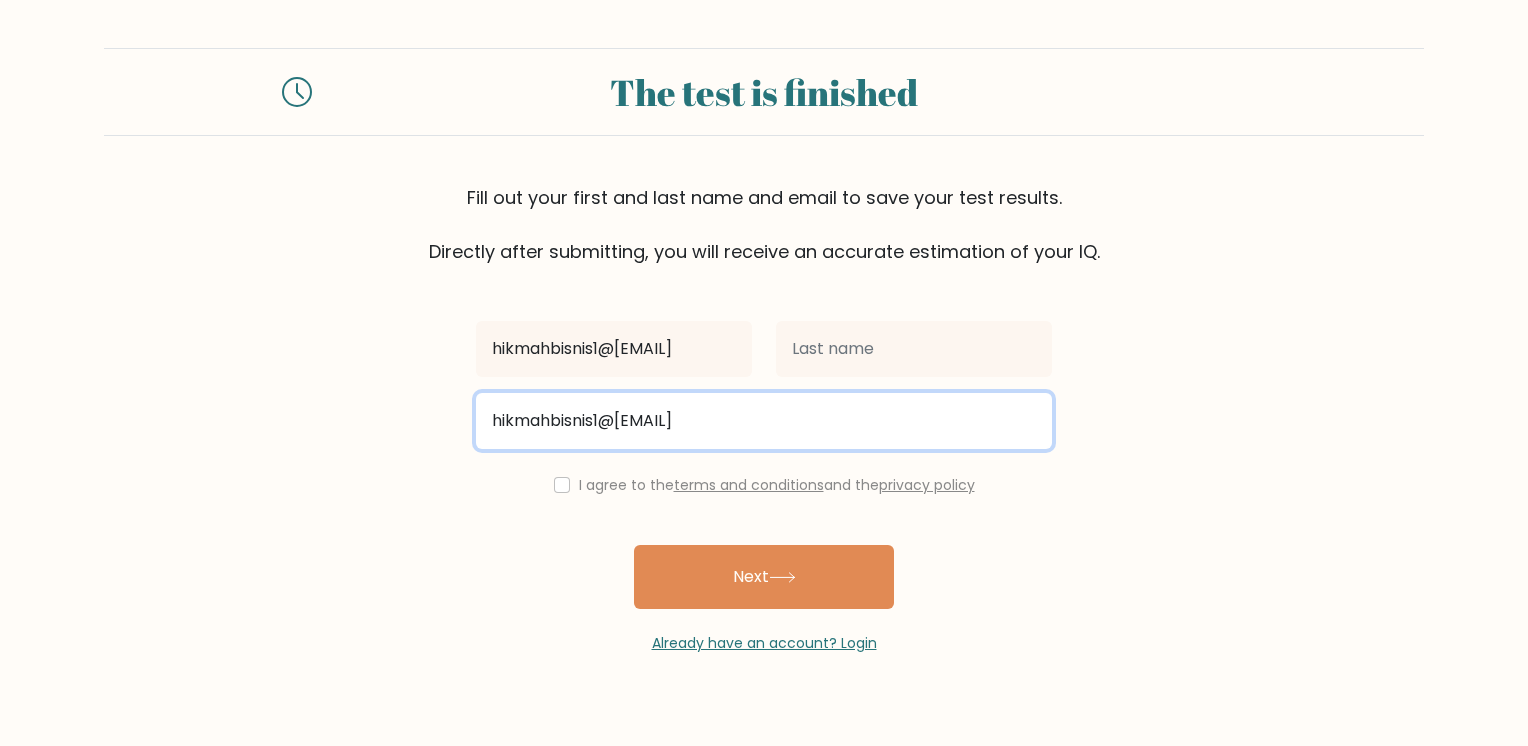 type on "hikmahbisnis1@[EMAIL]" 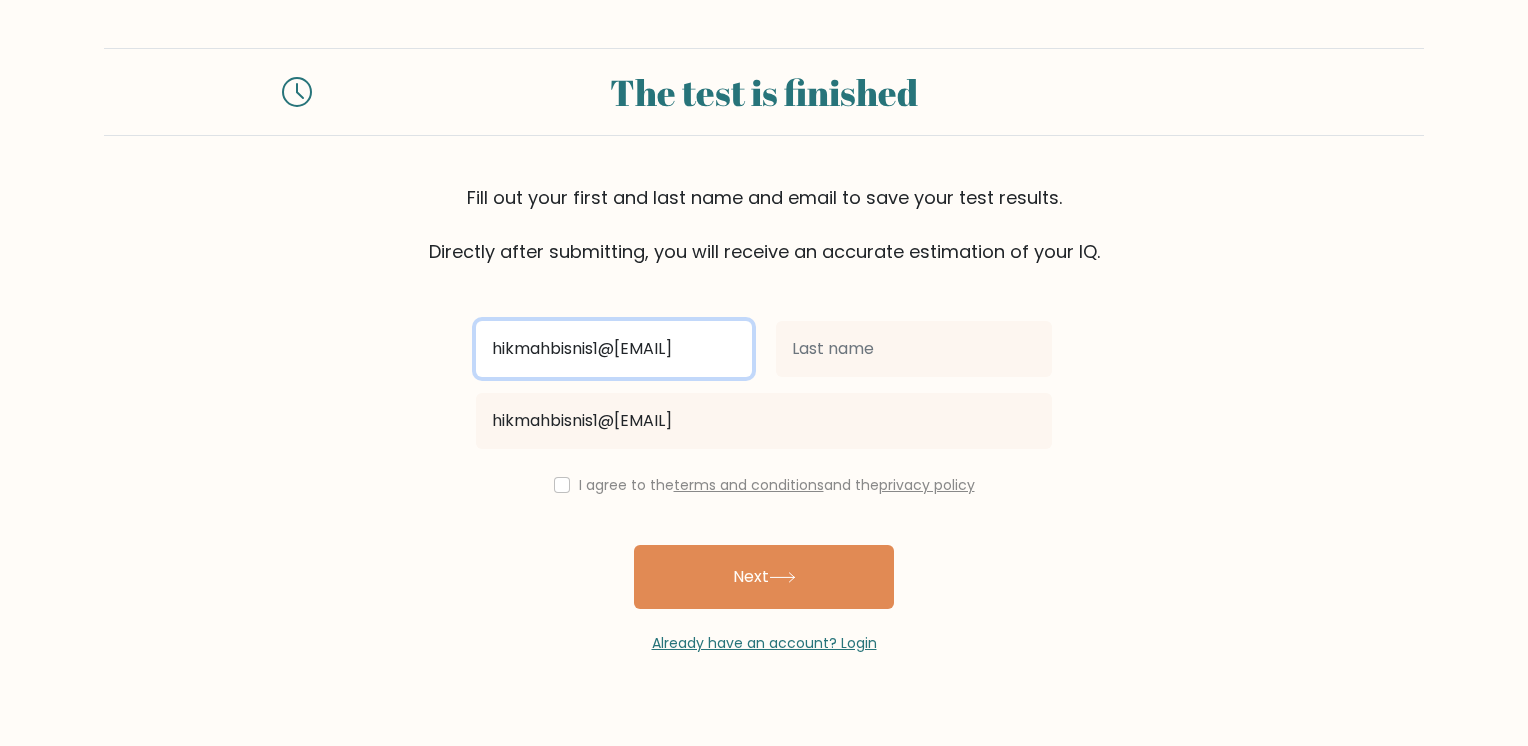 drag, startPoint x: 550, startPoint y: 350, endPoint x: 1397, endPoint y: 201, distance: 860.0058 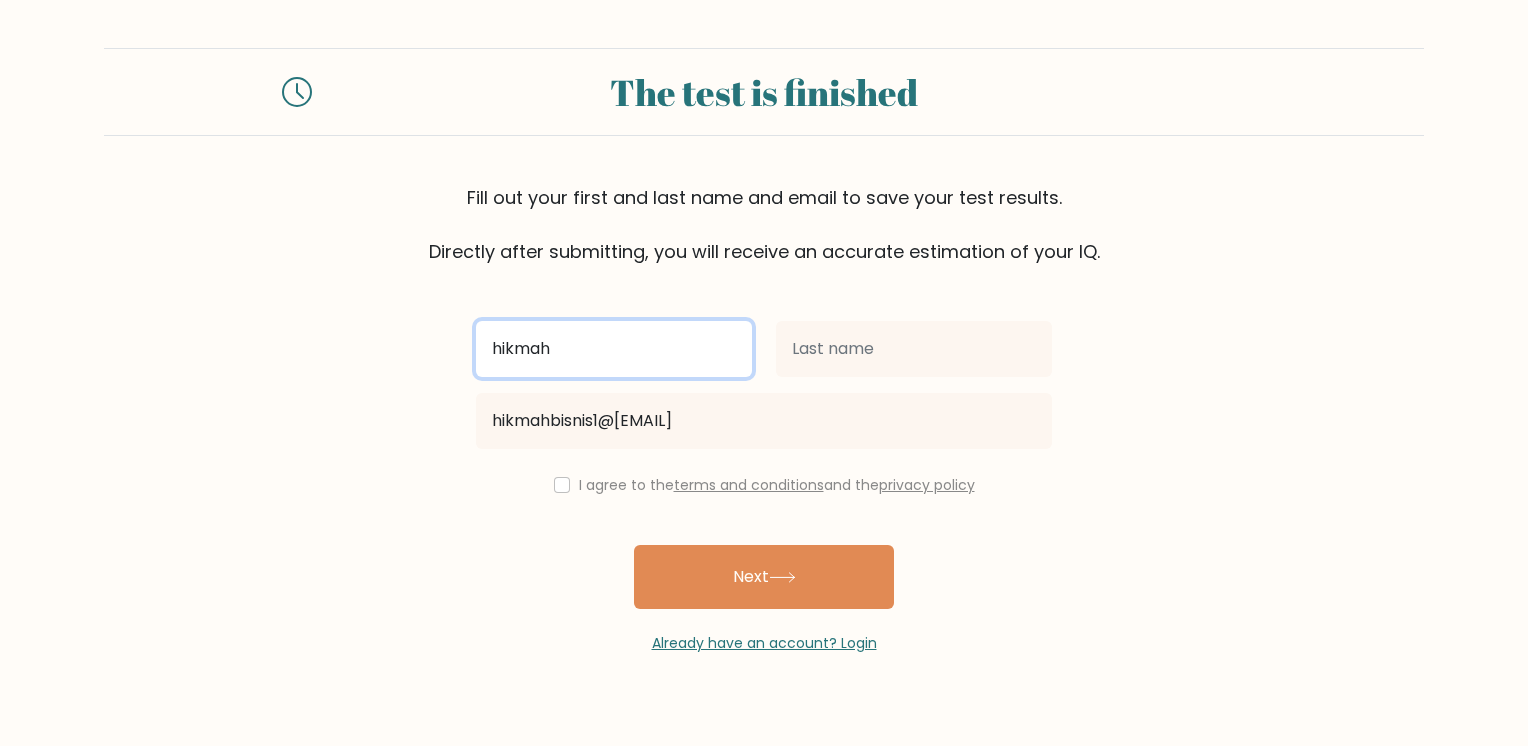 type on "hikmah" 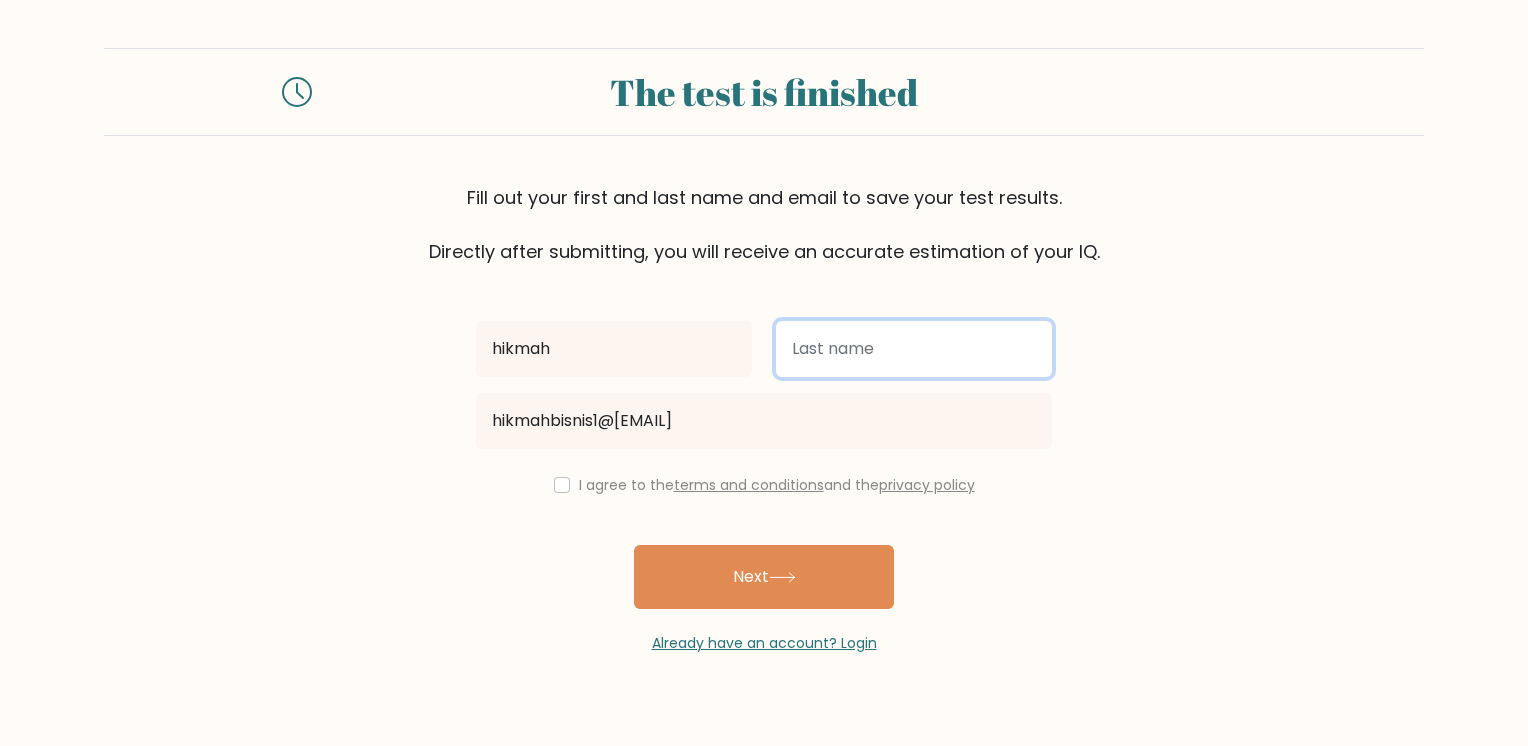 click at bounding box center [914, 349] 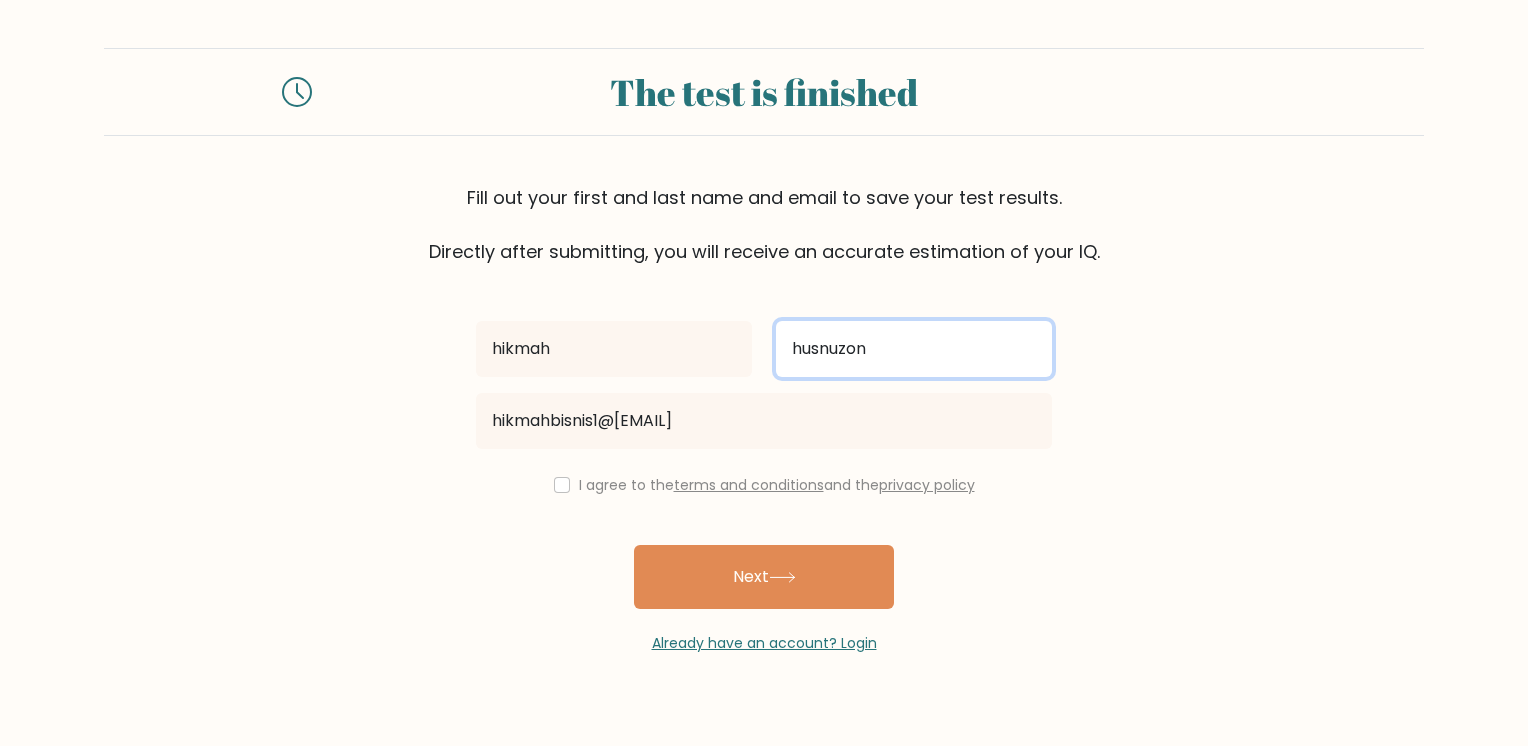 type on "husnuzon" 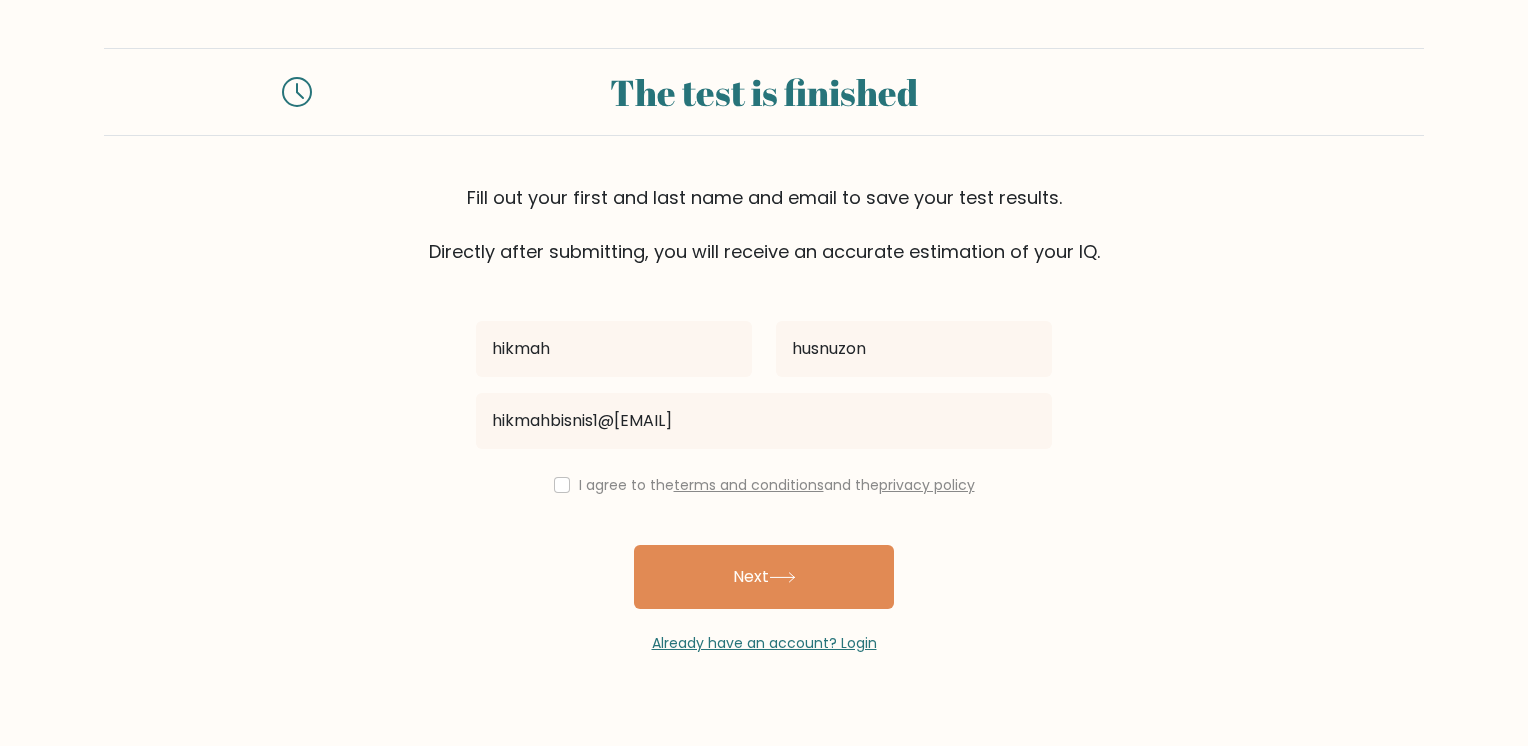 click on "I agree to the  terms and conditions  and the  privacy policy" at bounding box center (777, 485) 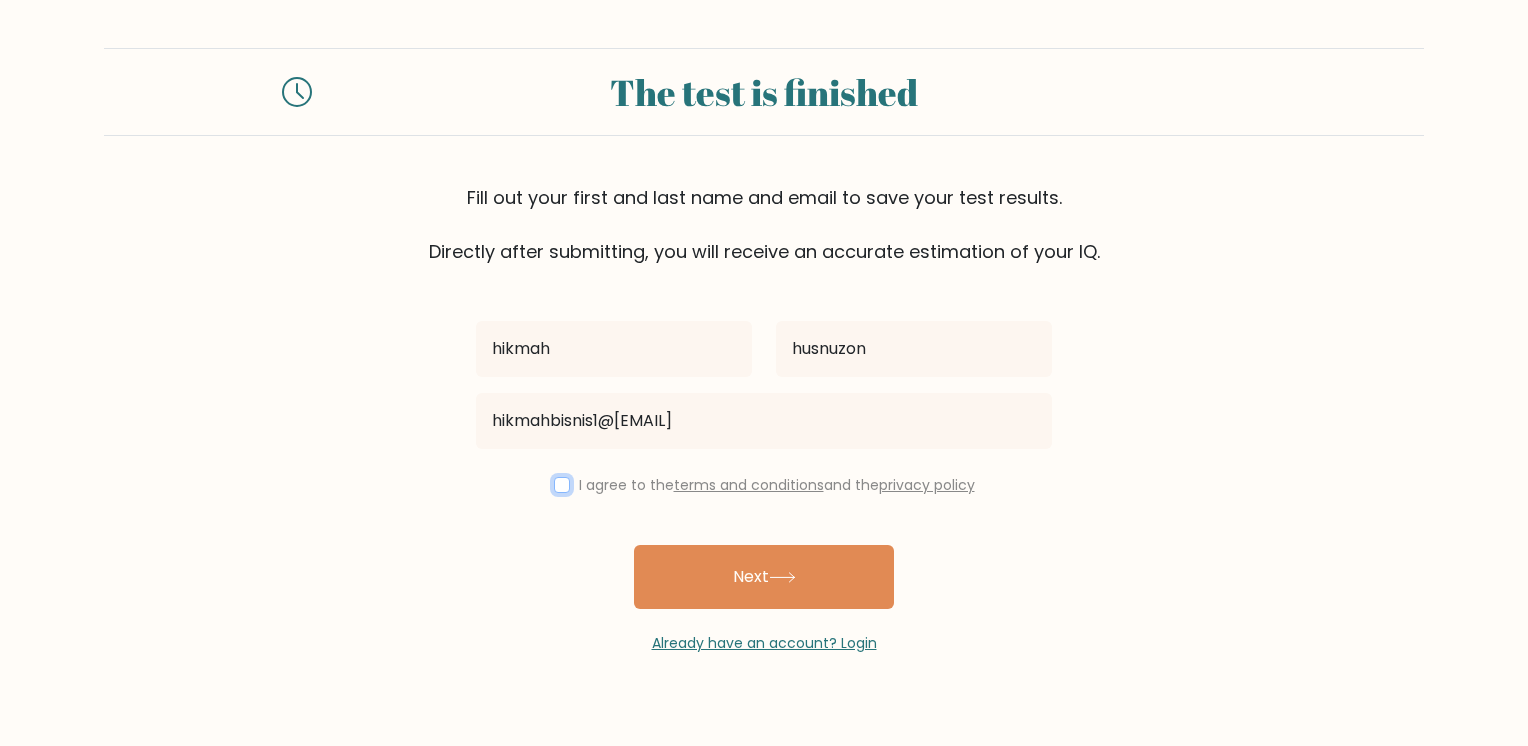 click at bounding box center (562, 485) 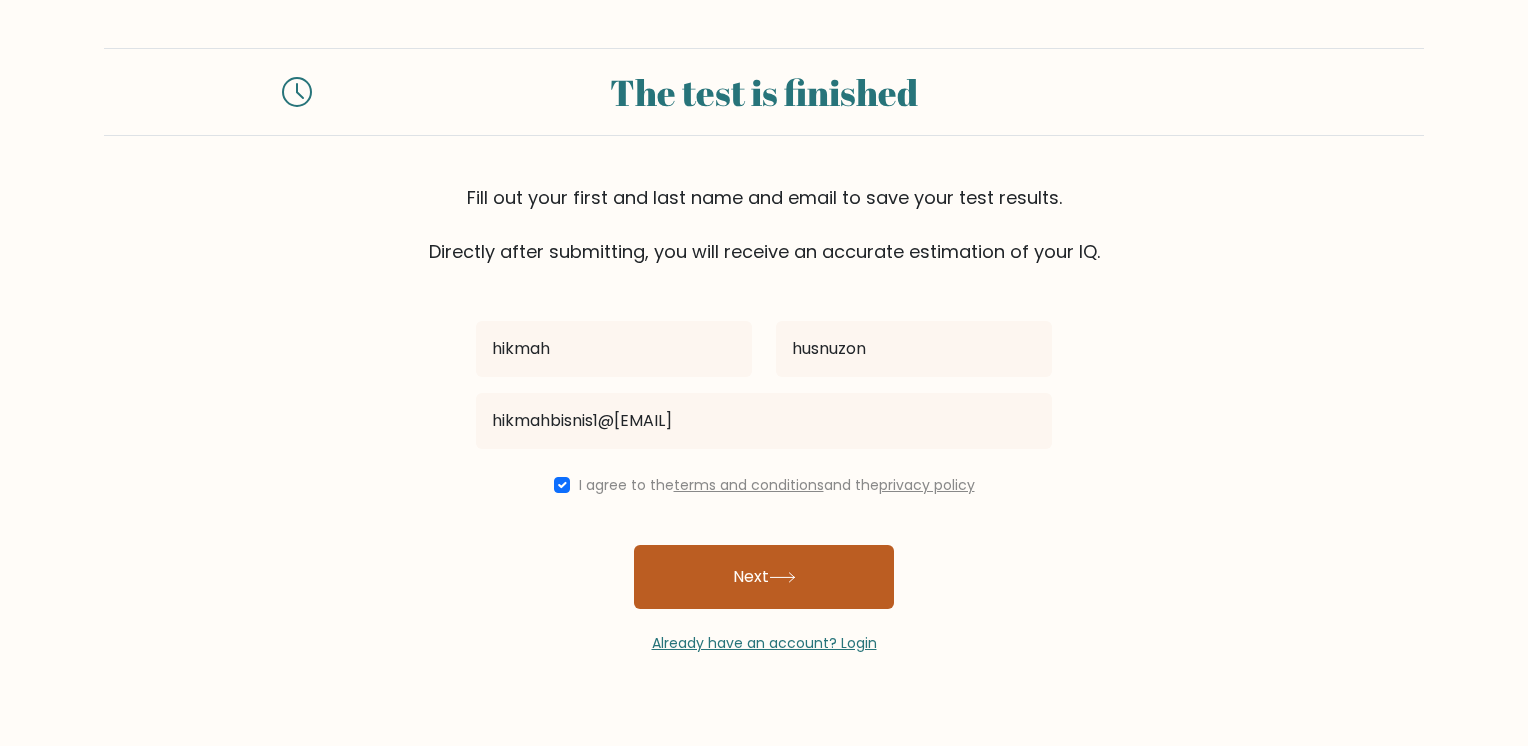 click on "Next" at bounding box center (764, 577) 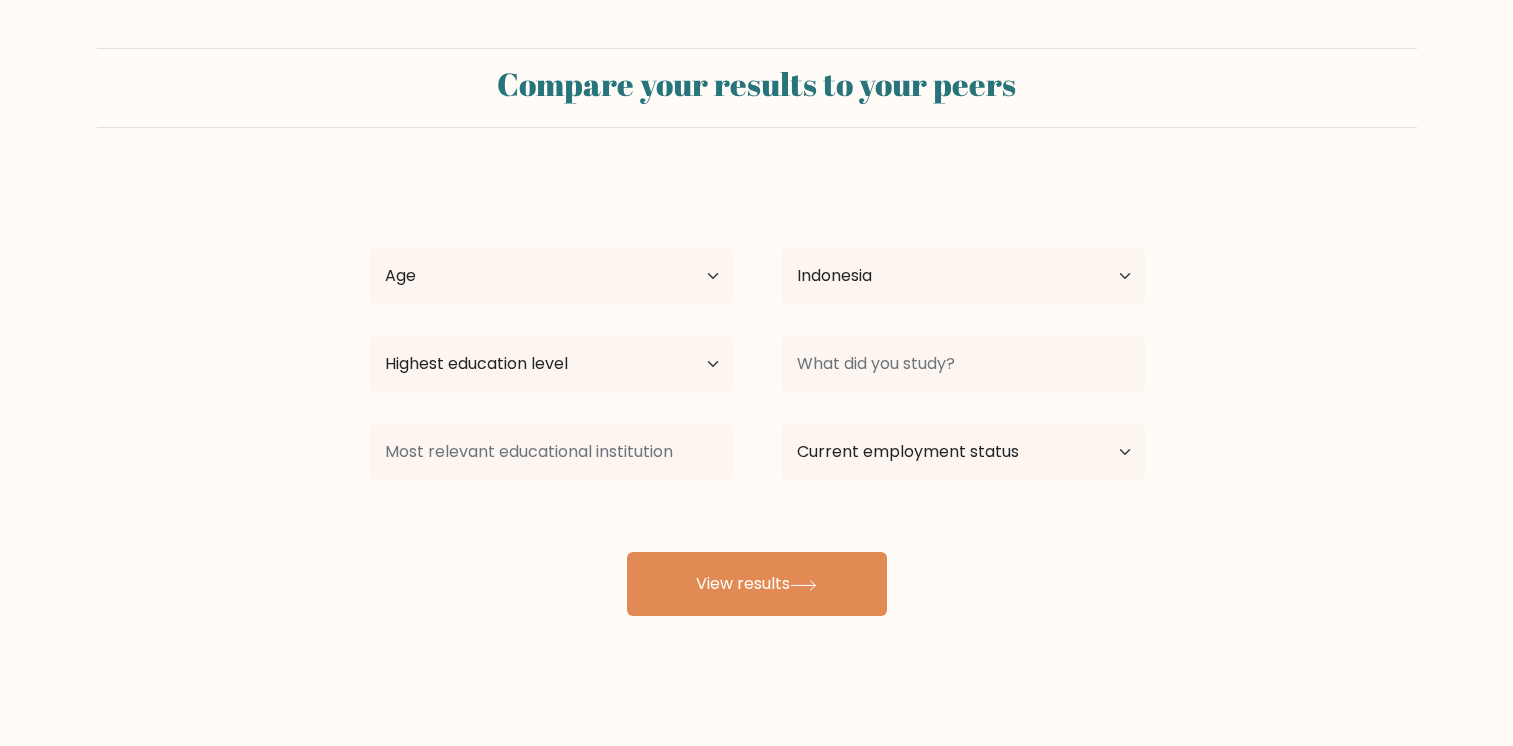 select on "ID" 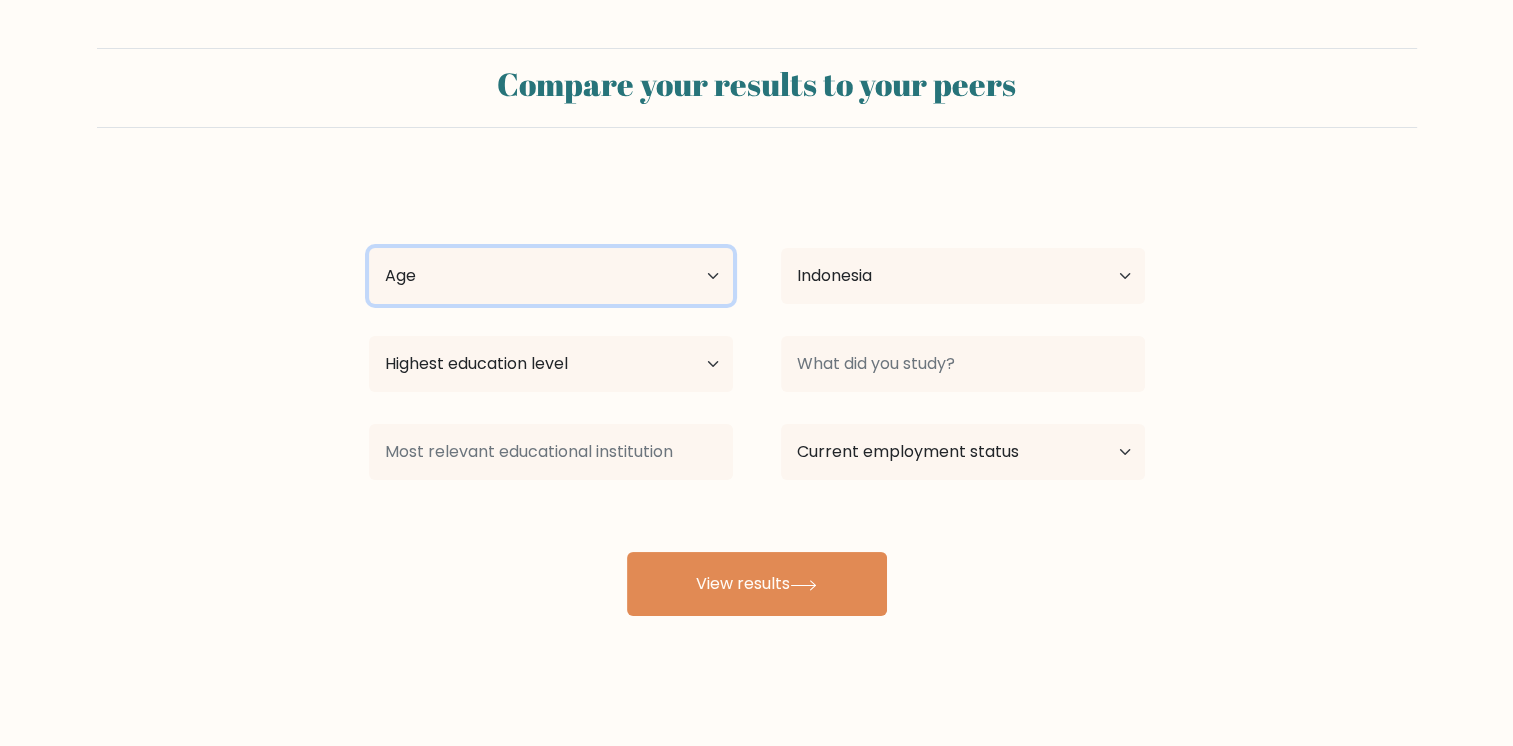 click on "Age
Under 18 years old
18-24 years old
25-34 years old
35-44 years old
45-54 years old
55-64 years old
65 years old and above" at bounding box center [551, 276] 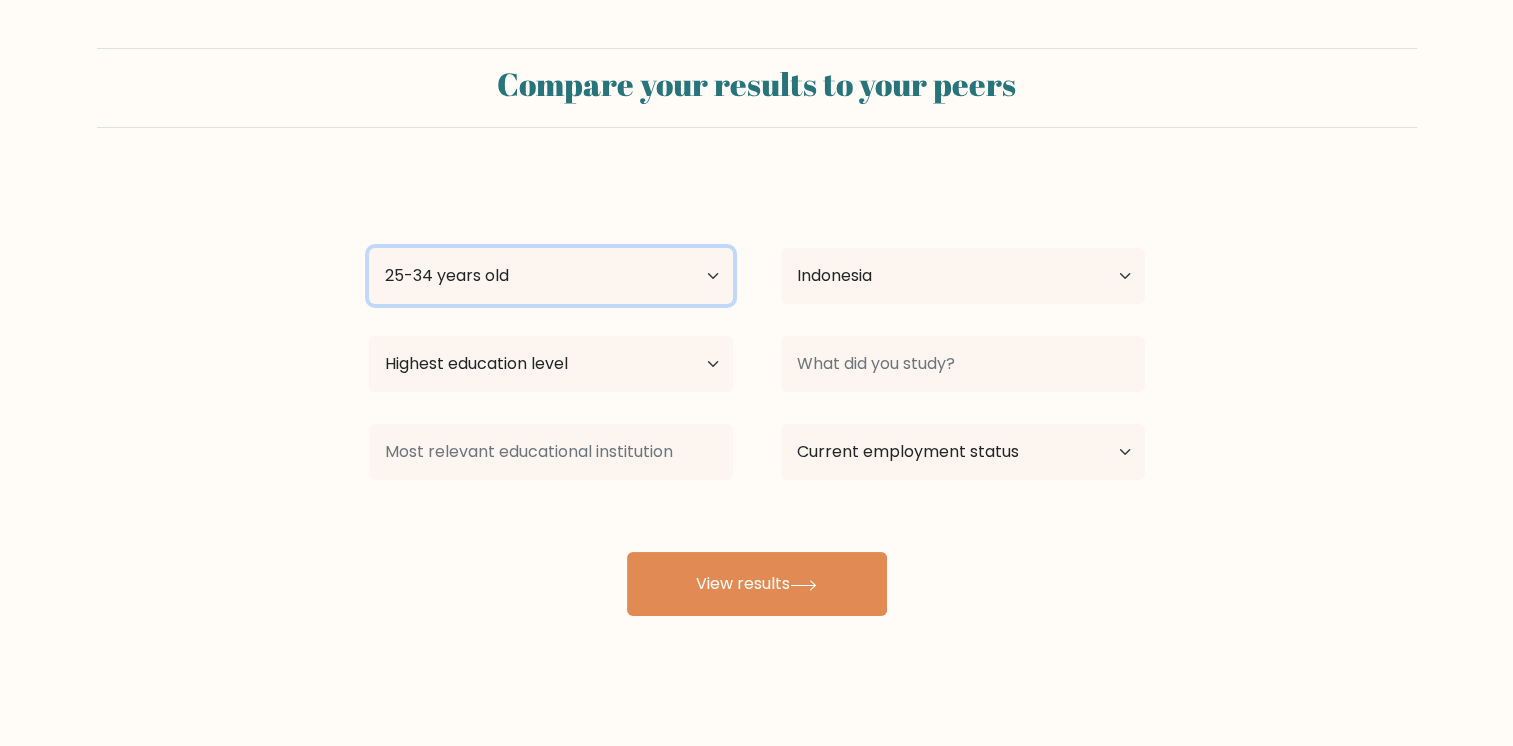 click on "Age
Under 18 years old
18-24 years old
25-34 years old
35-44 years old
45-54 years old
55-64 years old
65 years old and above" at bounding box center (551, 276) 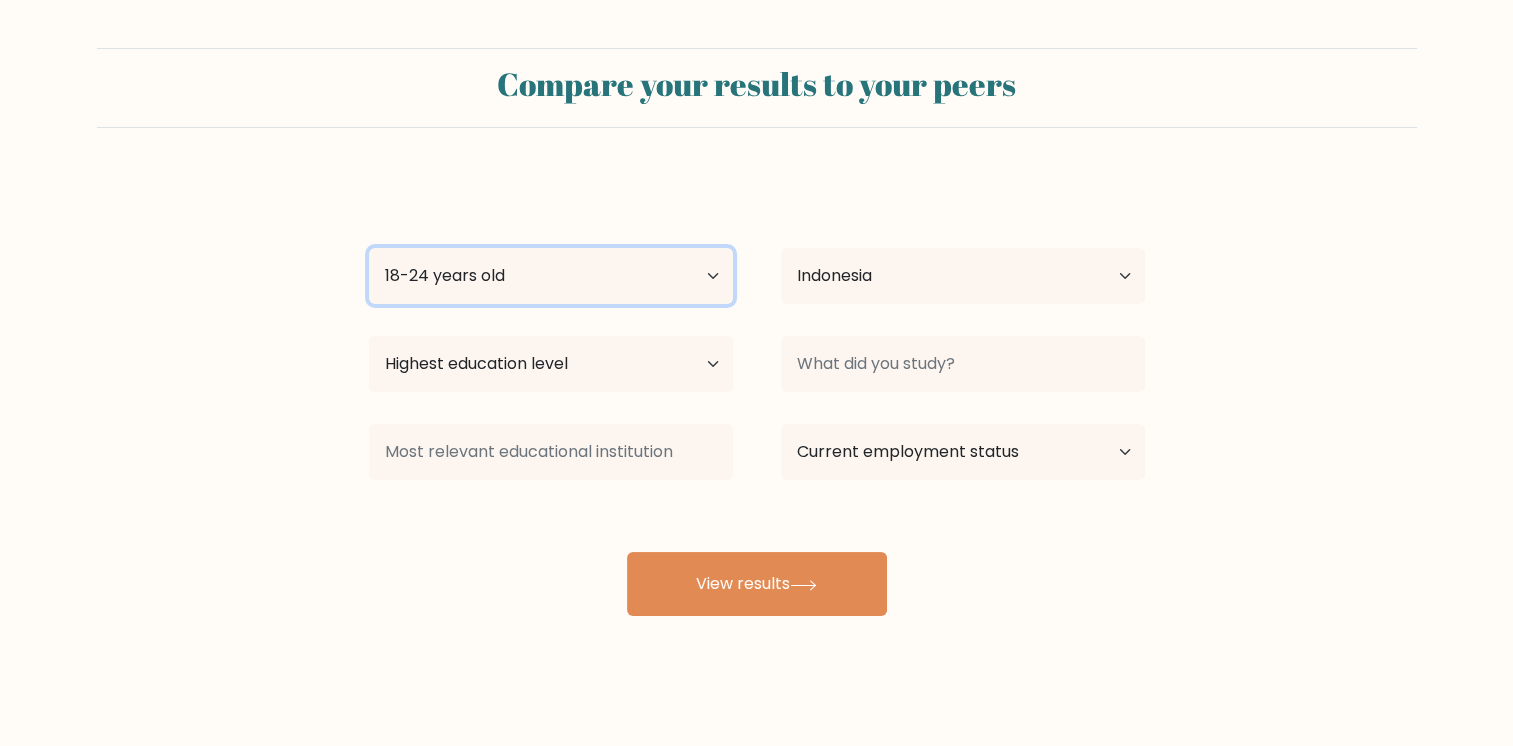 click on "Age
Under 18 years old
18-24 years old
25-34 years old
35-44 years old
45-54 years old
55-64 years old
65 years old and above" at bounding box center (551, 276) 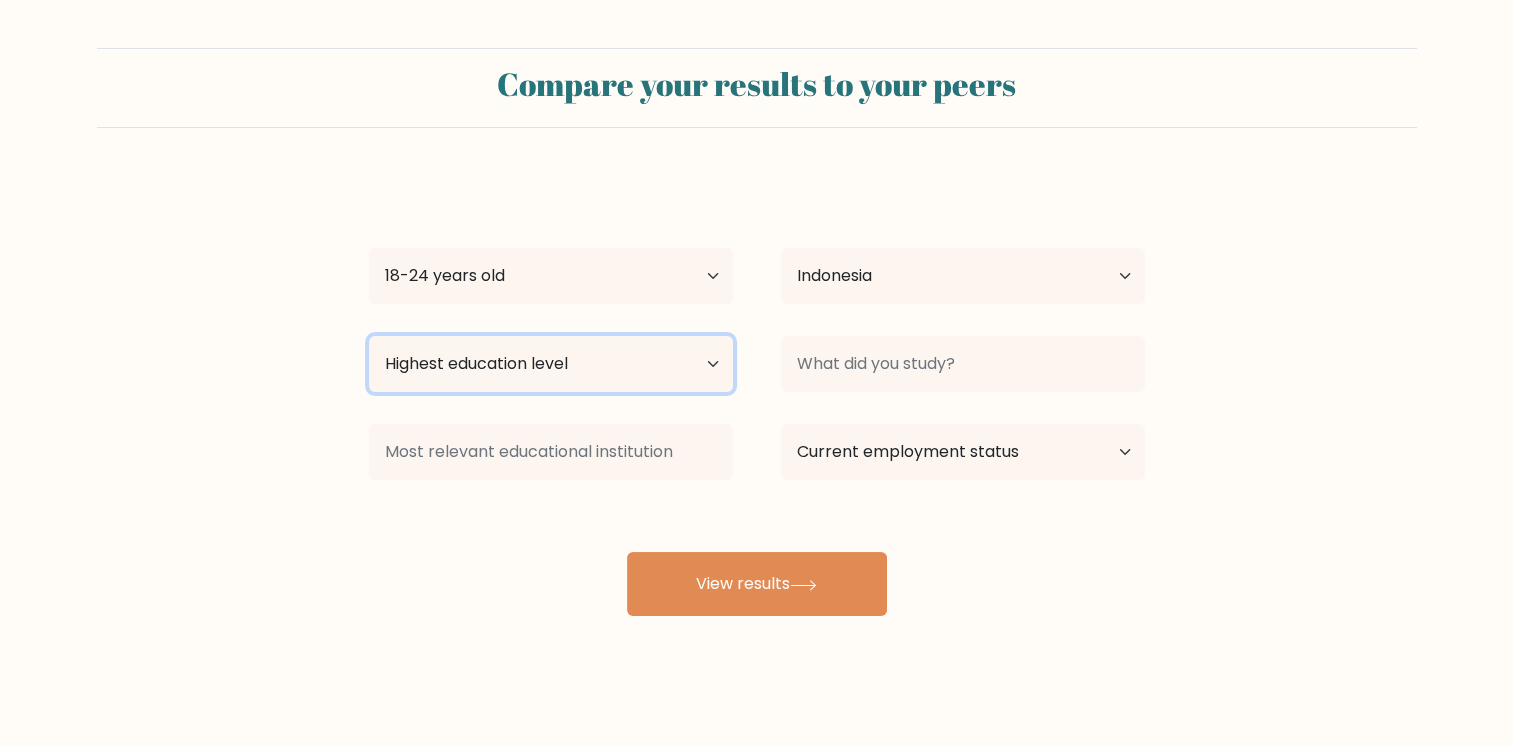 click on "Highest education level
No schooling
Primary
Lower Secondary
Upper Secondary
Occupation Specific
Bachelor's degree
Master's degree
Doctoral degree" at bounding box center [551, 364] 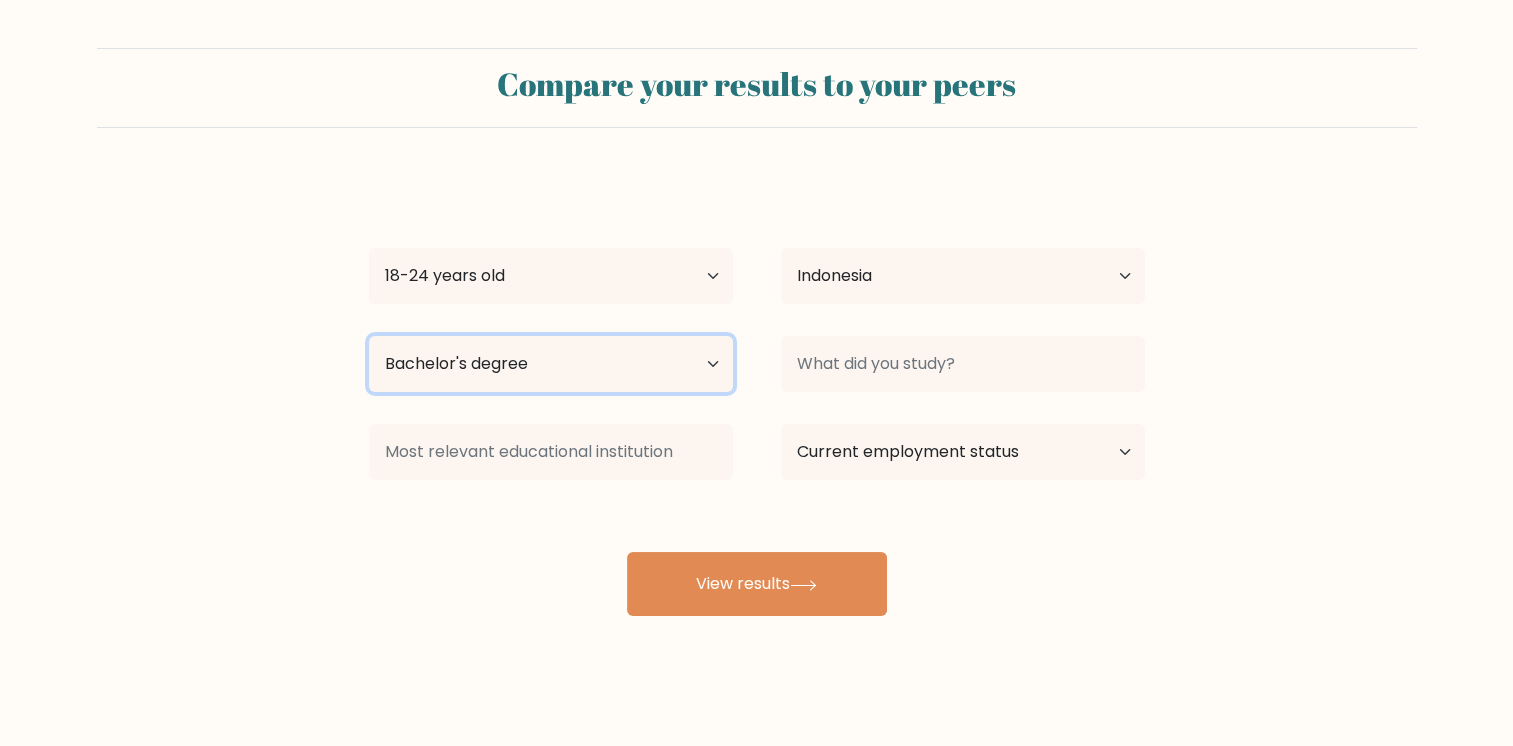 click on "Highest education level
No schooling
Primary
Lower Secondary
Upper Secondary
Occupation Specific
Bachelor's degree
Master's degree
Doctoral degree" at bounding box center (551, 364) 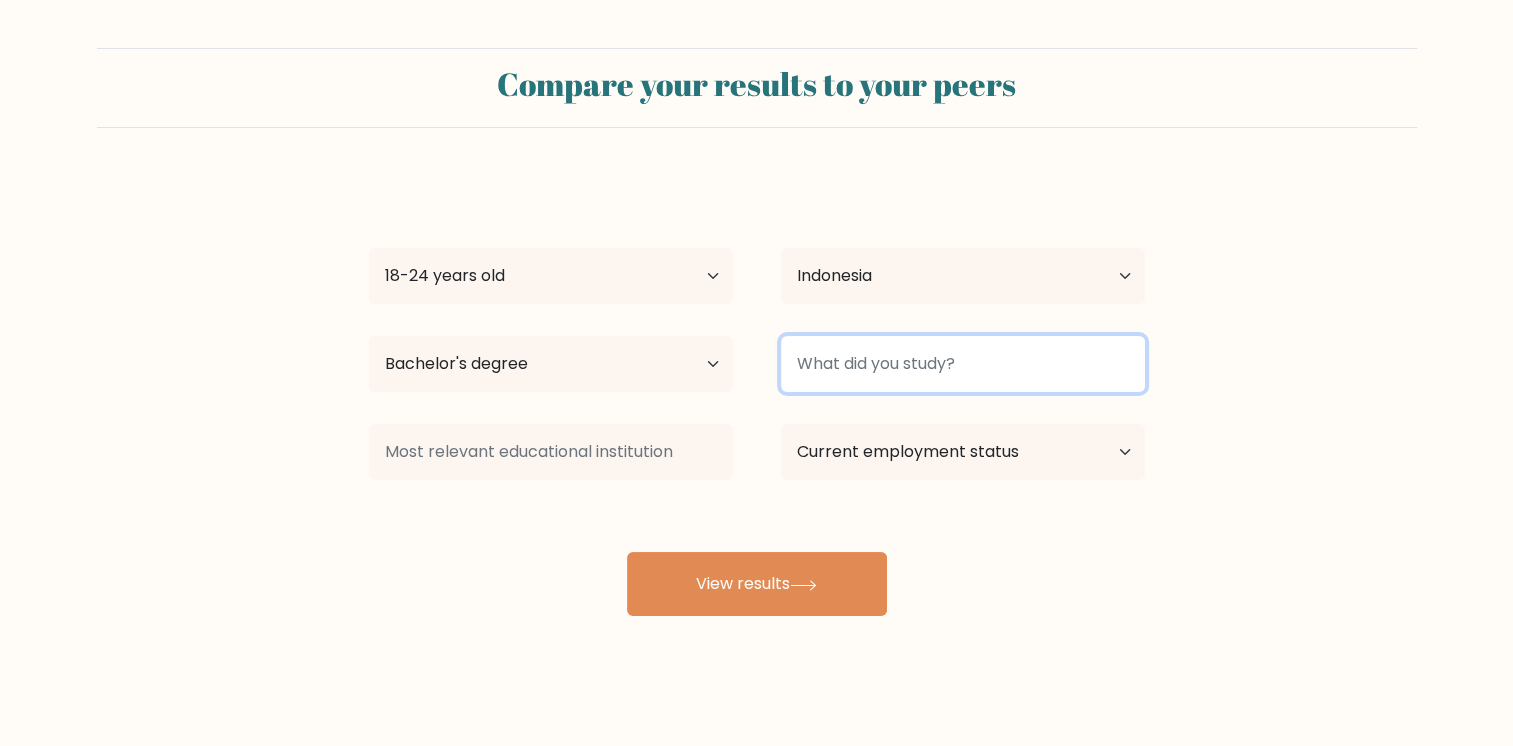 click at bounding box center [963, 364] 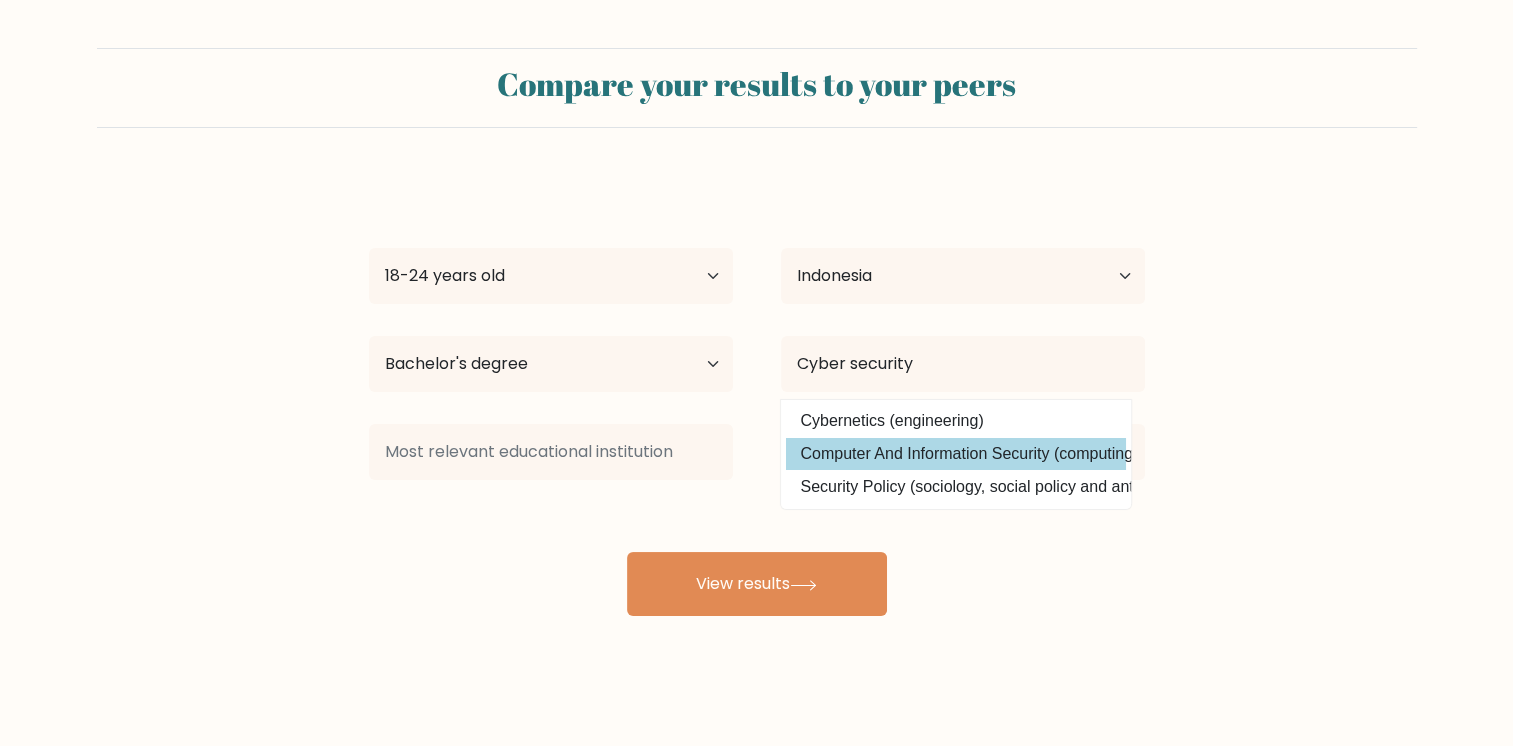 click on "Computer And Information Security (computing)" at bounding box center (956, 454) 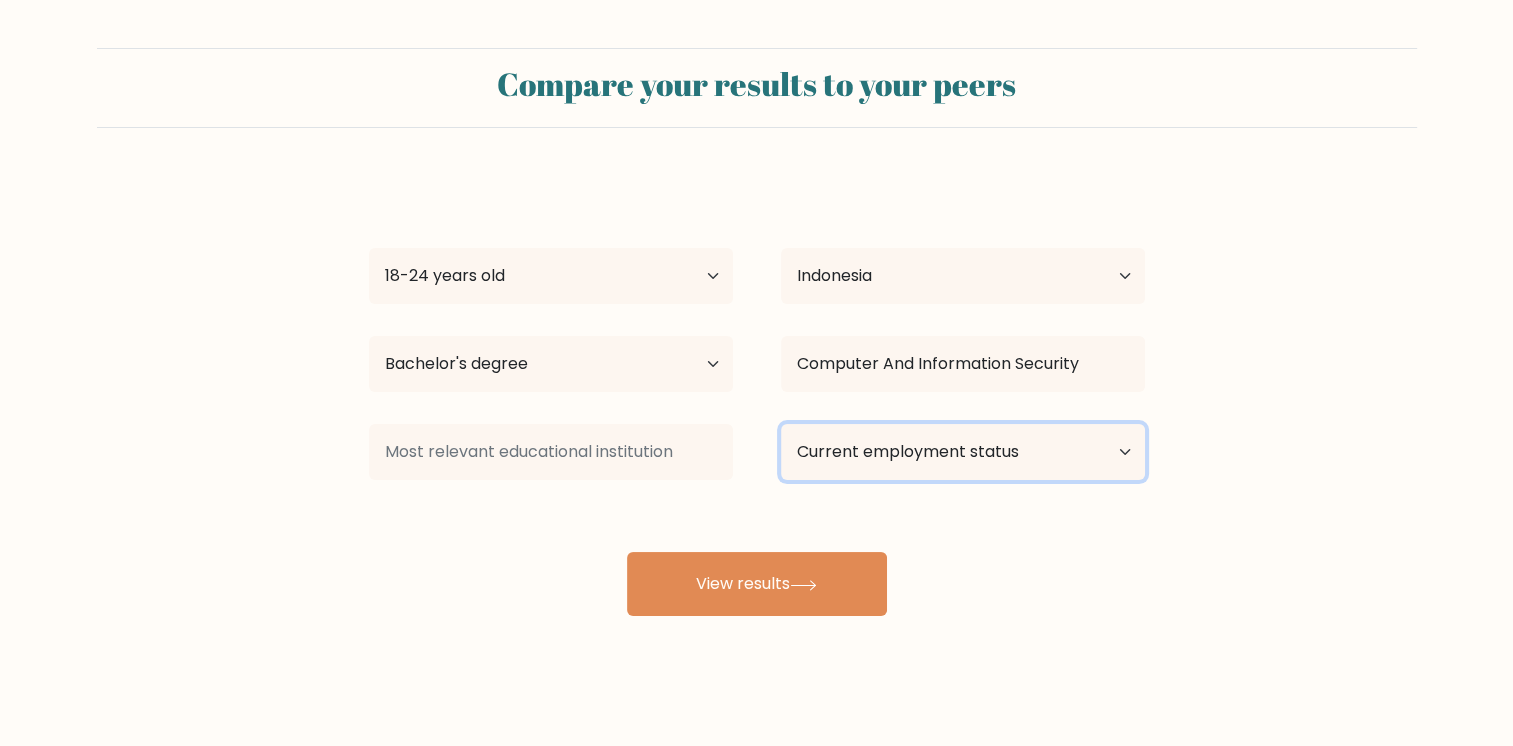click on "Current employment status
Employed
Student
Retired
Other / prefer not to answer" at bounding box center [963, 452] 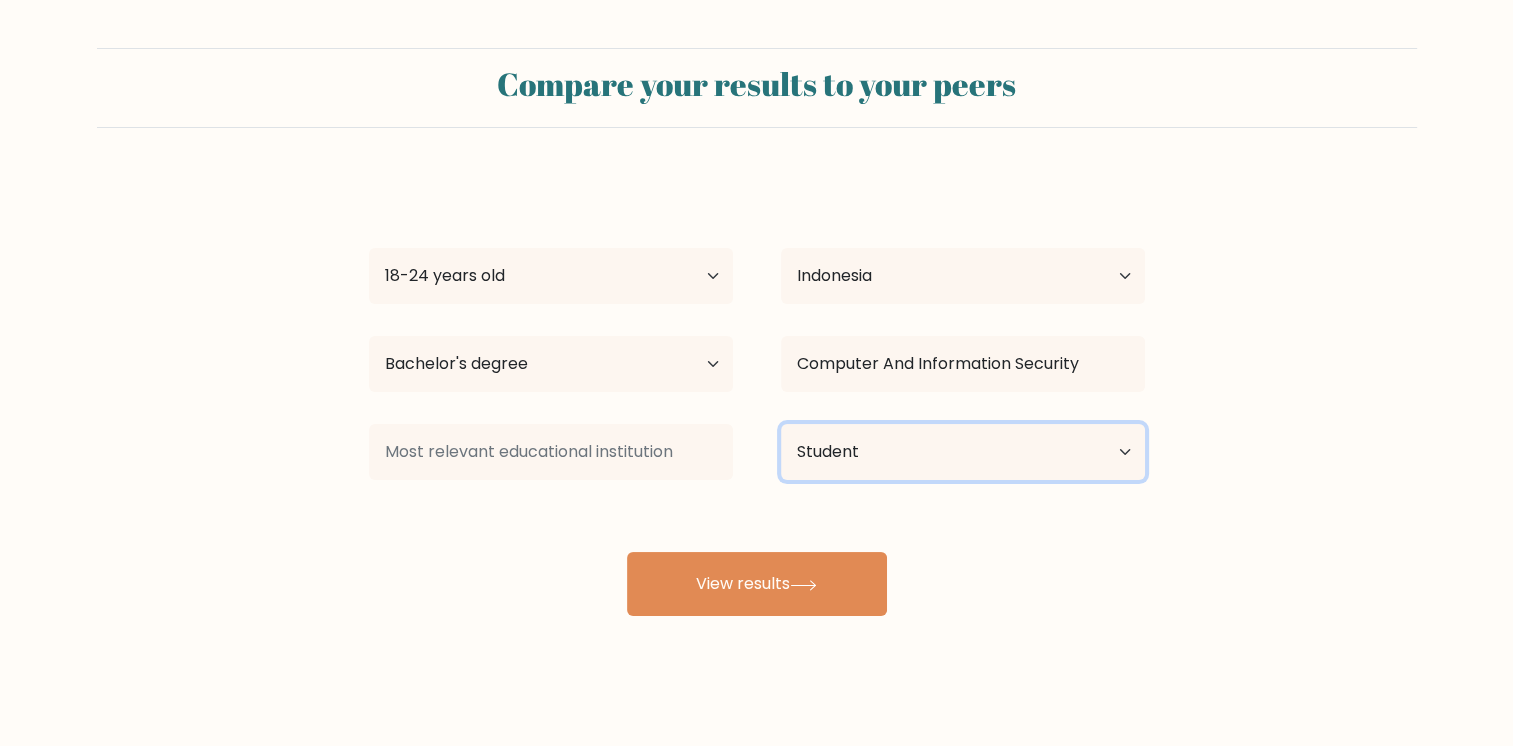 click on "Current employment status
Employed
Student
Retired
Other / prefer not to answer" at bounding box center [963, 452] 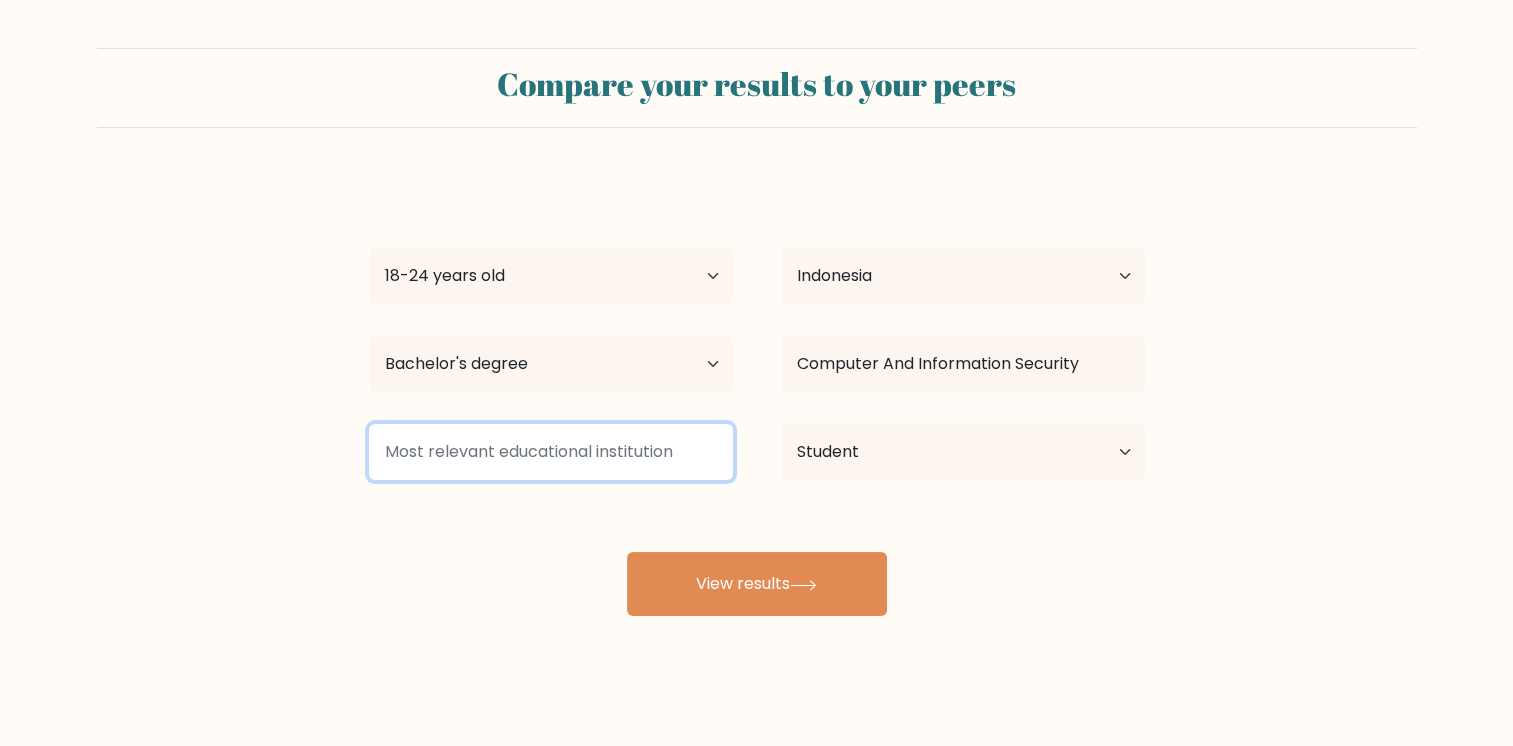 click at bounding box center (551, 452) 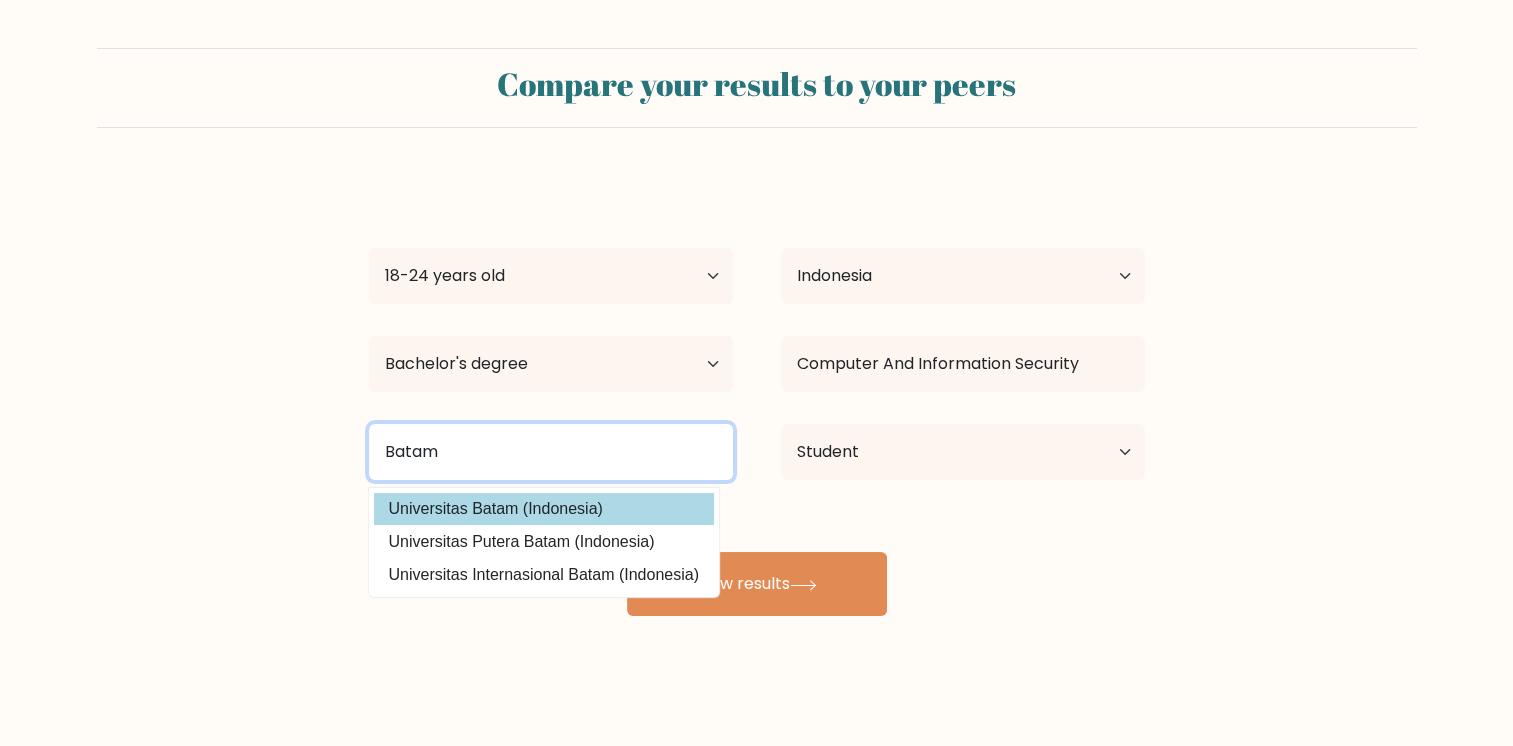 scroll, scrollTop: 12, scrollLeft: 0, axis: vertical 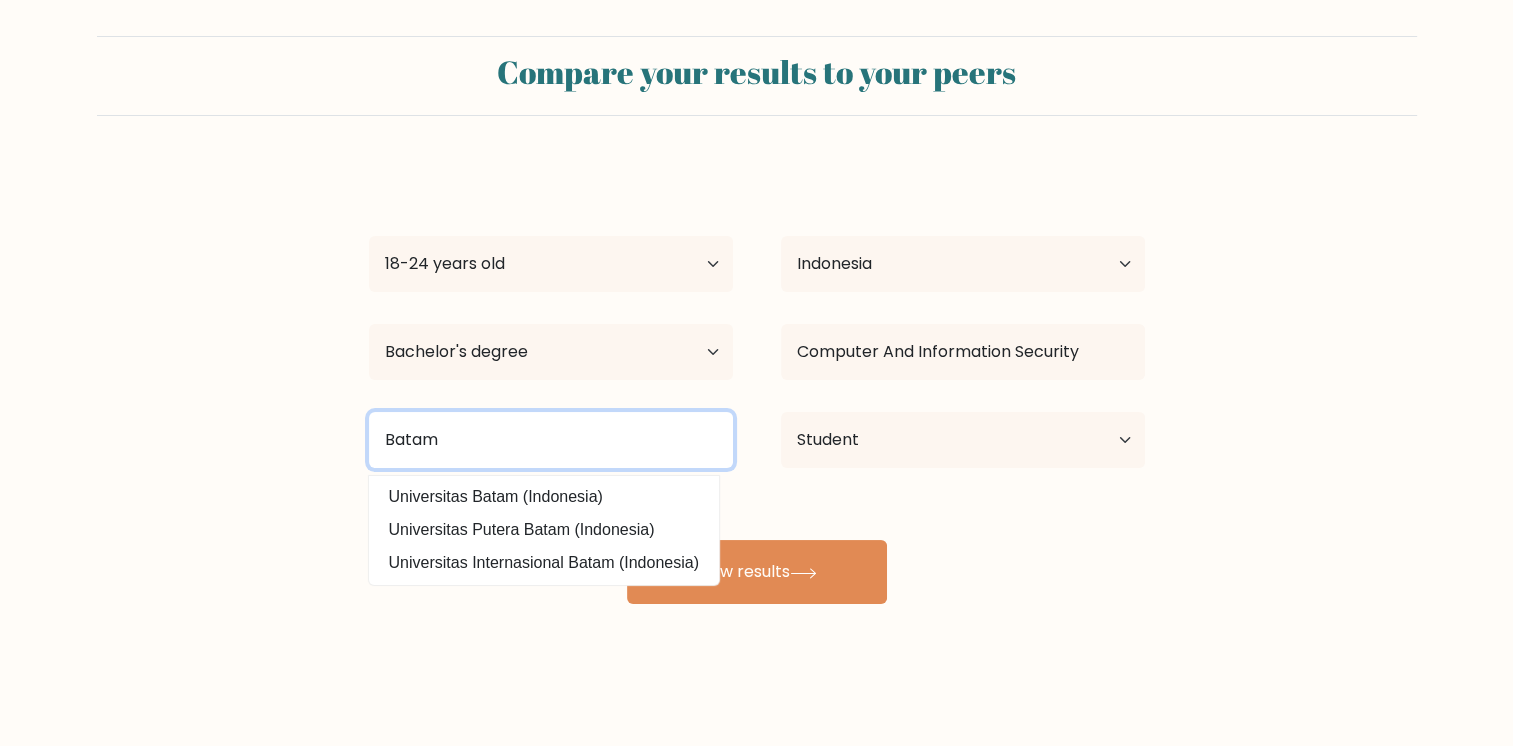 click on "Batam" at bounding box center [551, 440] 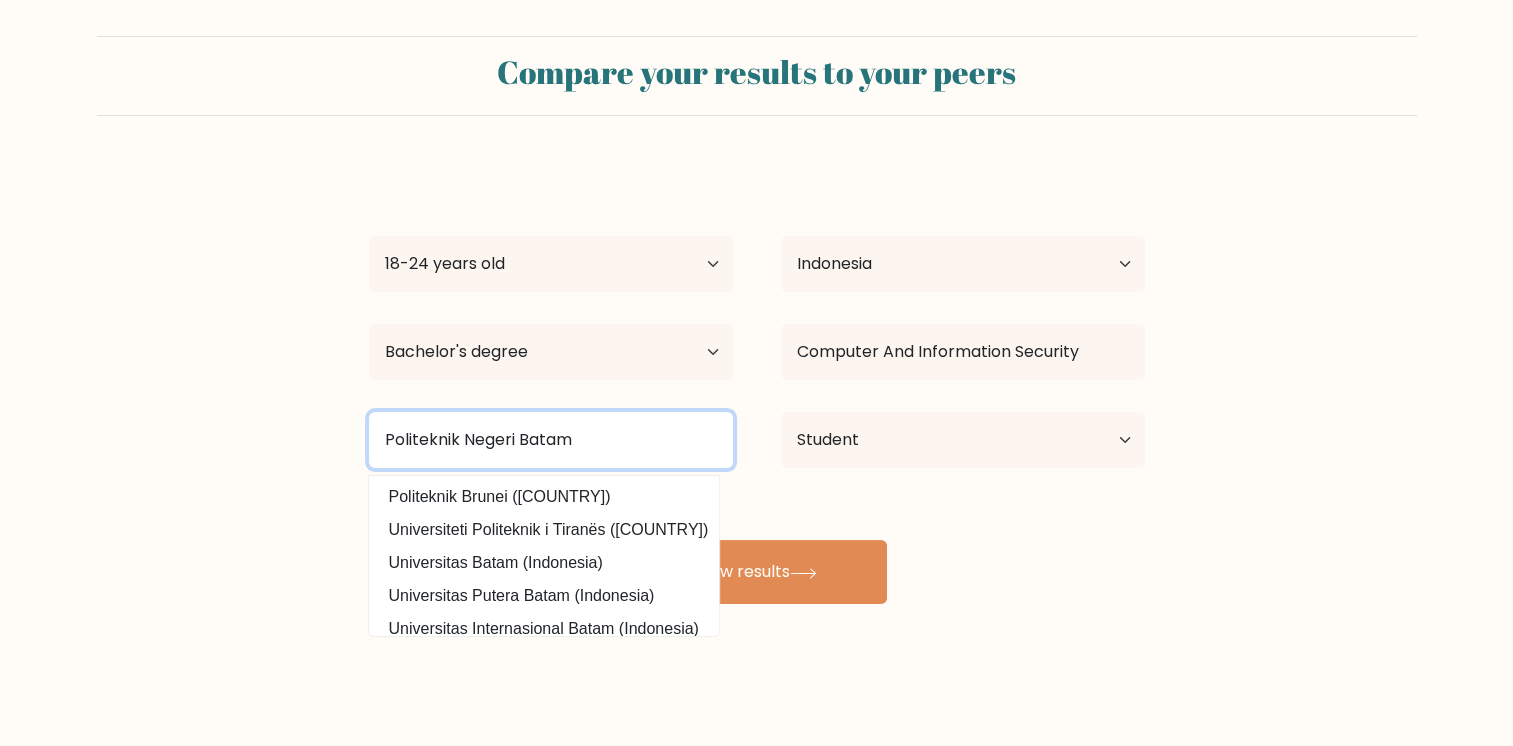 type on "Politeknik Negeri Batam" 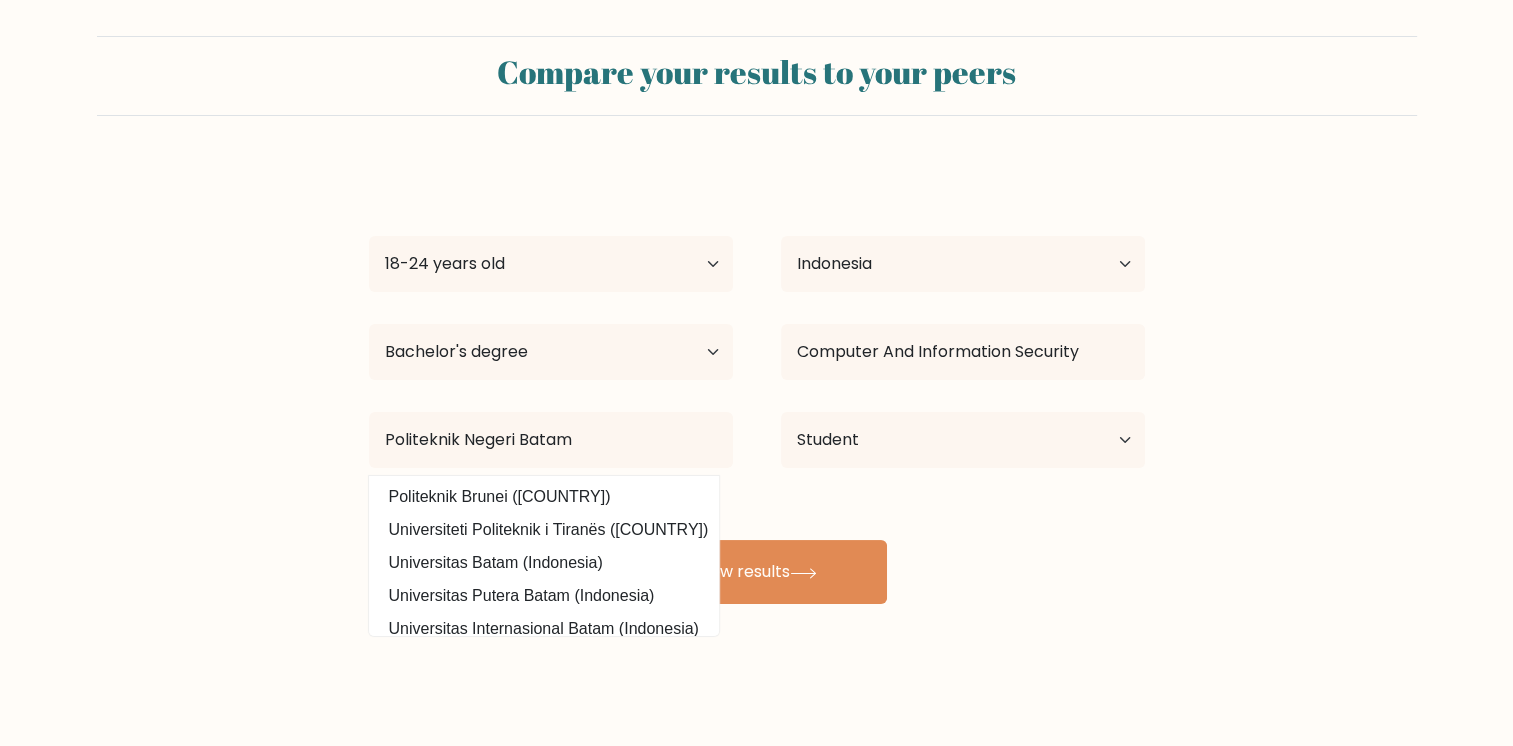 click on "Compare your results to your peers
[NAME]
[NAME]
Age
Under 18 years old
18-24 years old
25-34 years old
35-44 years old
45-54 years old
55-64 years old
65 years old and above
Country
Afghanistan
Albania
Algeria
American Samoa
Andorra
Angola
Anguilla
Antarctica
Antigua and Barbuda
Argentina
Armenia
Aruba
Australia" at bounding box center [756, 320] 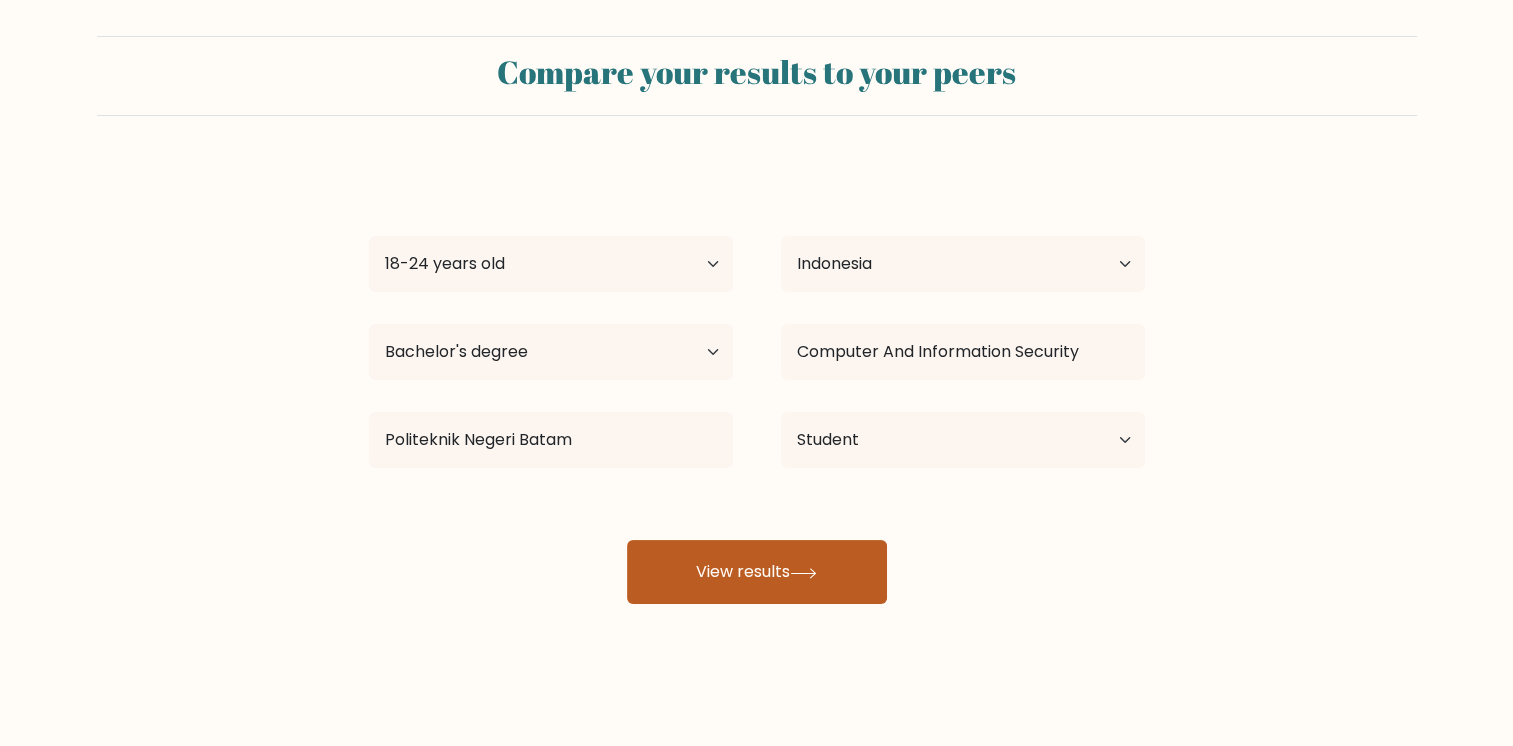 click on "View results" at bounding box center (757, 572) 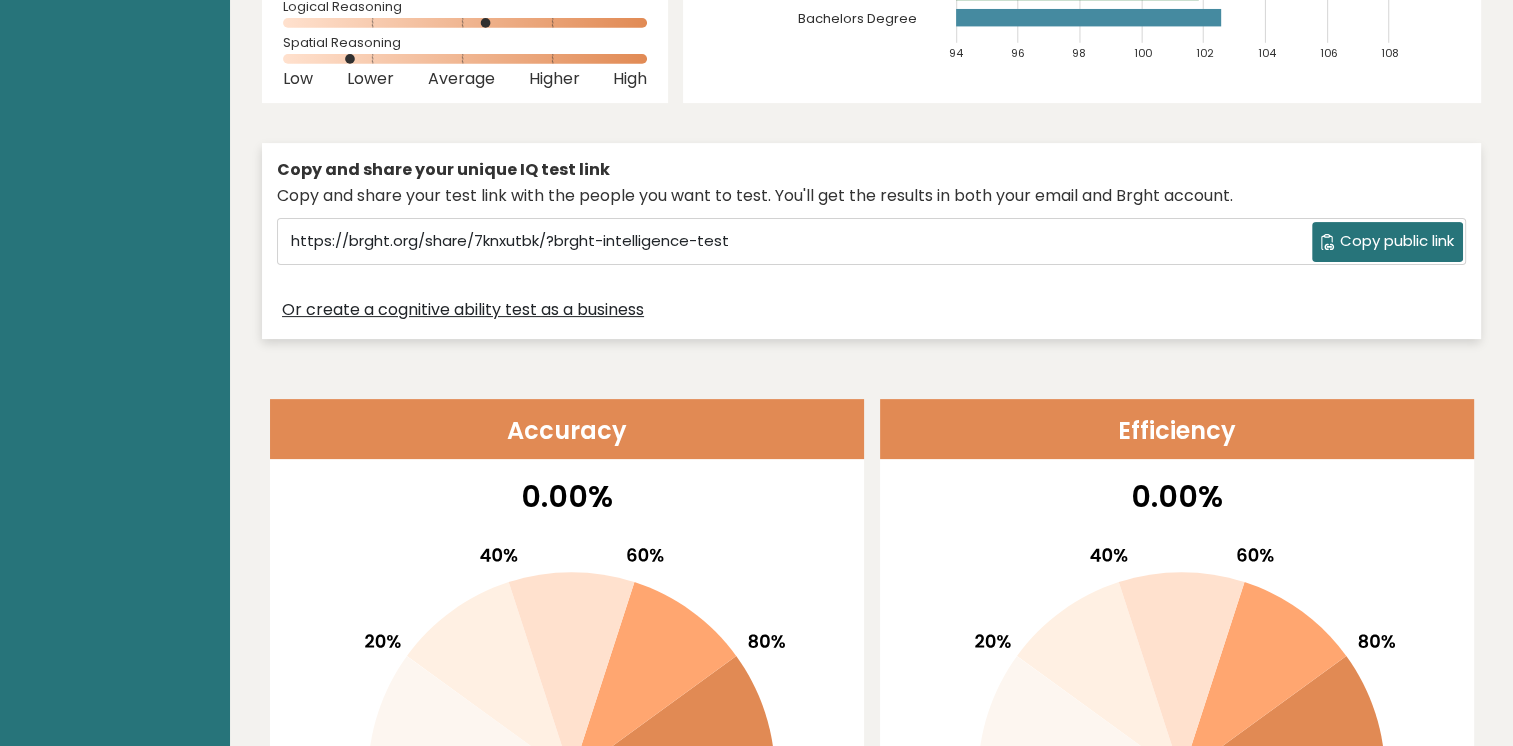 scroll, scrollTop: 314, scrollLeft: 0, axis: vertical 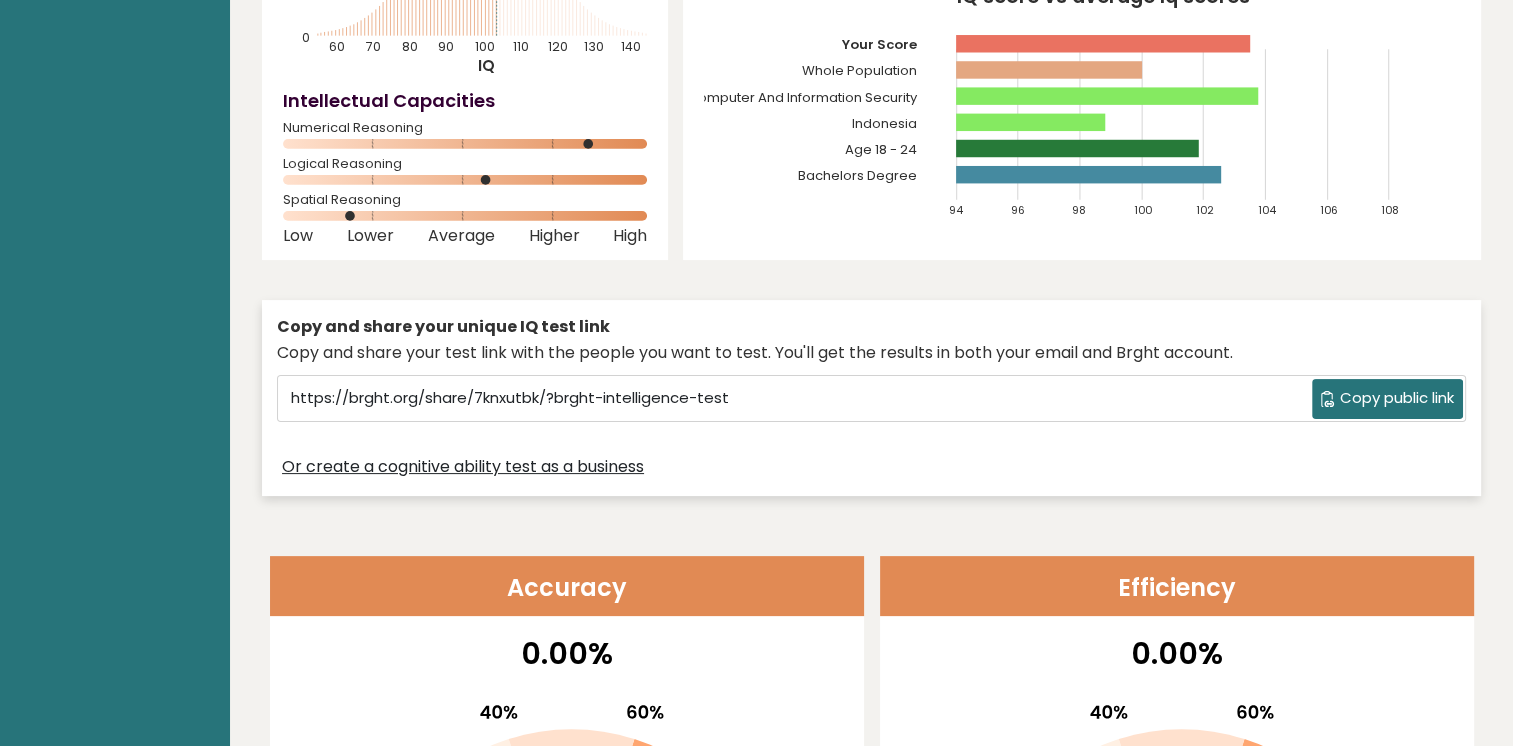 click on "Copy public link" at bounding box center [1397, 398] 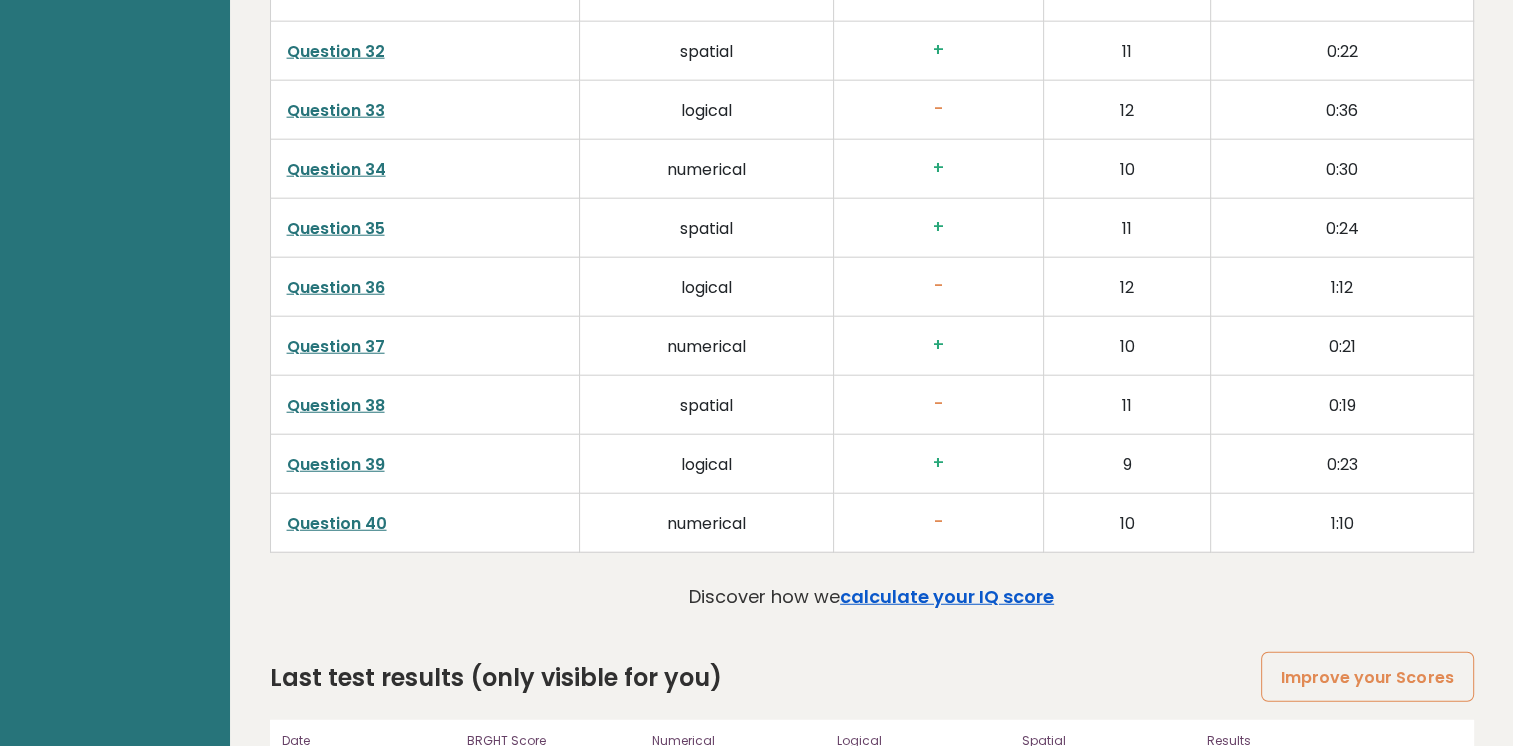 scroll, scrollTop: 5144, scrollLeft: 0, axis: vertical 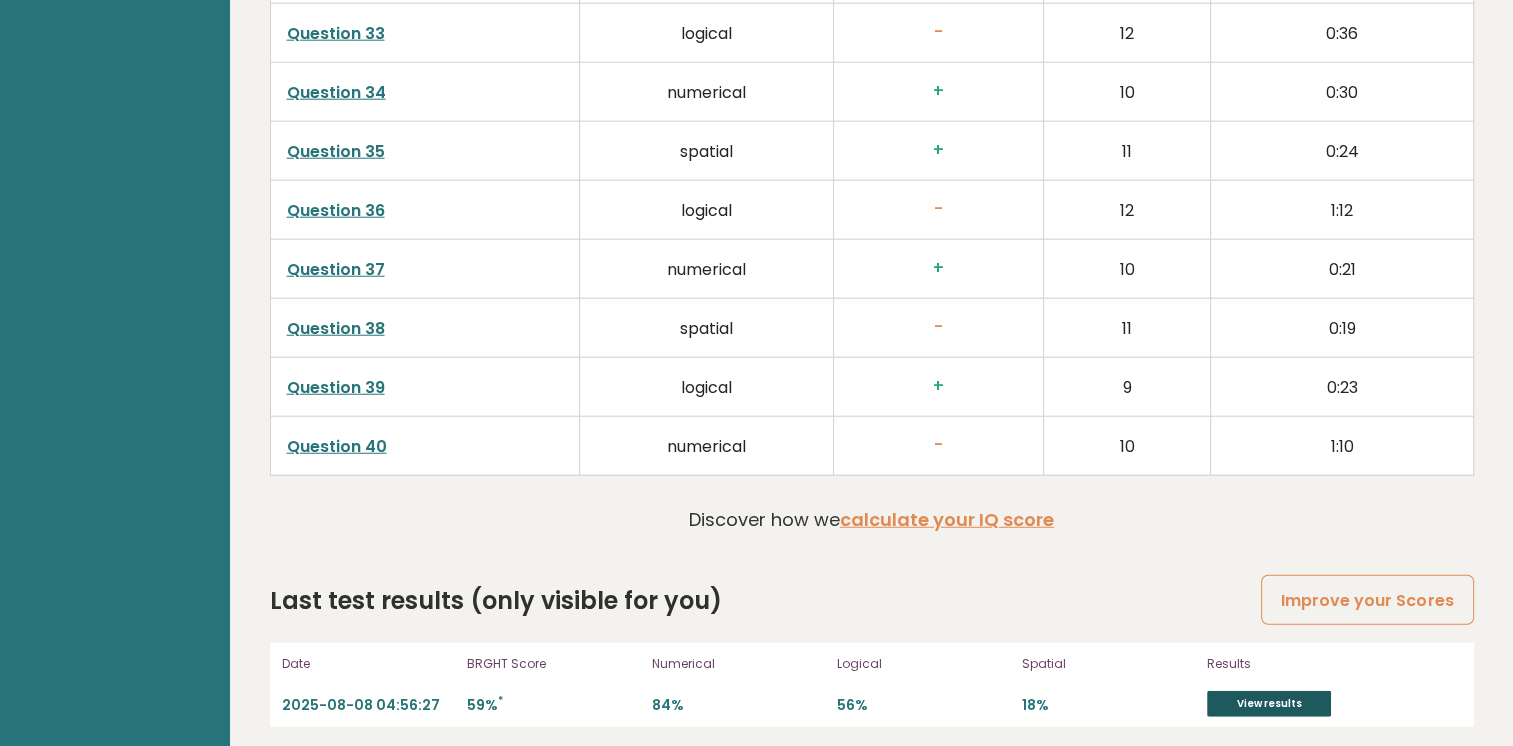 click on "View results" at bounding box center (1269, 704) 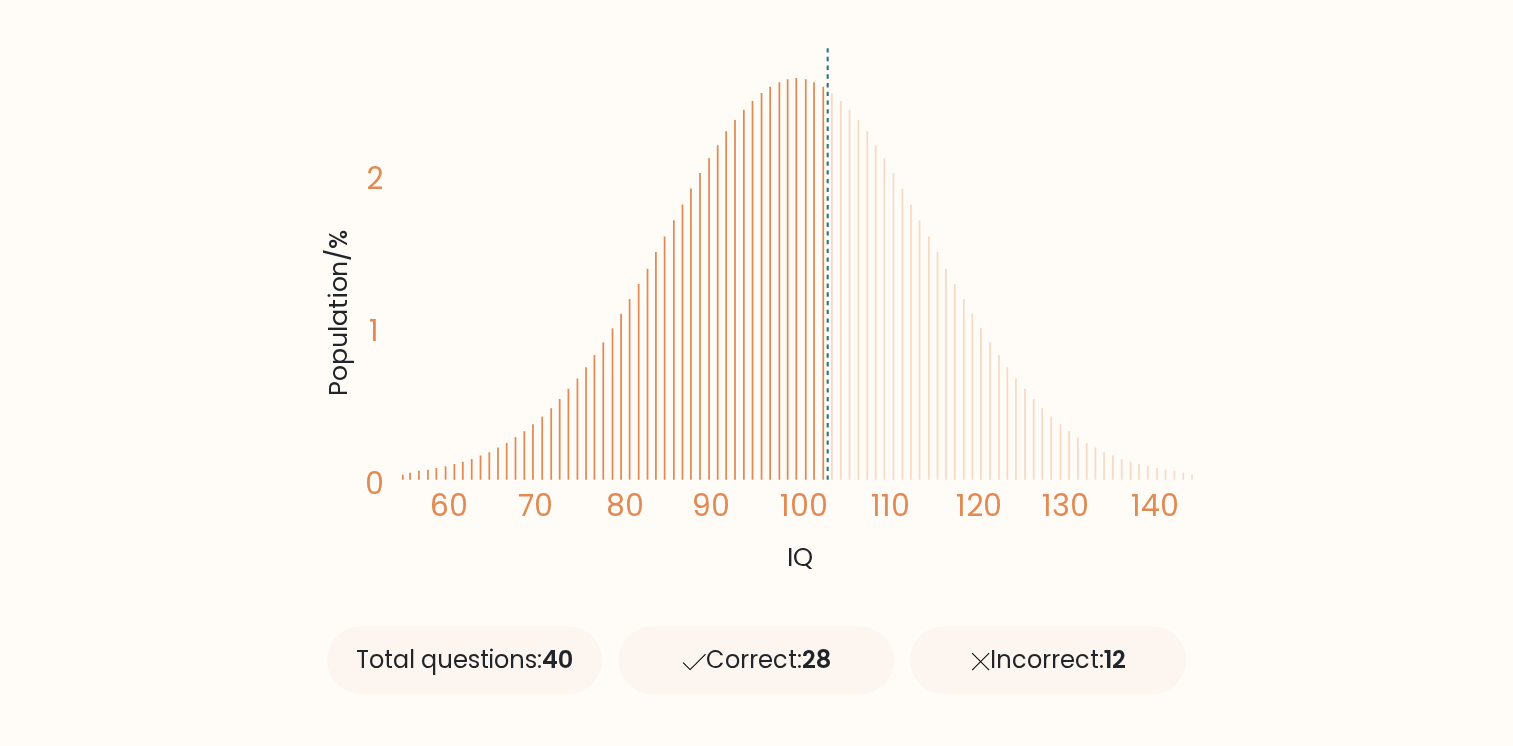 scroll, scrollTop: 0, scrollLeft: 0, axis: both 